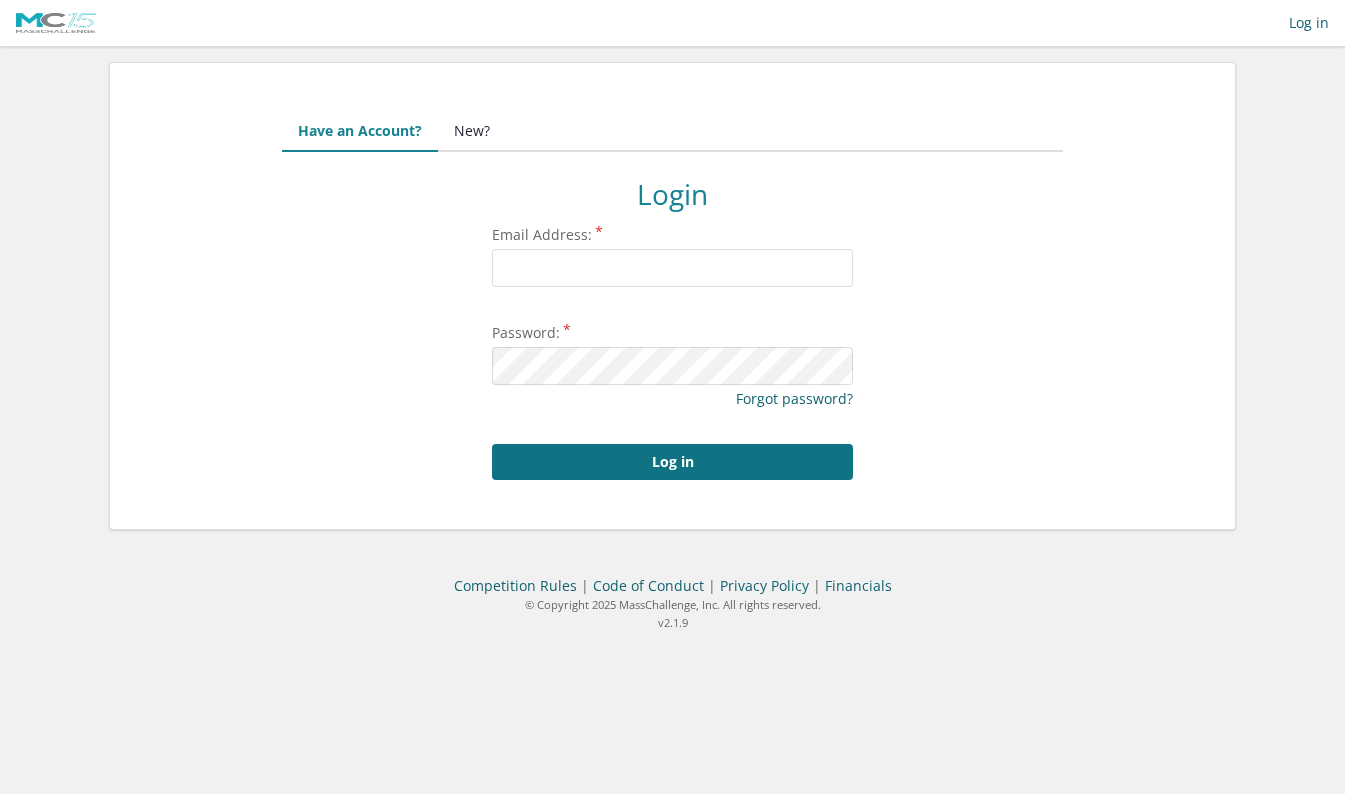 scroll, scrollTop: 0, scrollLeft: 0, axis: both 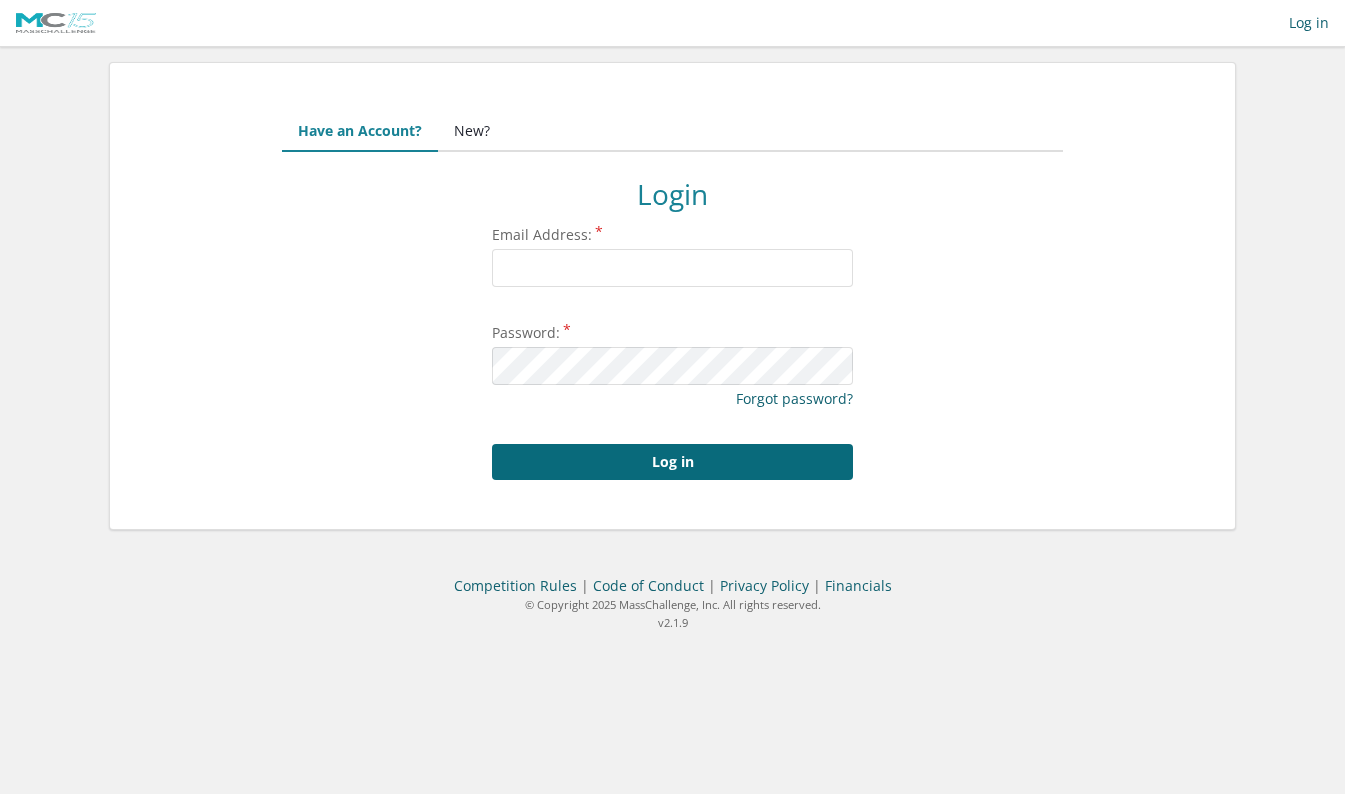 click on "Log in" at bounding box center (672, 462) 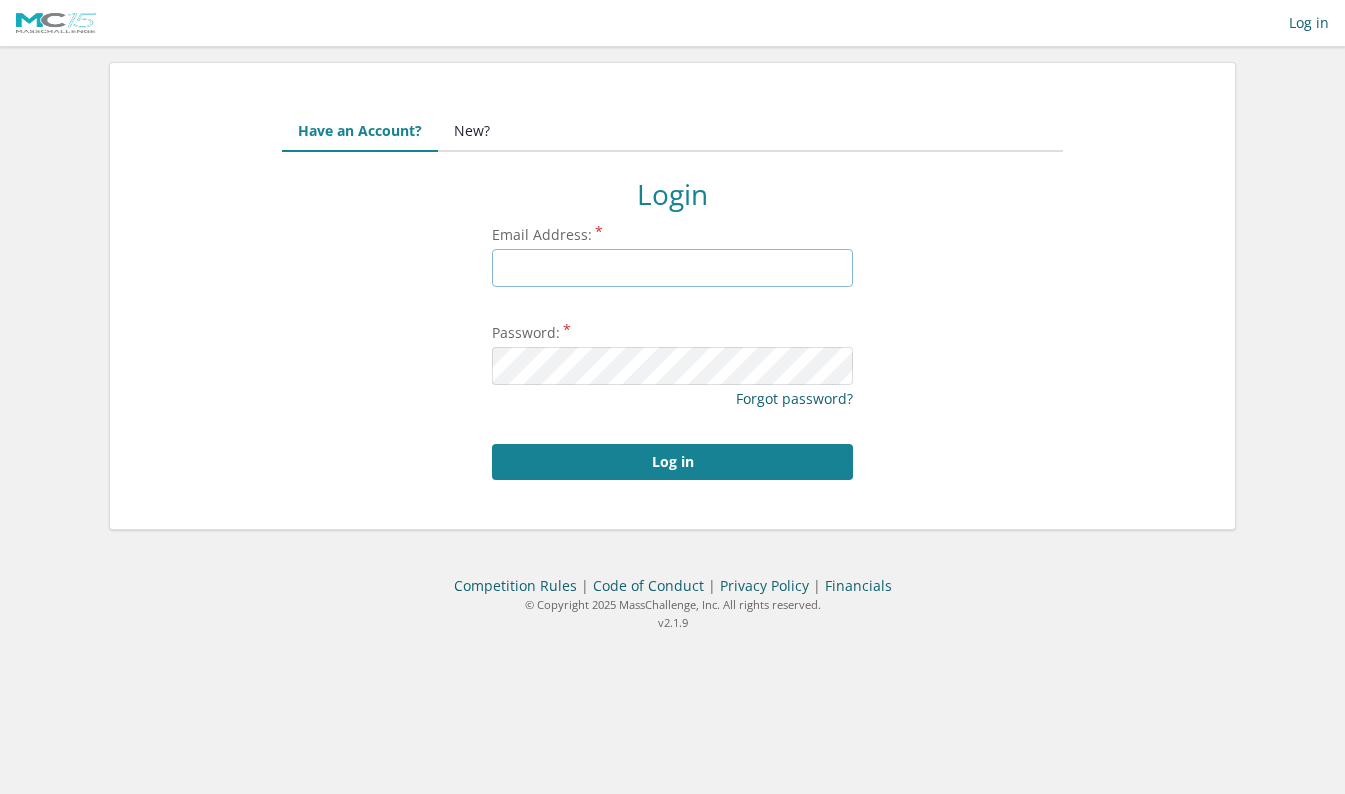 click on "Email Address:" at bounding box center (672, 268) 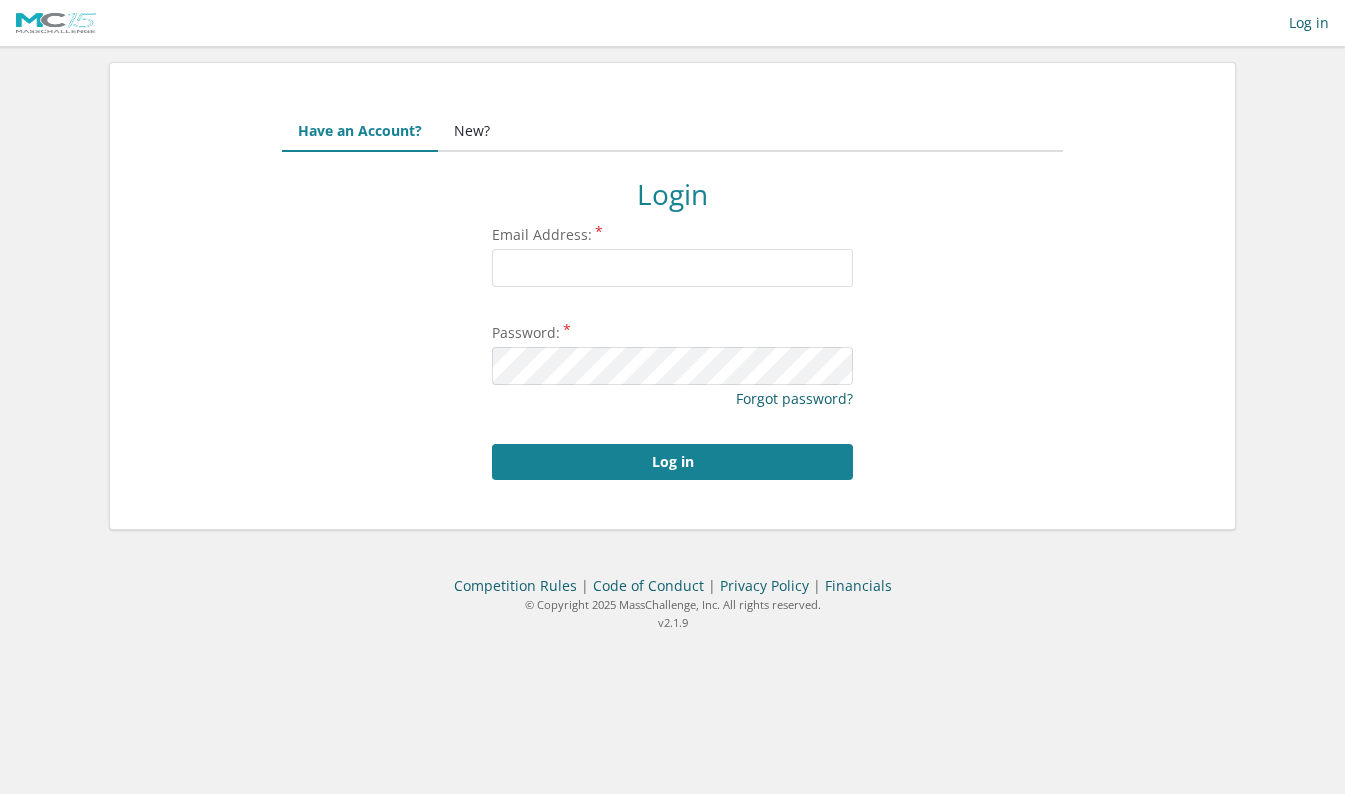 scroll, scrollTop: 0, scrollLeft: 0, axis: both 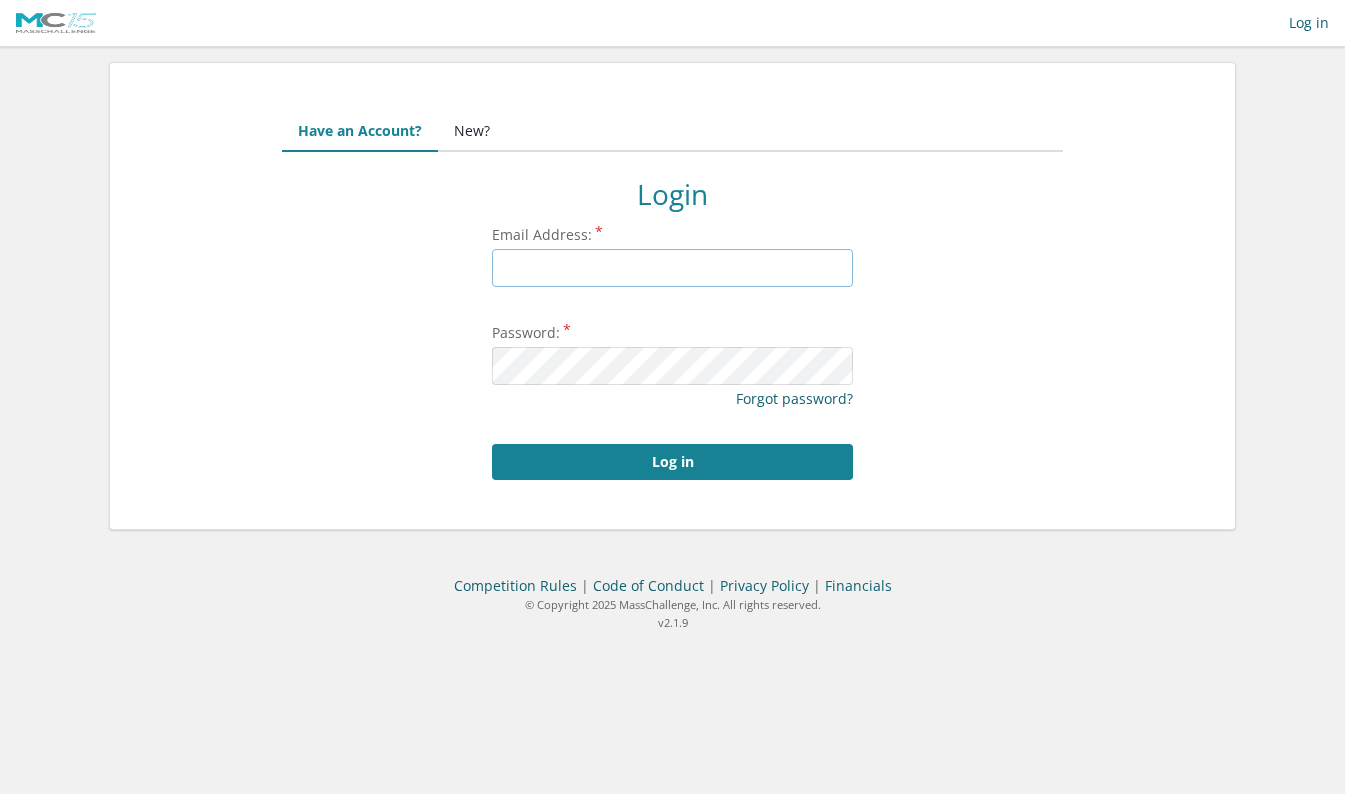 click on "Email Address:" at bounding box center (672, 268) 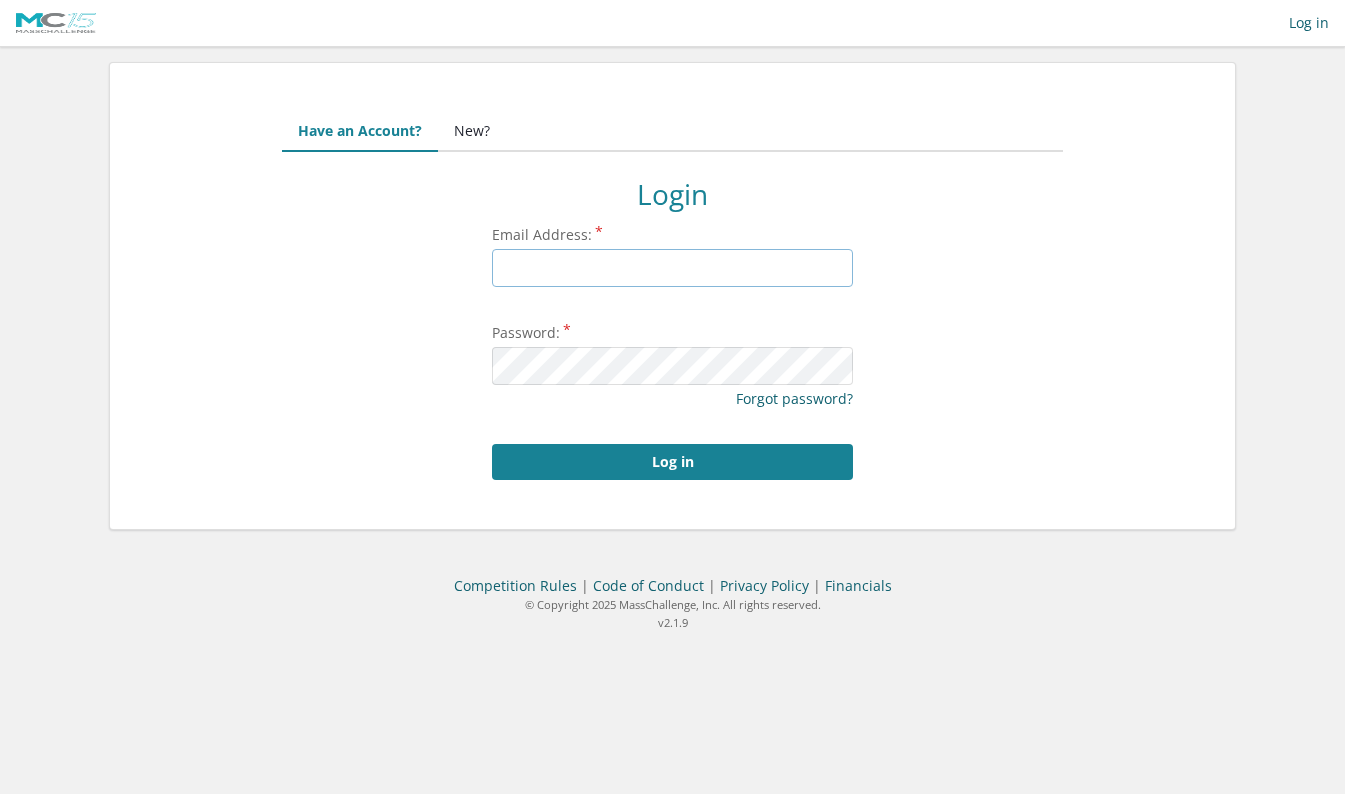 type on "[USERNAME]@[DOMAIN].com" 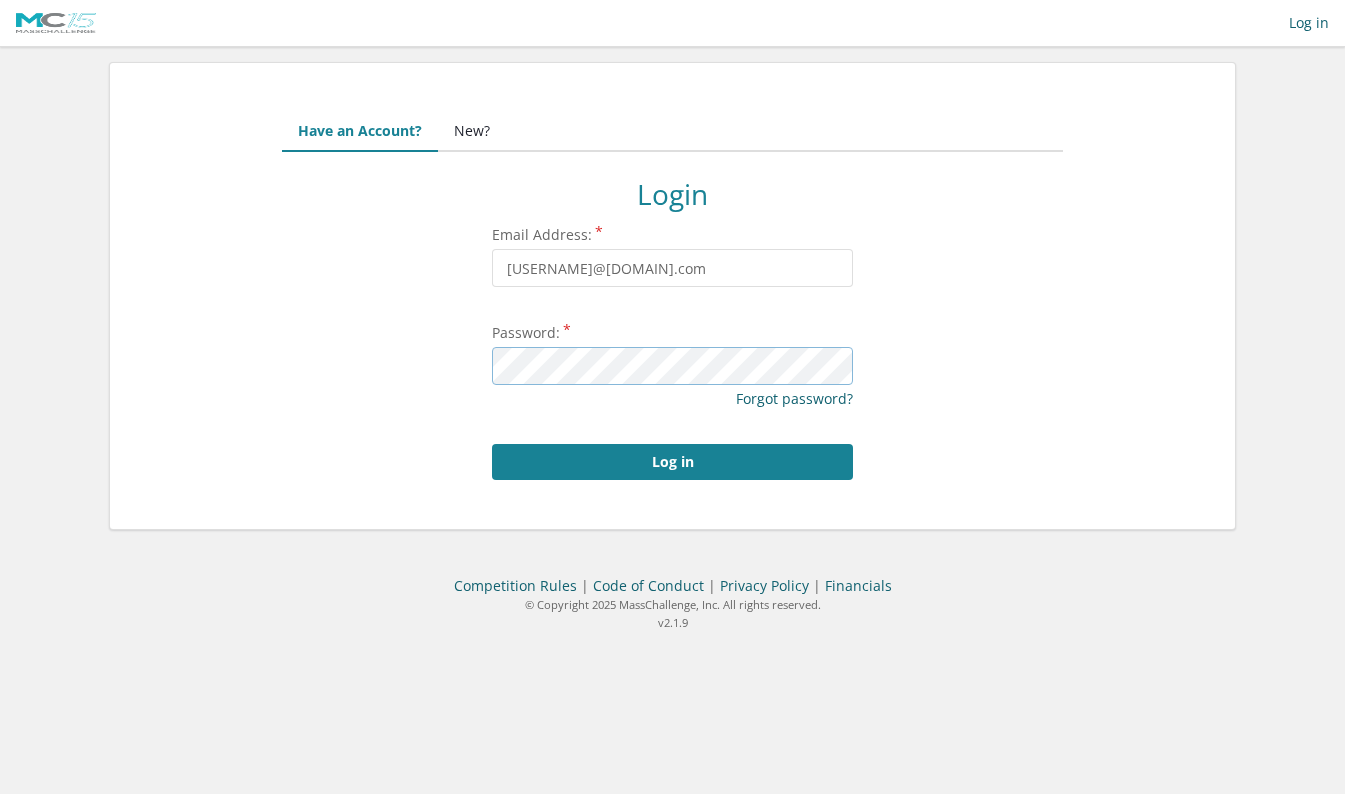 click on "Log in" at bounding box center [672, 462] 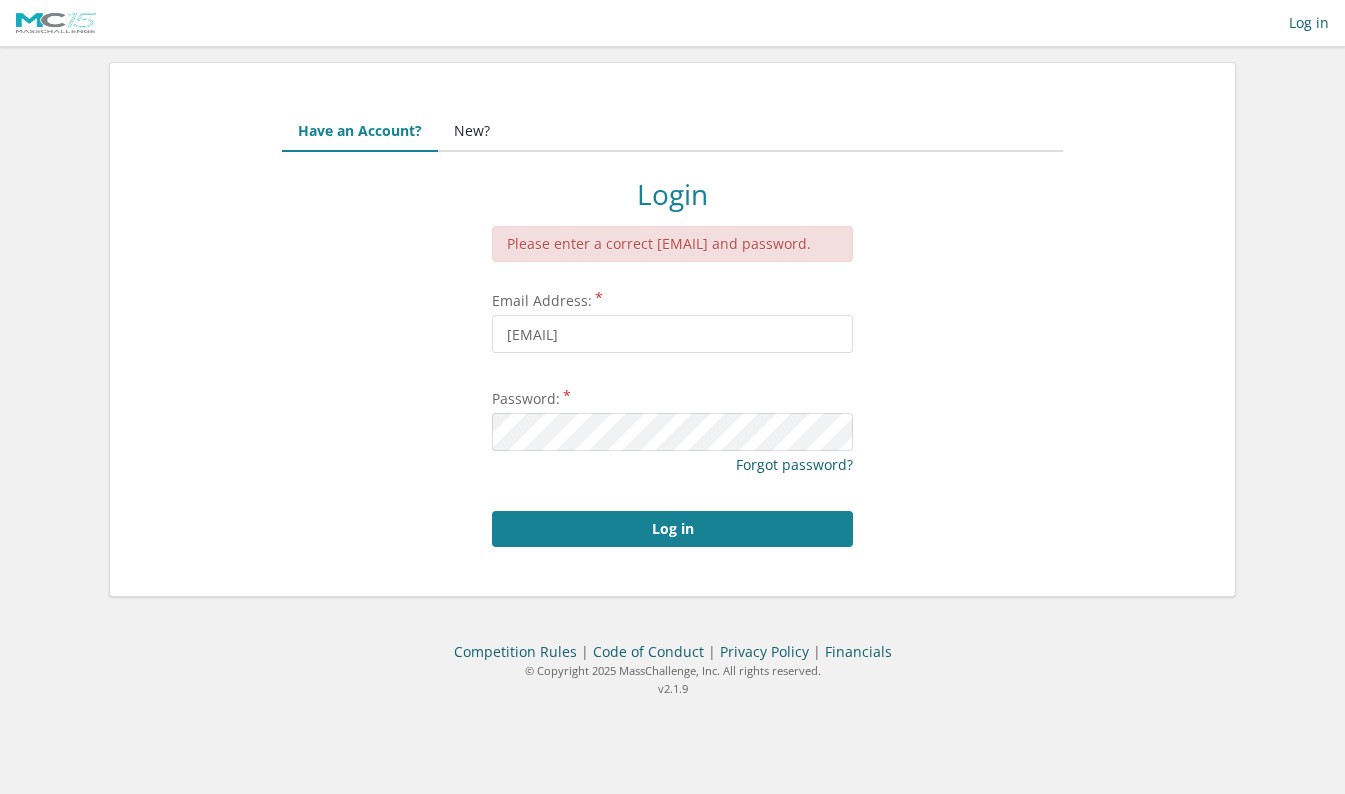 scroll, scrollTop: 0, scrollLeft: 0, axis: both 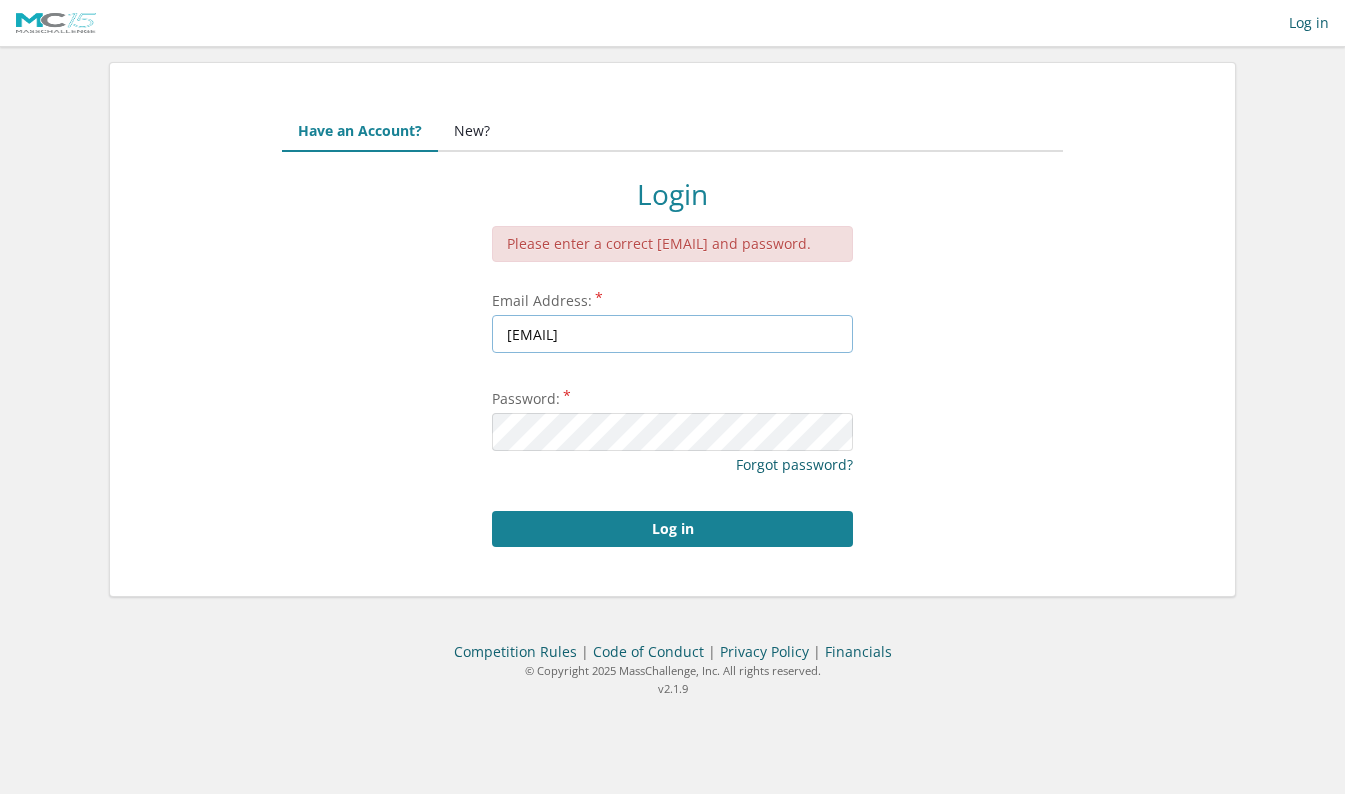 click on "[USERNAME]@[DOMAIN].com" at bounding box center (672, 334) 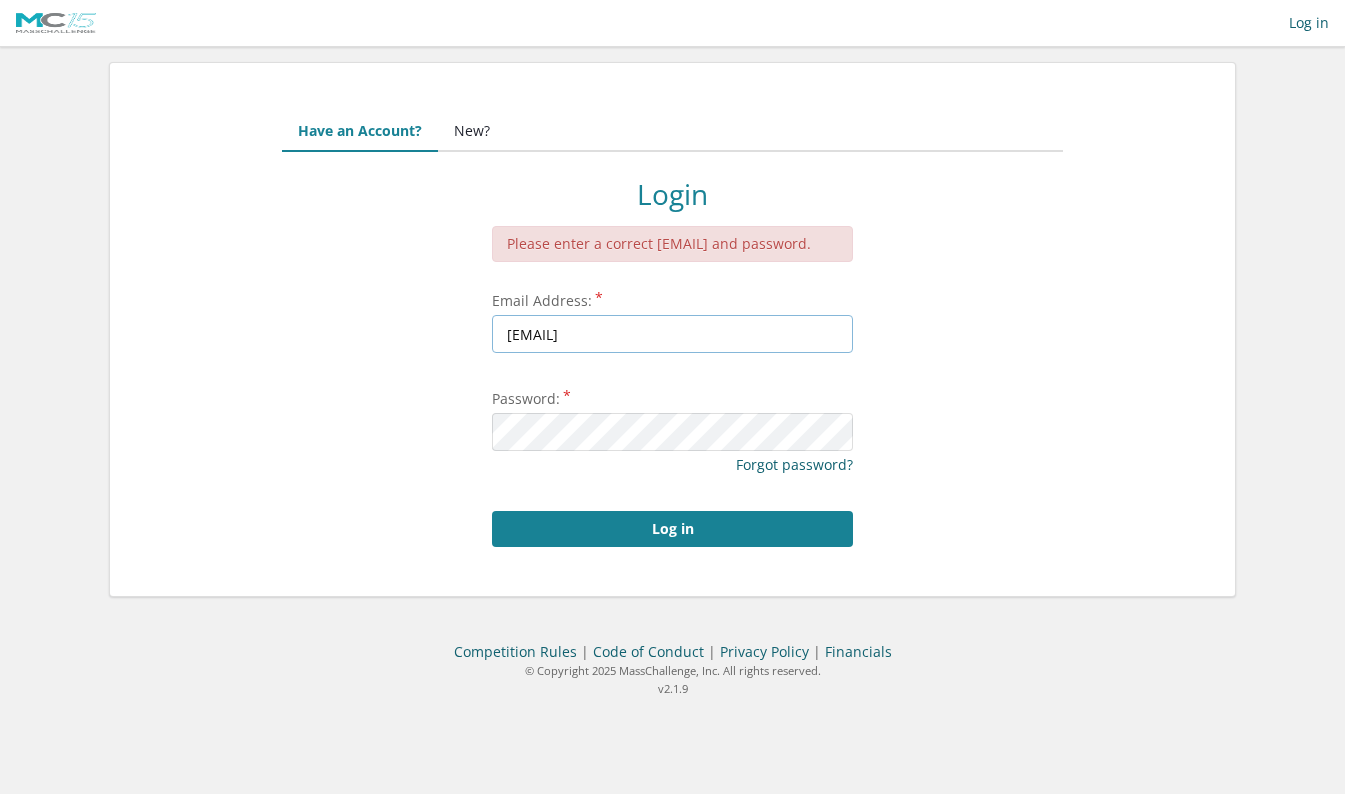 scroll, scrollTop: 0, scrollLeft: 0, axis: both 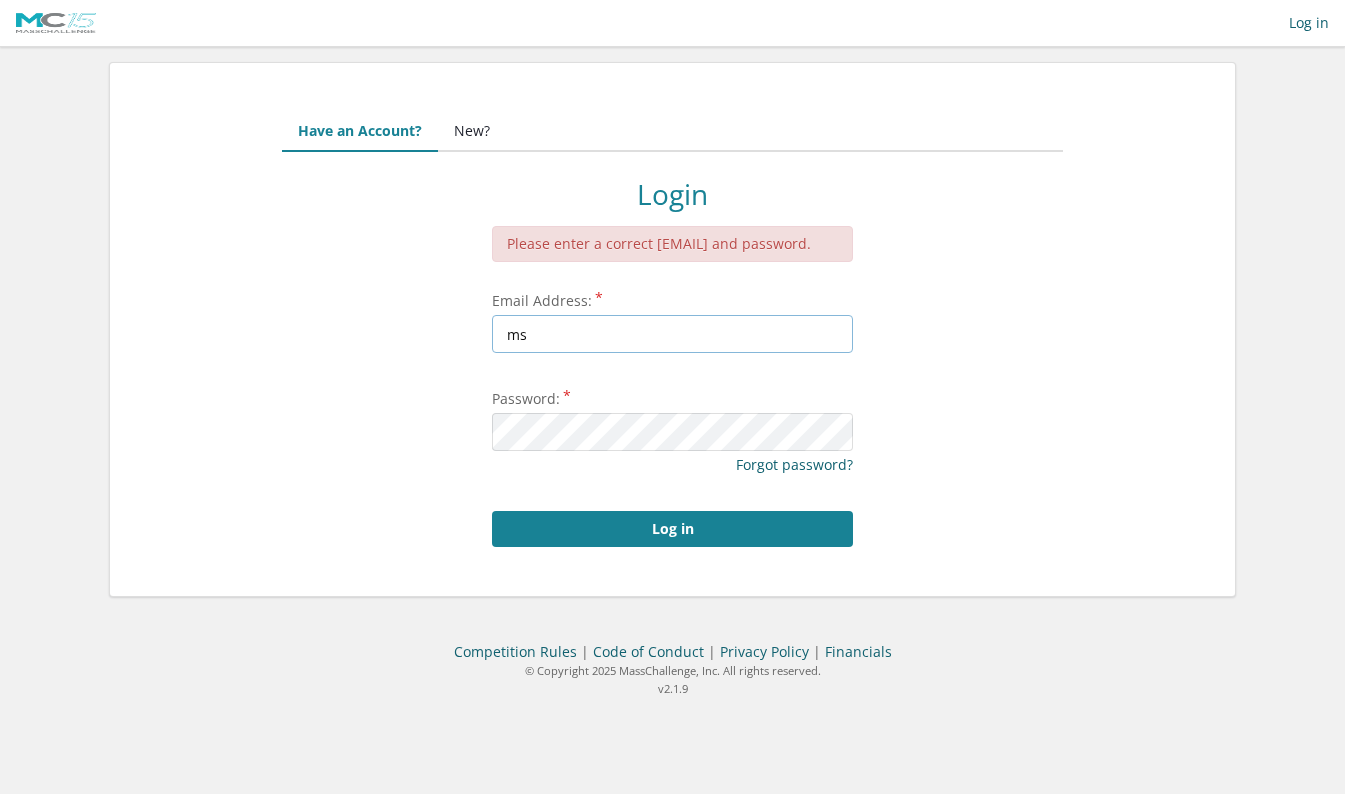 type on "msilariabuso@gmail.com" 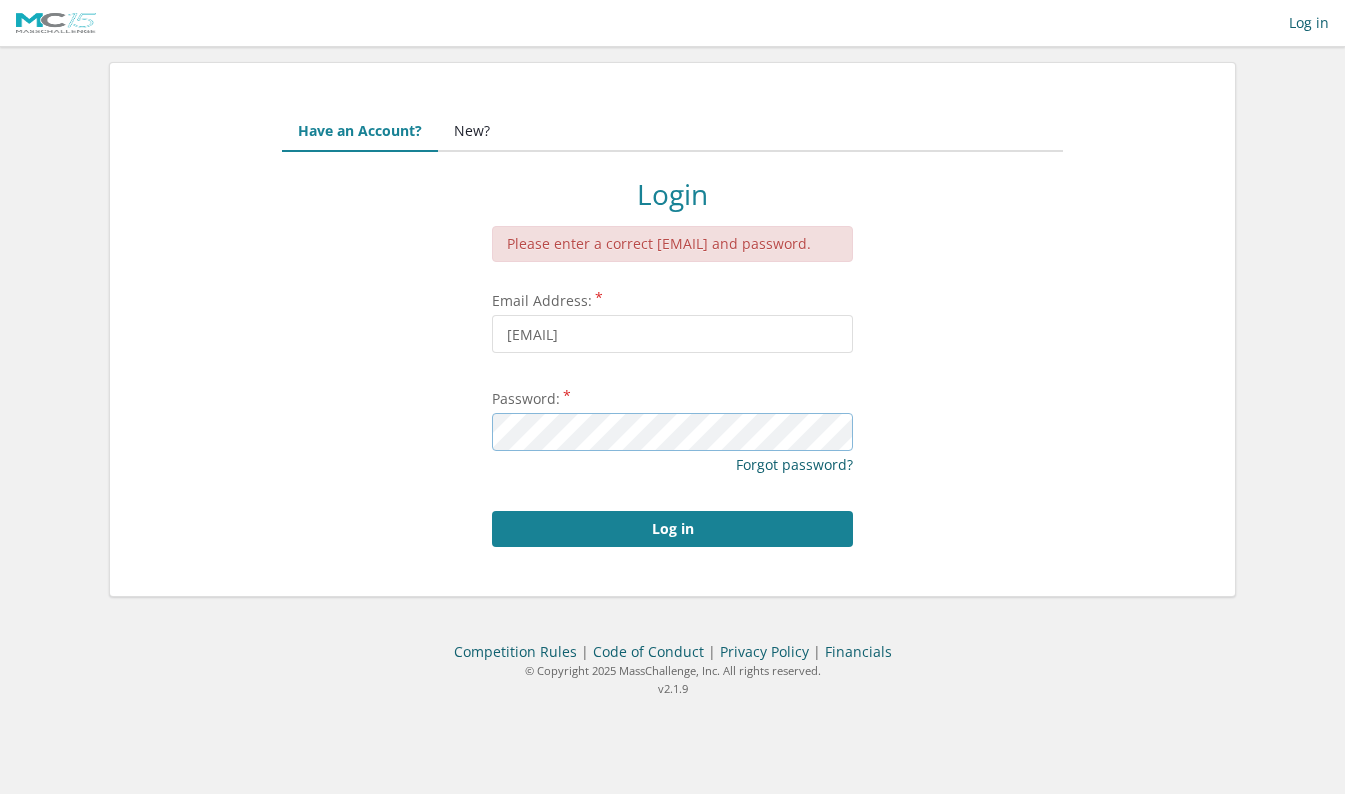 click on "Log in" at bounding box center [672, 529] 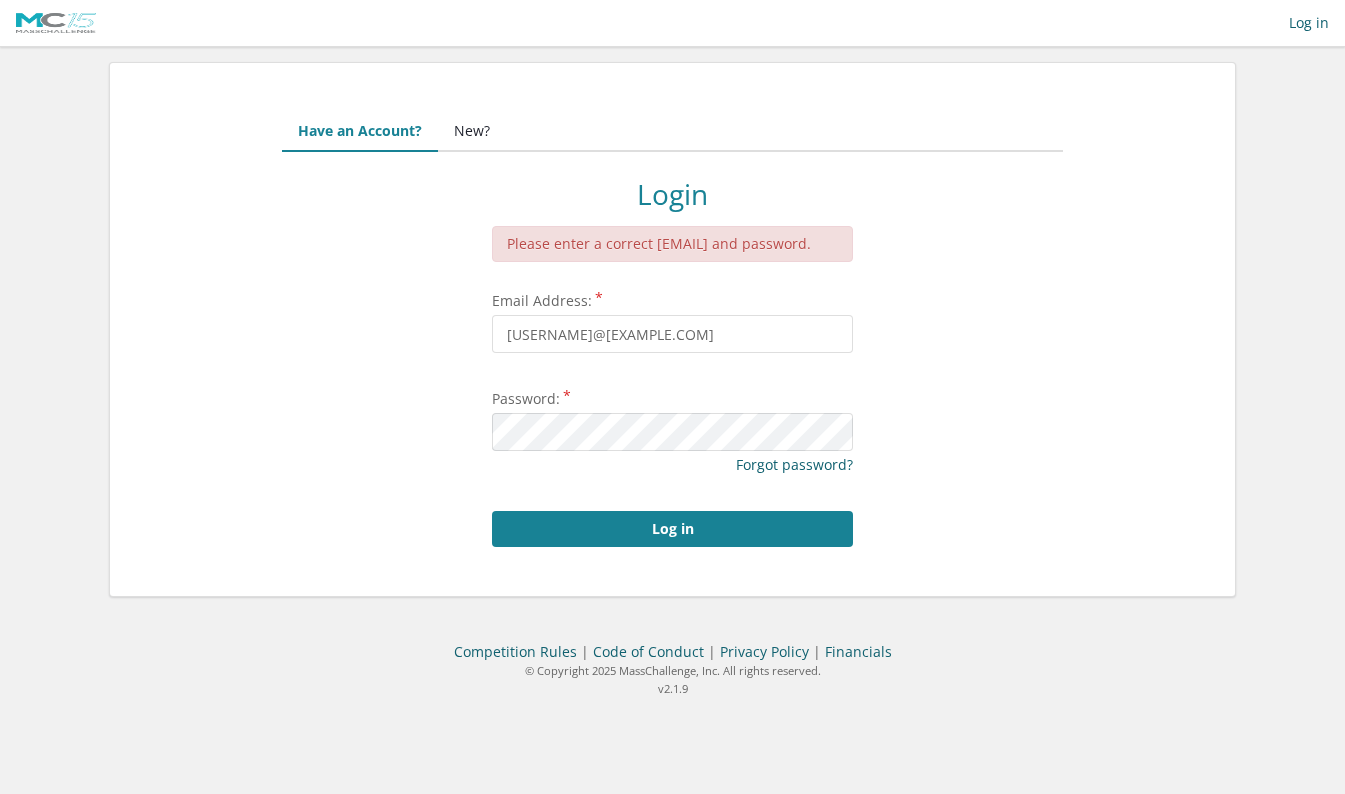 scroll, scrollTop: 0, scrollLeft: 0, axis: both 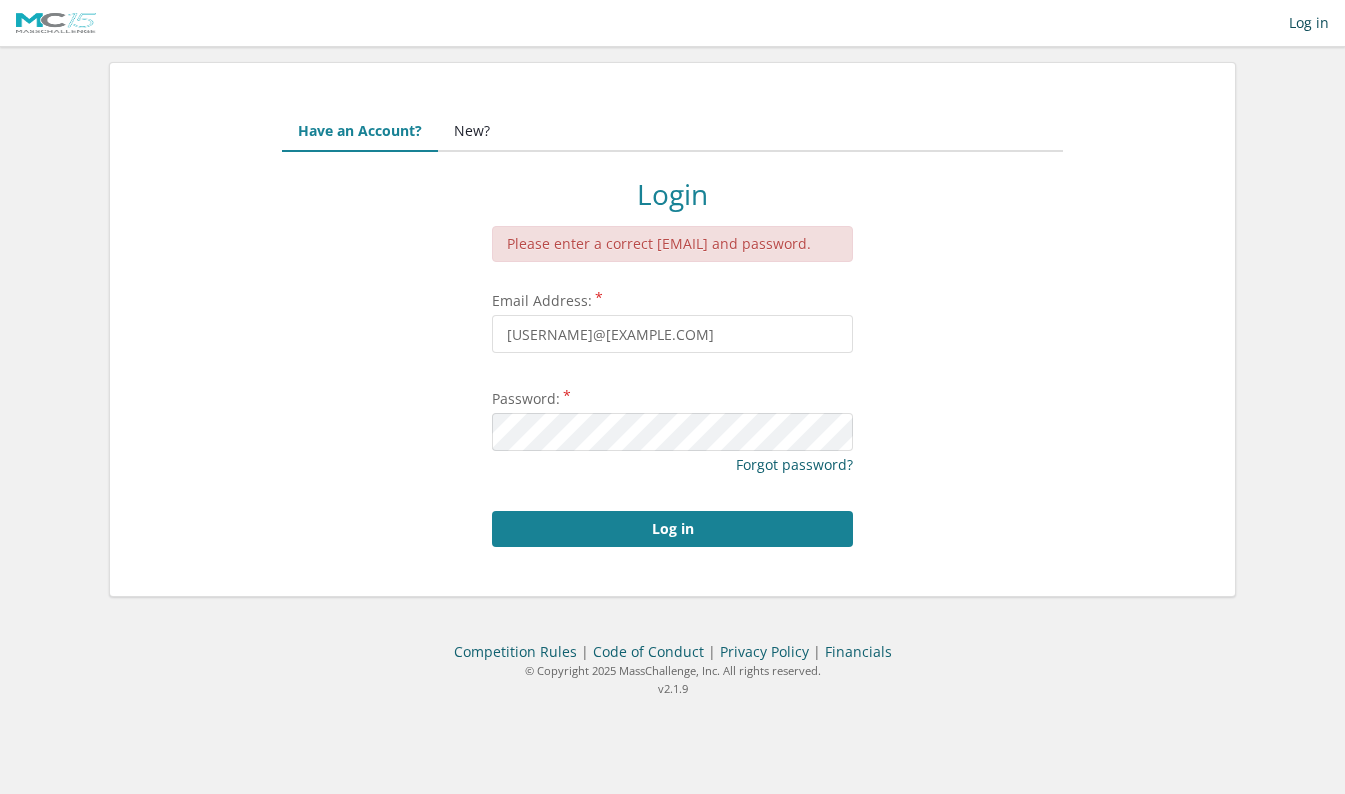 click on "Log in" at bounding box center (1309, 23) 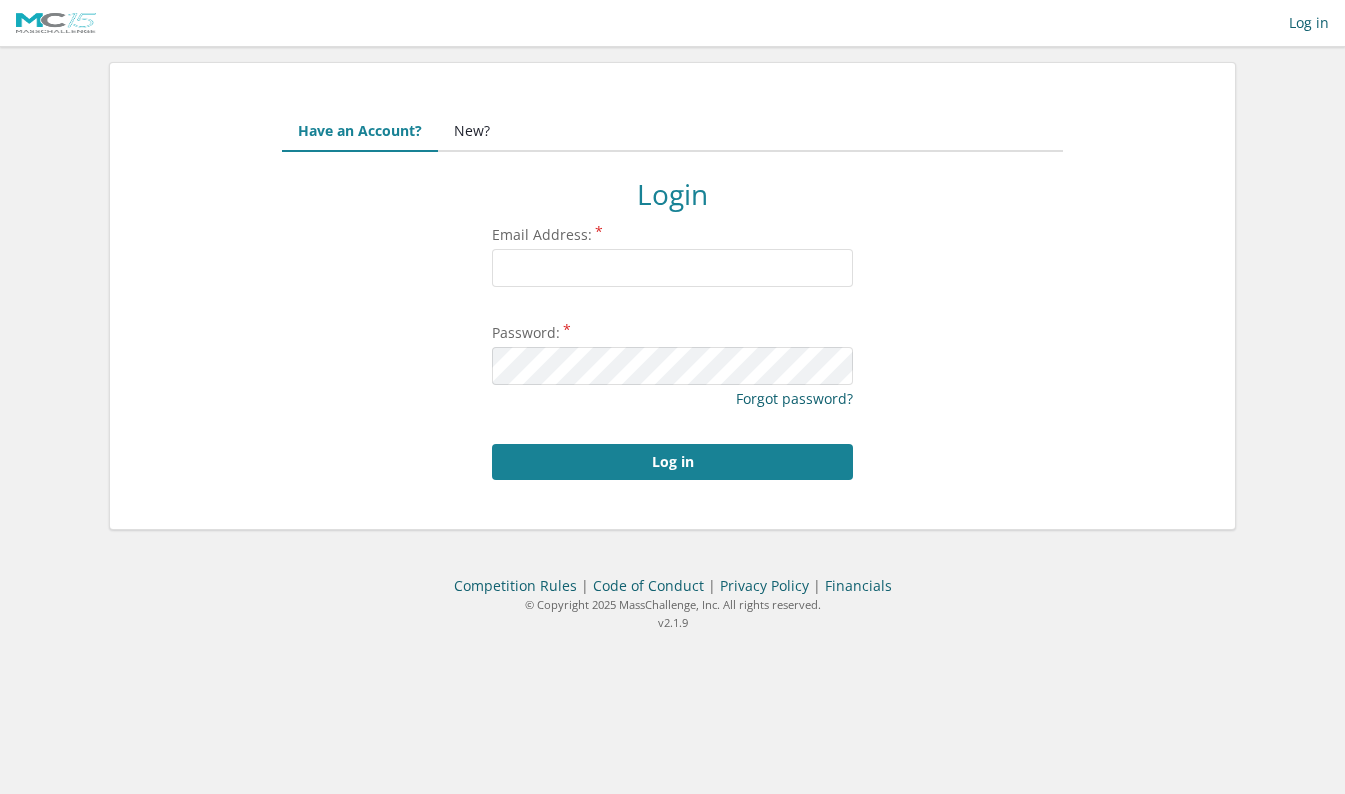 scroll, scrollTop: 0, scrollLeft: 0, axis: both 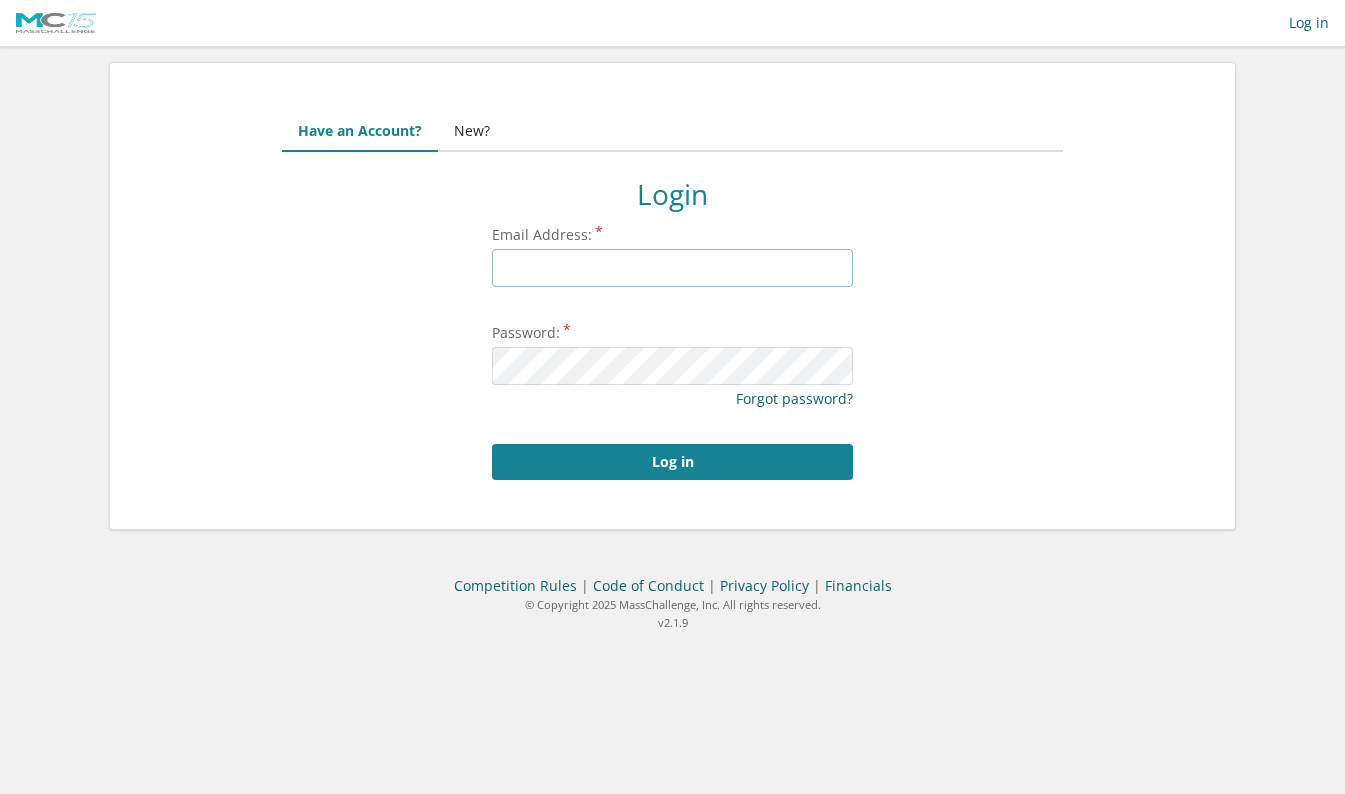 click on "Email Address:" at bounding box center [672, 268] 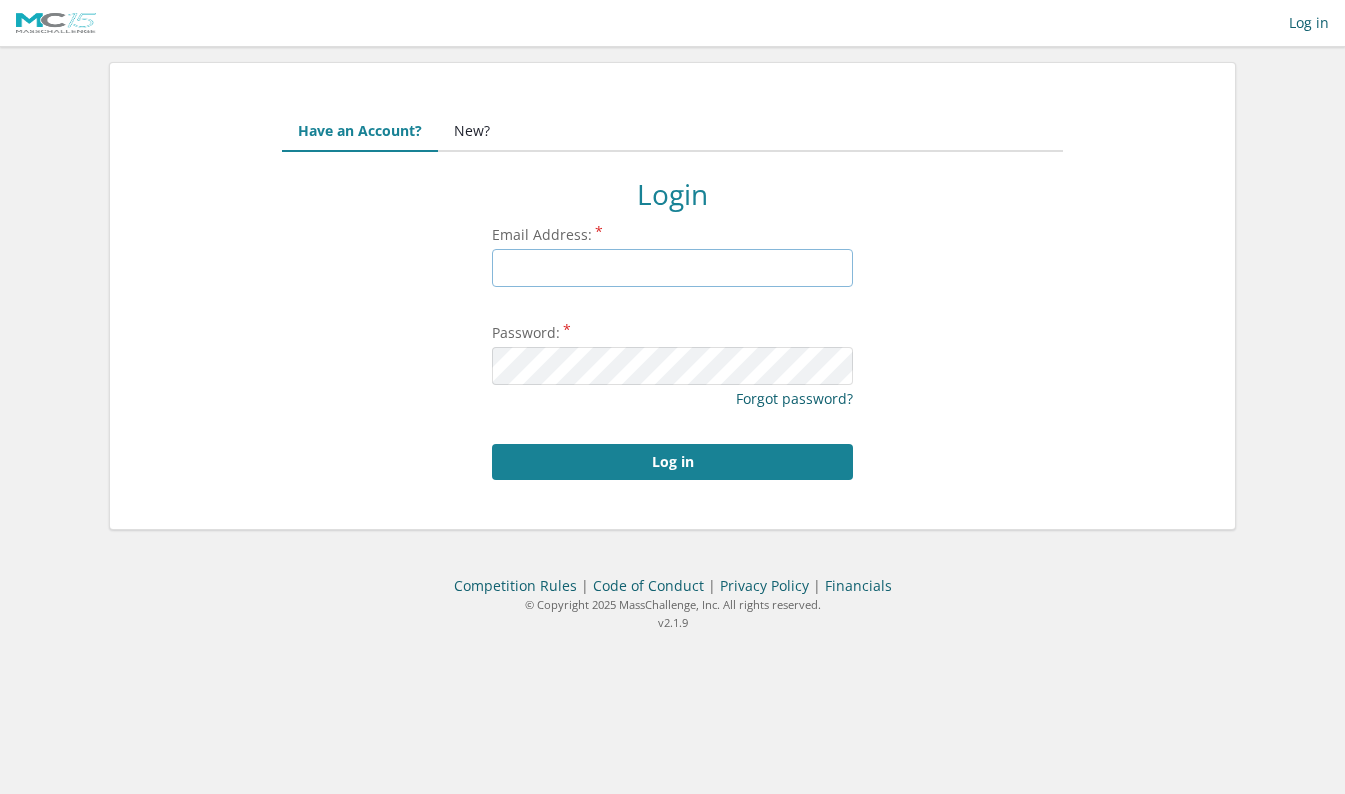 type on "[EMAIL]" 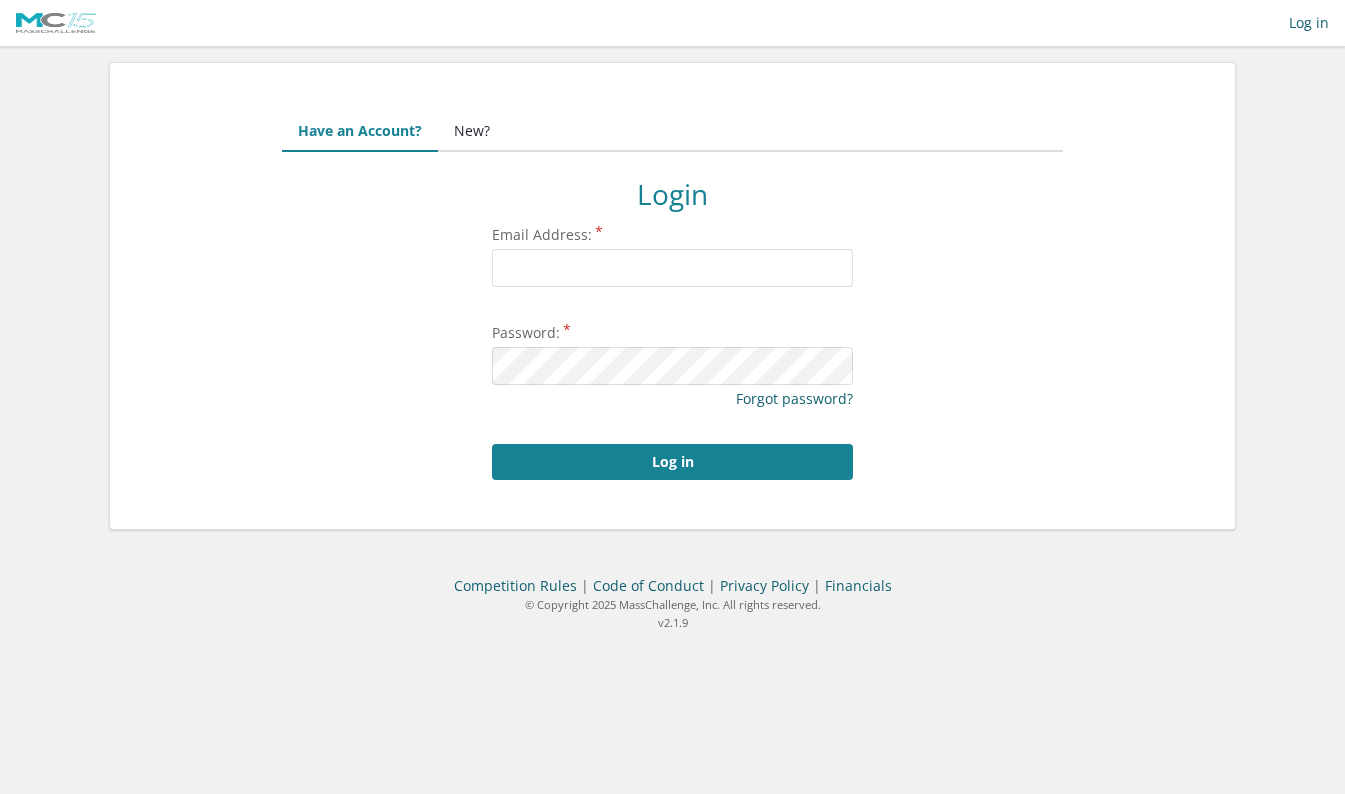 scroll, scrollTop: 0, scrollLeft: 0, axis: both 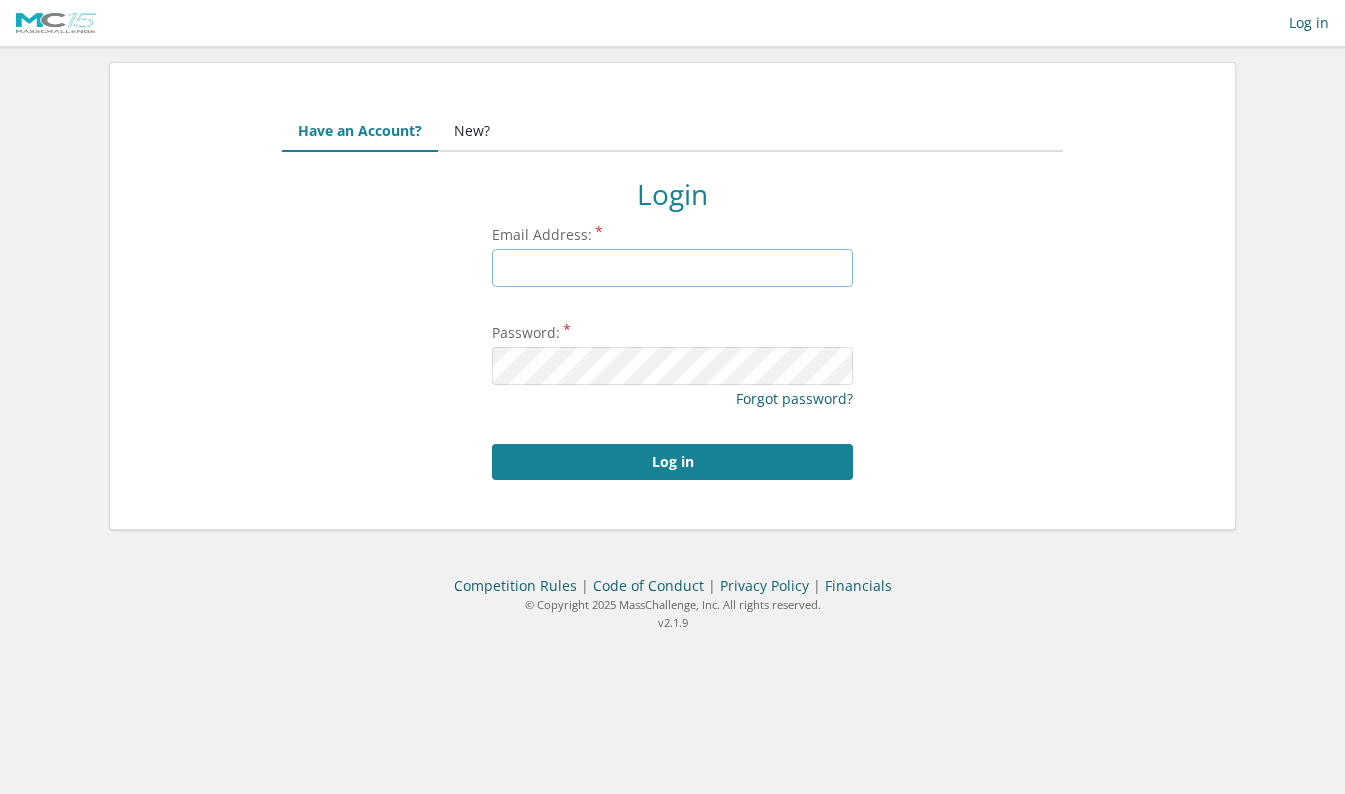 click on "Email Address:" at bounding box center (672, 268) 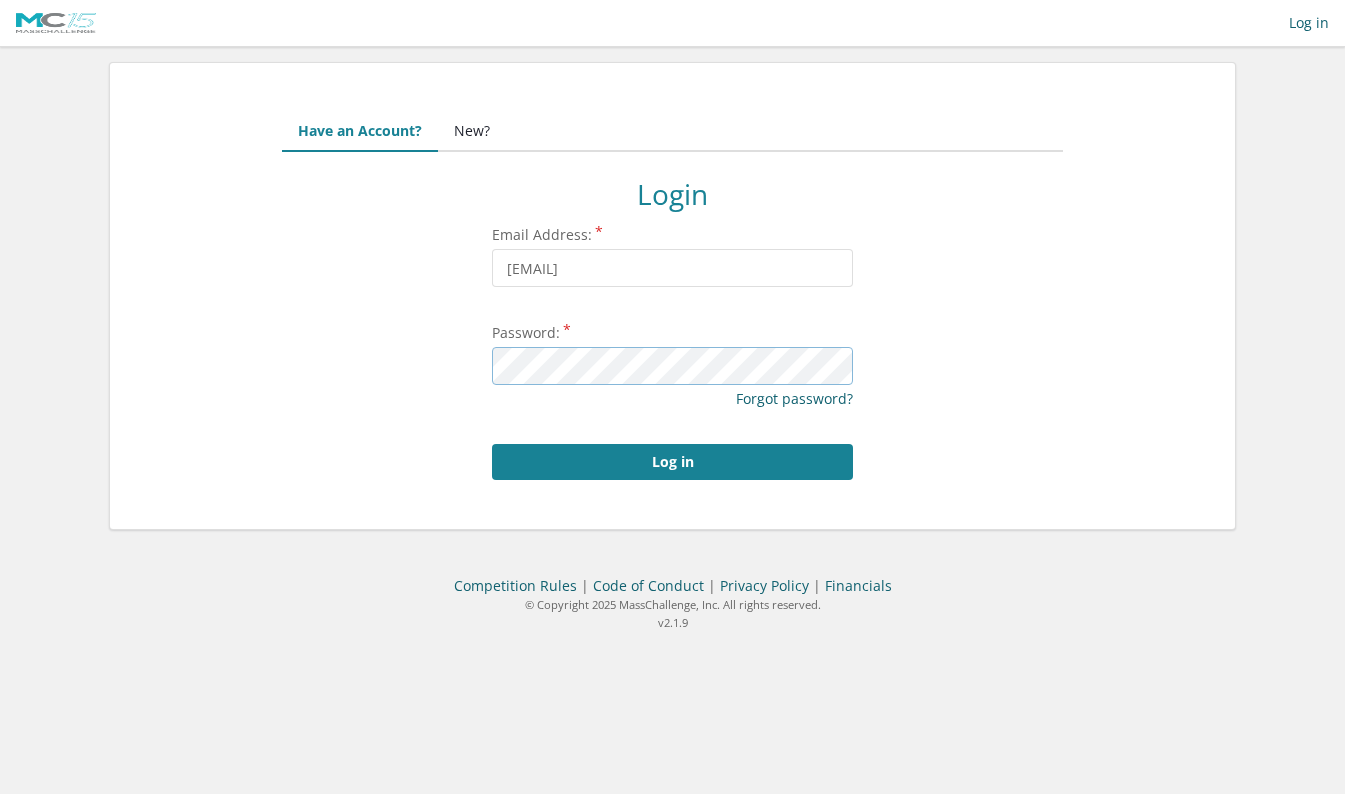 click on "Log in" at bounding box center (672, 462) 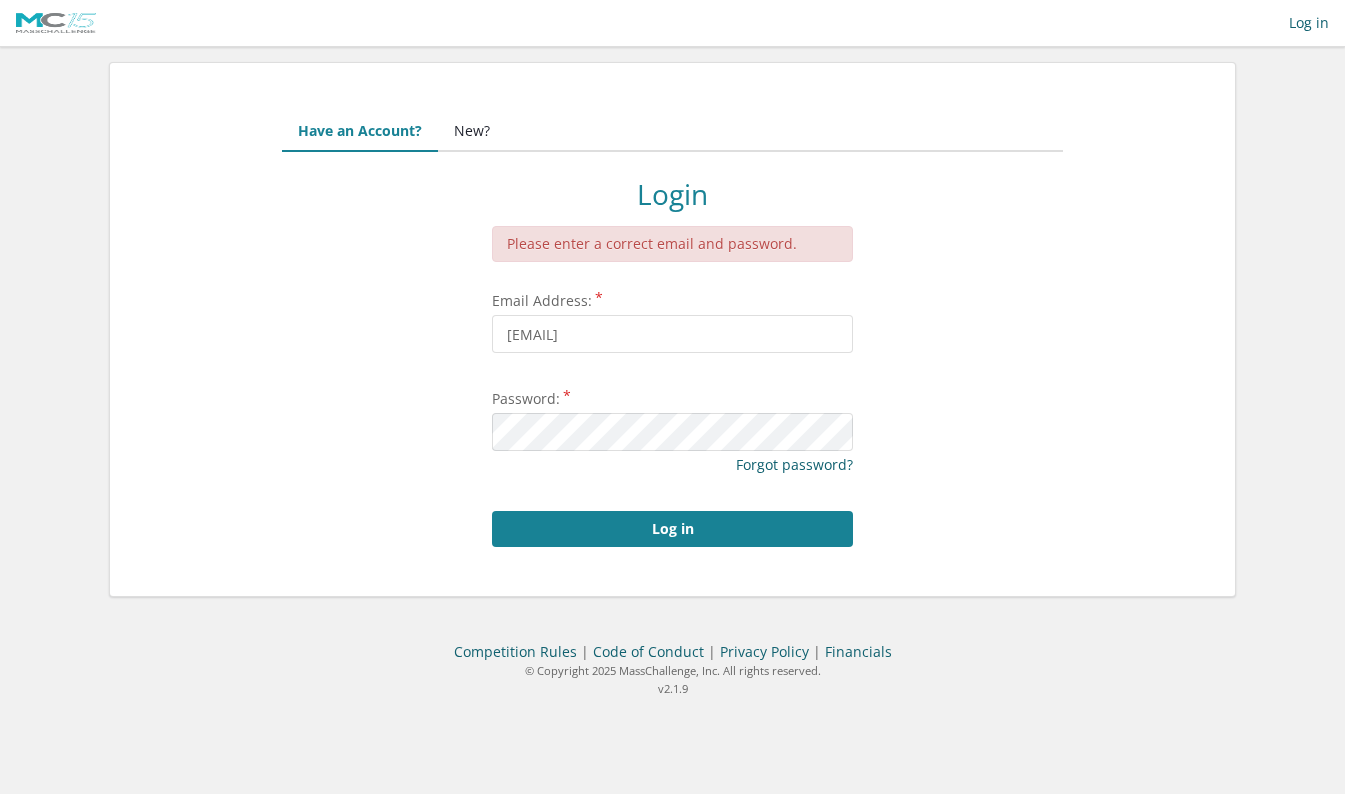 scroll, scrollTop: 0, scrollLeft: 0, axis: both 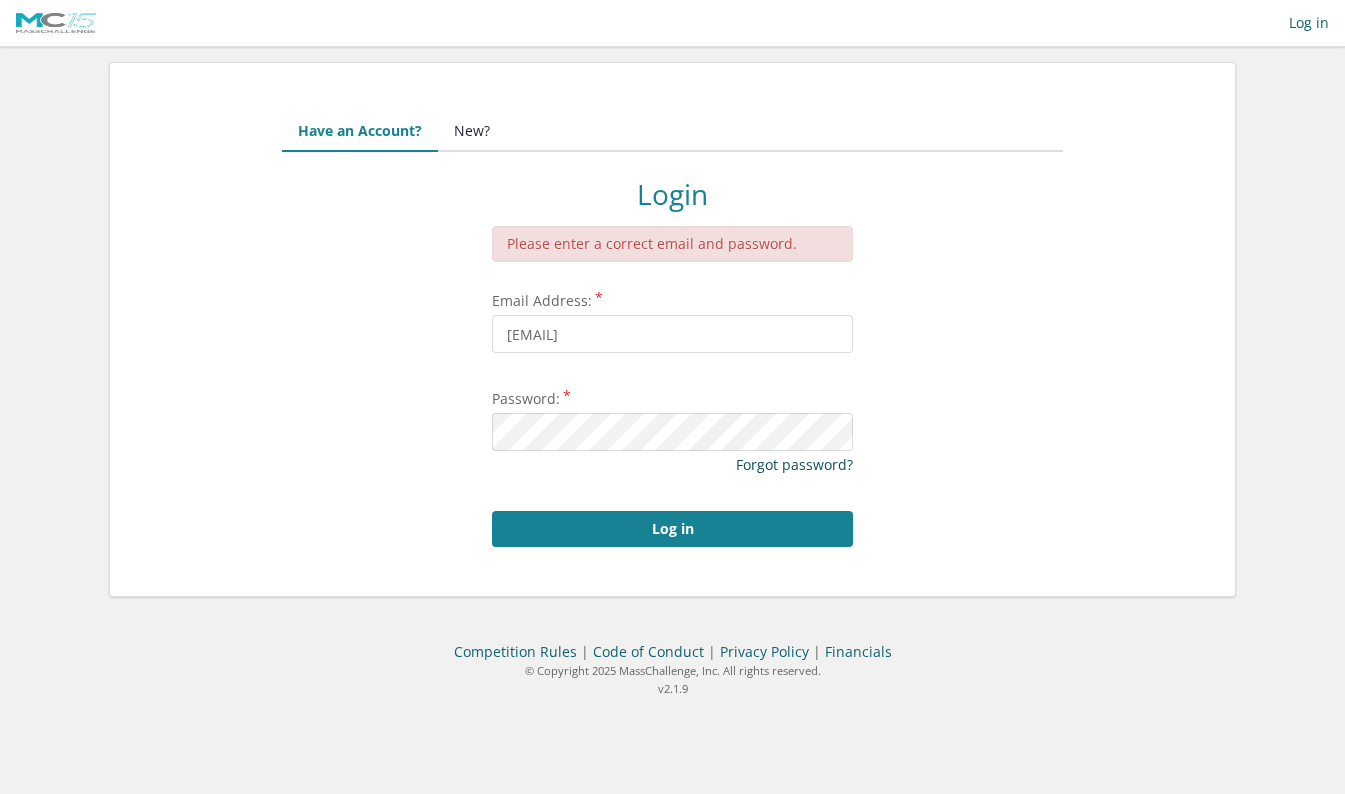 click on "Forgot password?" at bounding box center [794, 464] 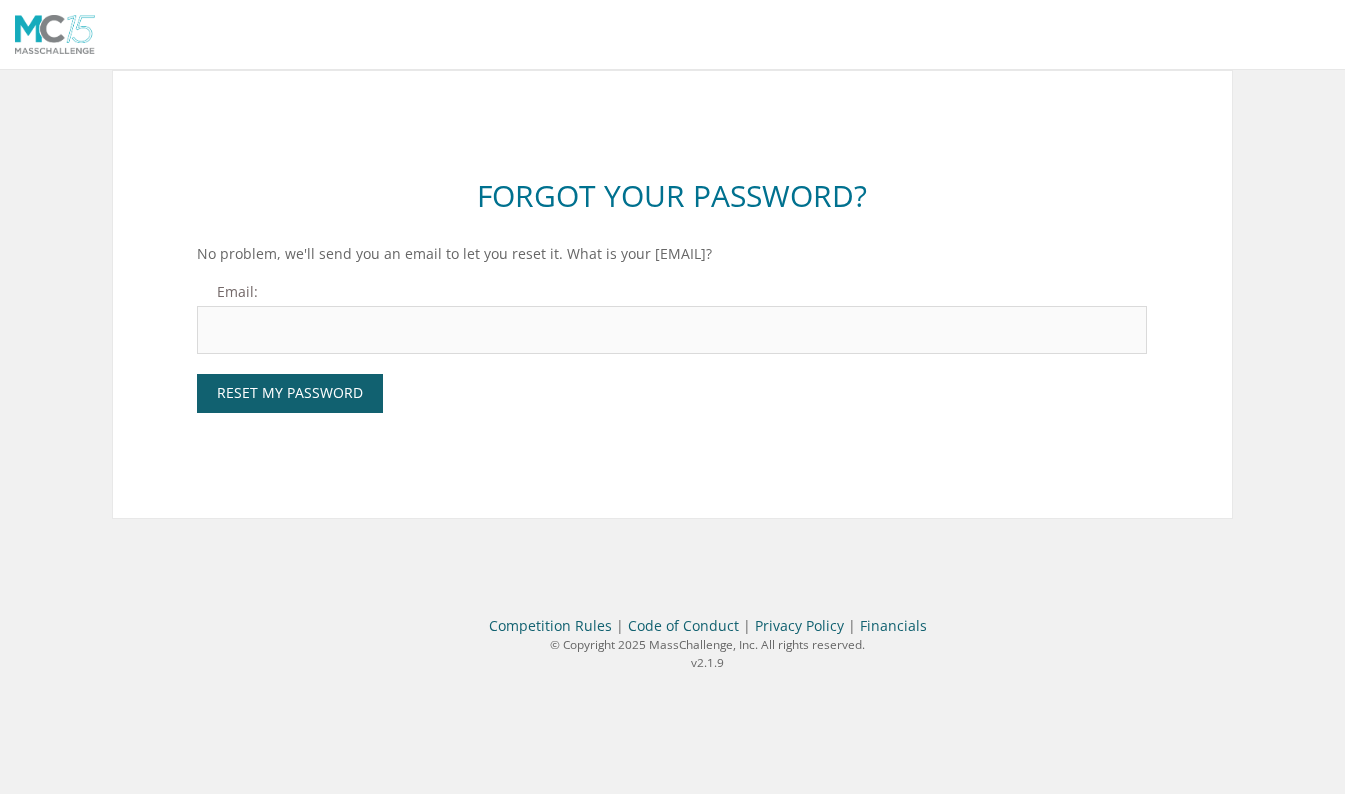 scroll, scrollTop: 0, scrollLeft: 0, axis: both 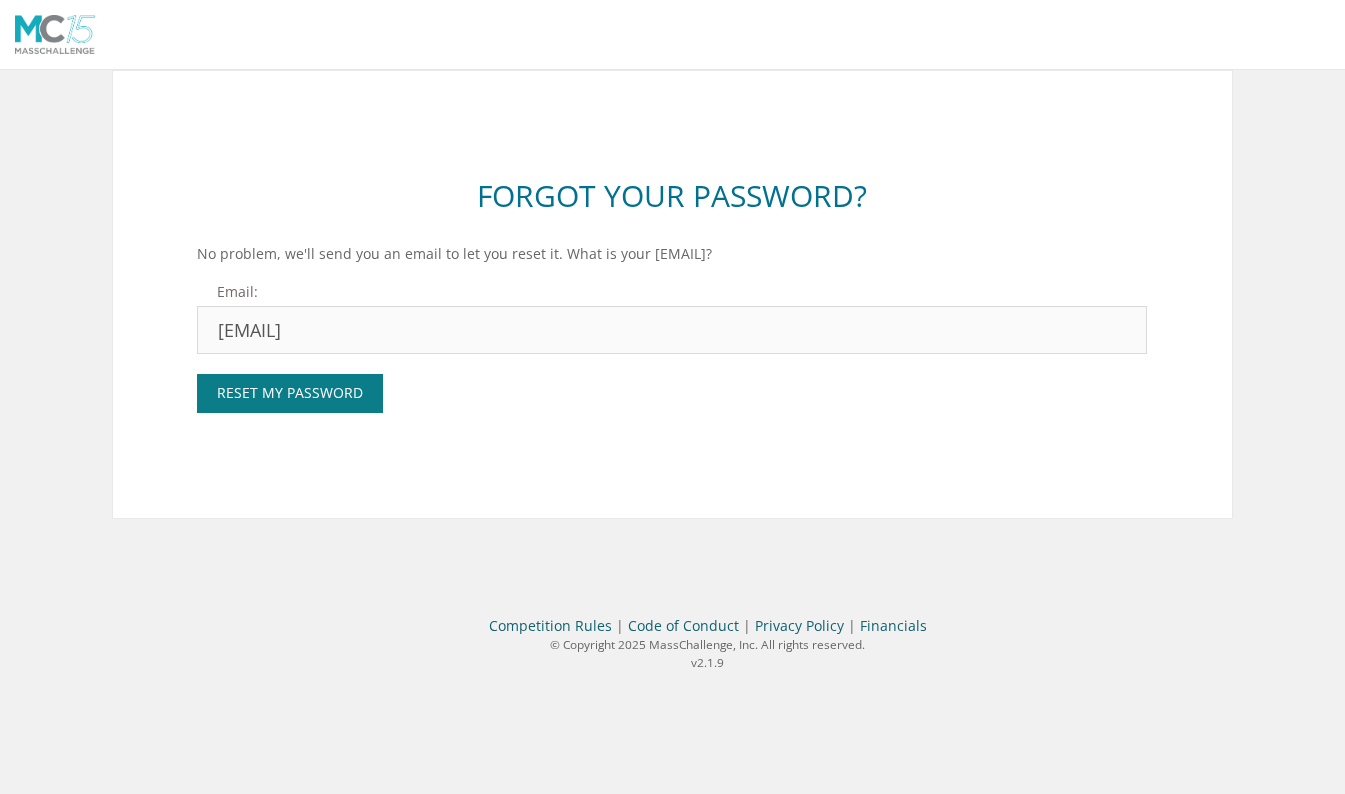 click on "Reset My Password" at bounding box center [290, 393] 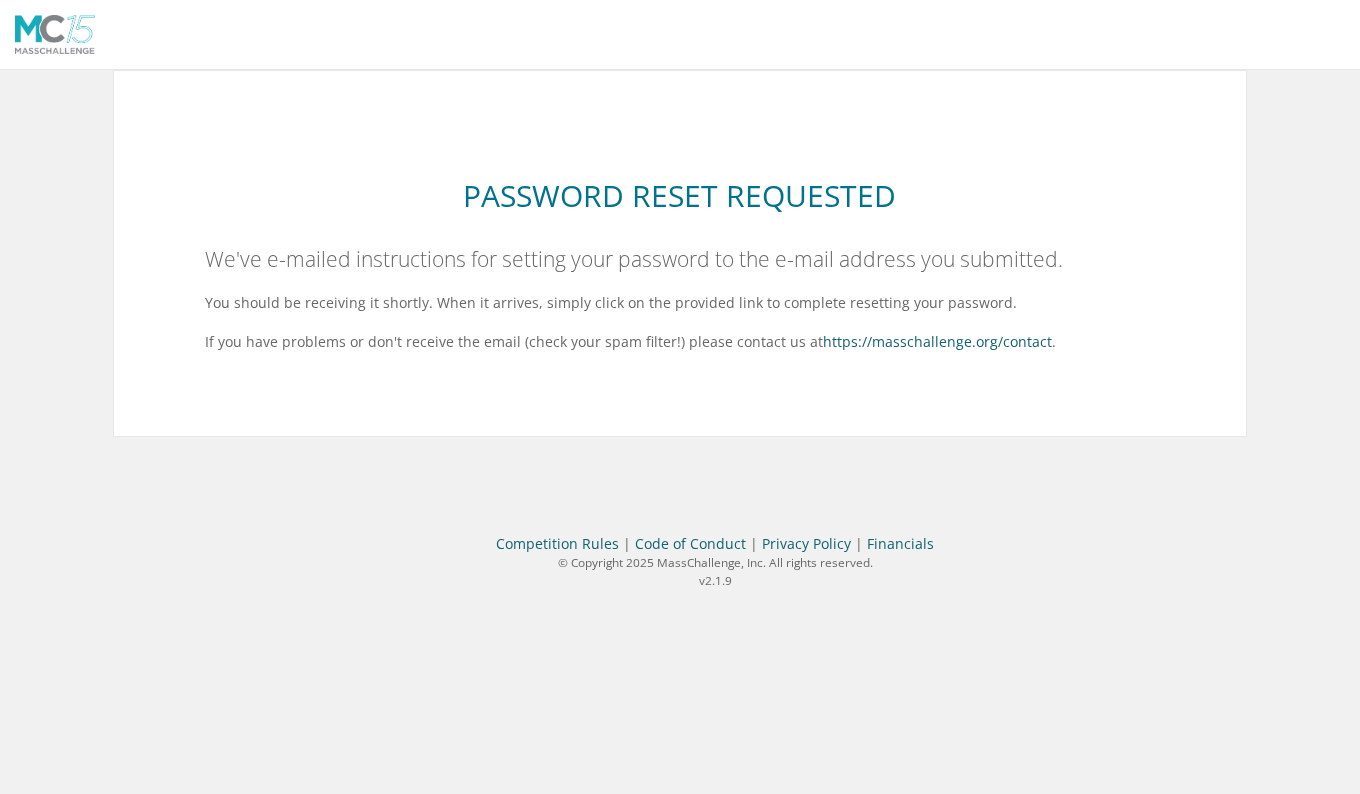 scroll, scrollTop: 0, scrollLeft: 0, axis: both 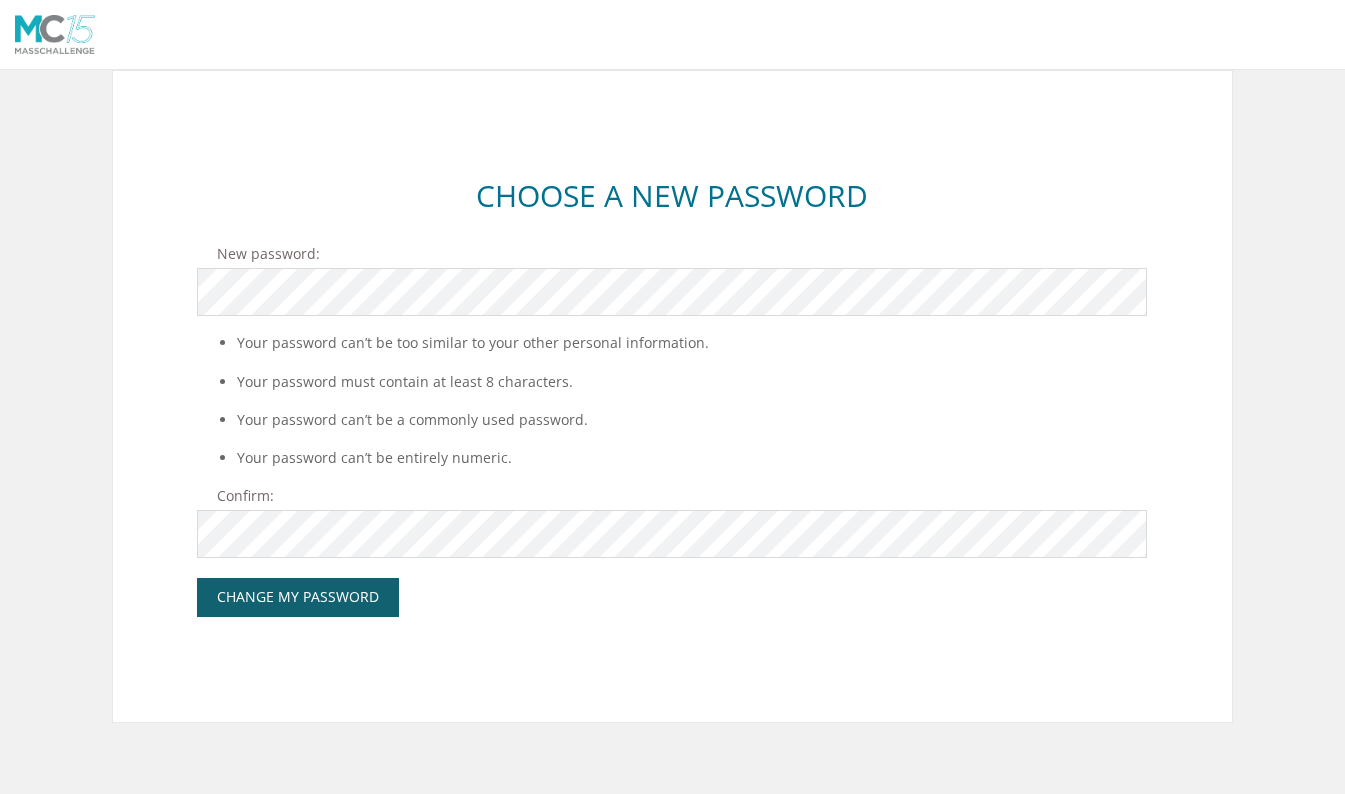 click on "Your password can’t be too similar to your other personal information. Your password must contain at least 8 characters. Your password can’t be a commonly used password. Your password can’t be entirely numeric." at bounding box center (672, 400) 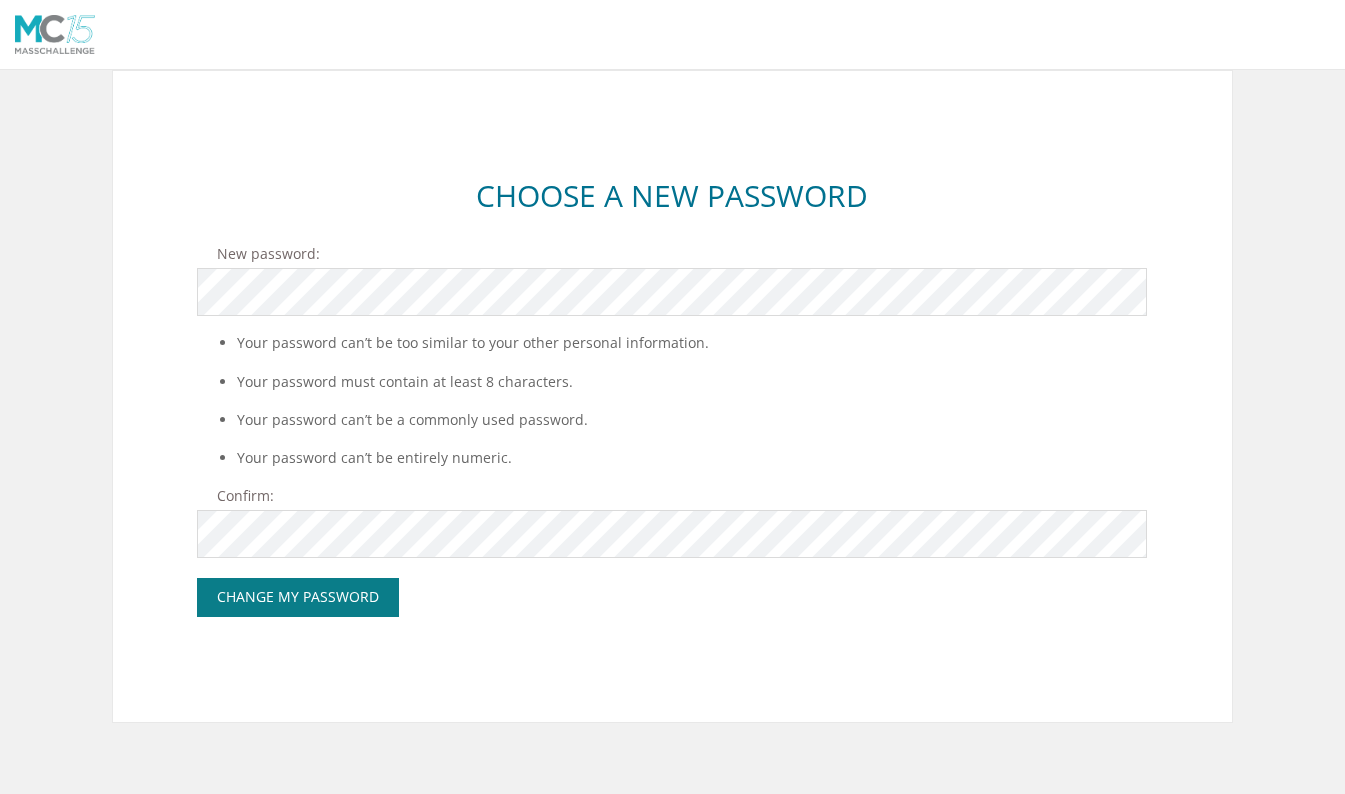 click on "Change My Password" at bounding box center [298, 597] 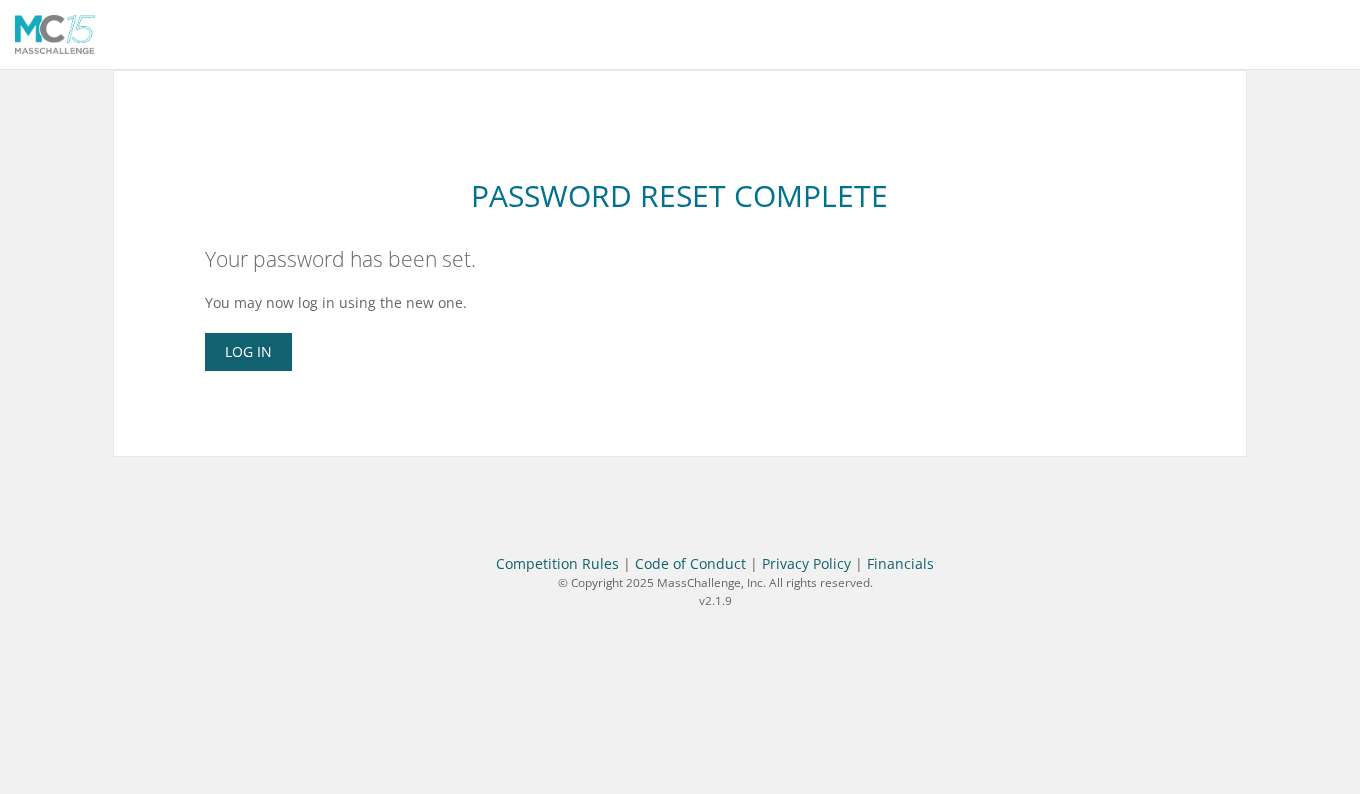 scroll, scrollTop: 0, scrollLeft: 0, axis: both 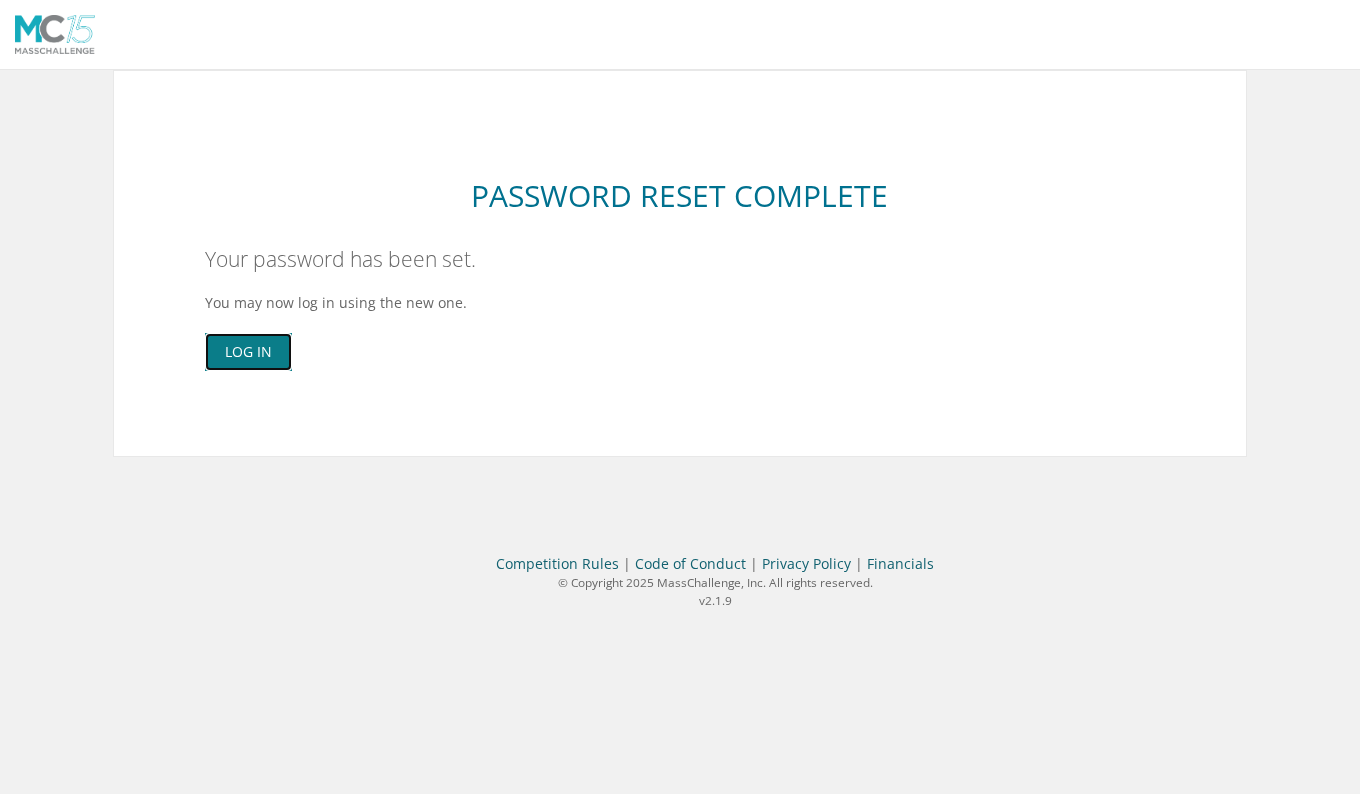 click on "Log In" at bounding box center [248, 352] 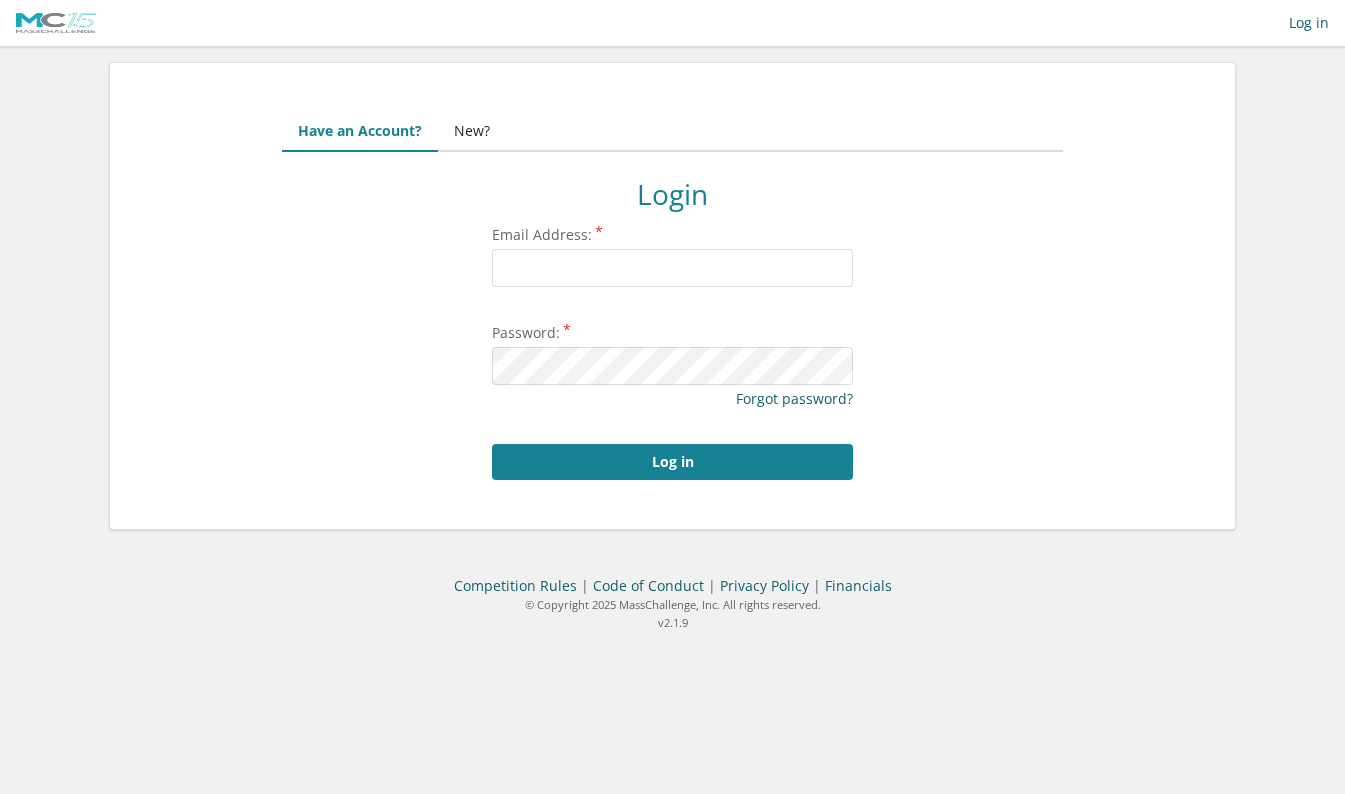scroll, scrollTop: 0, scrollLeft: 0, axis: both 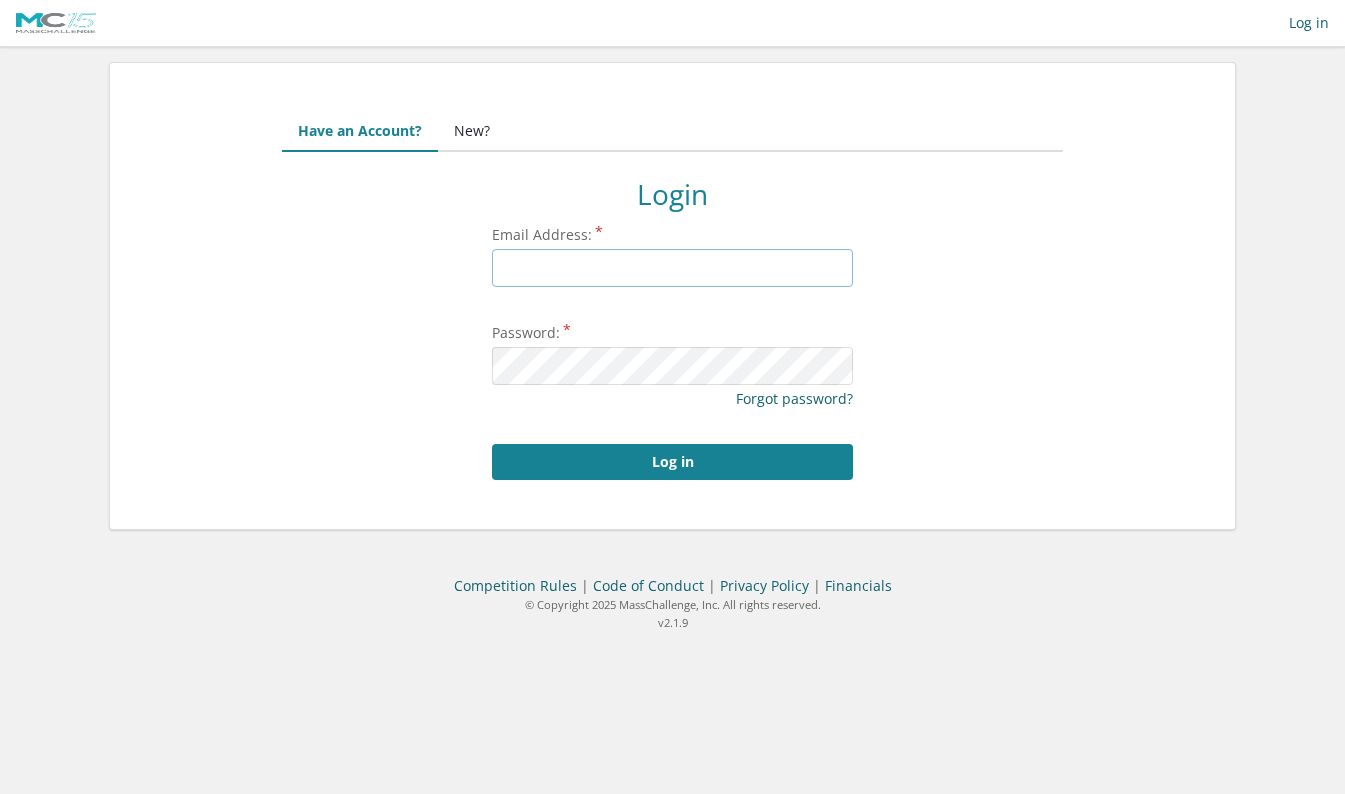 click on "Email Address:" at bounding box center (672, 268) 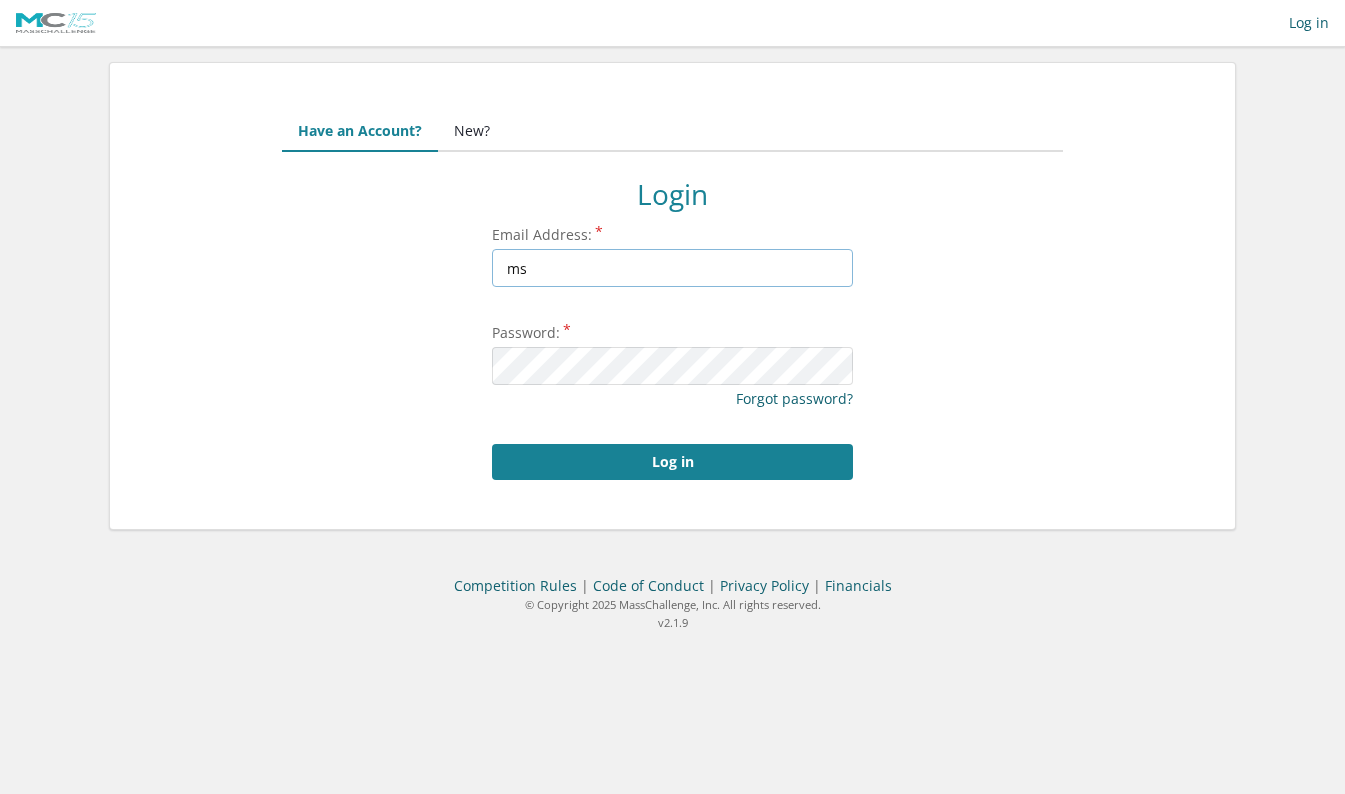 type on "[USERNAME]@example.com" 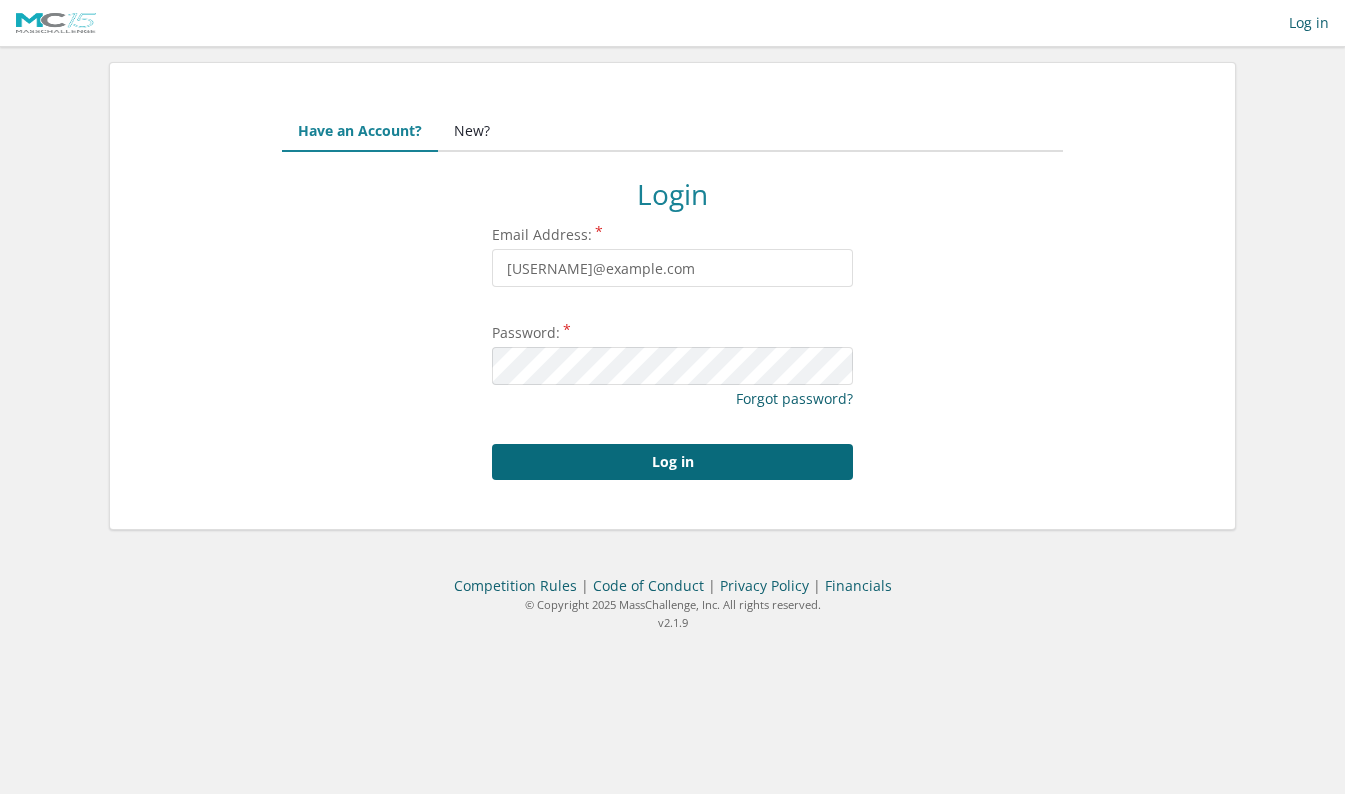 click on "Log in" at bounding box center [672, 462] 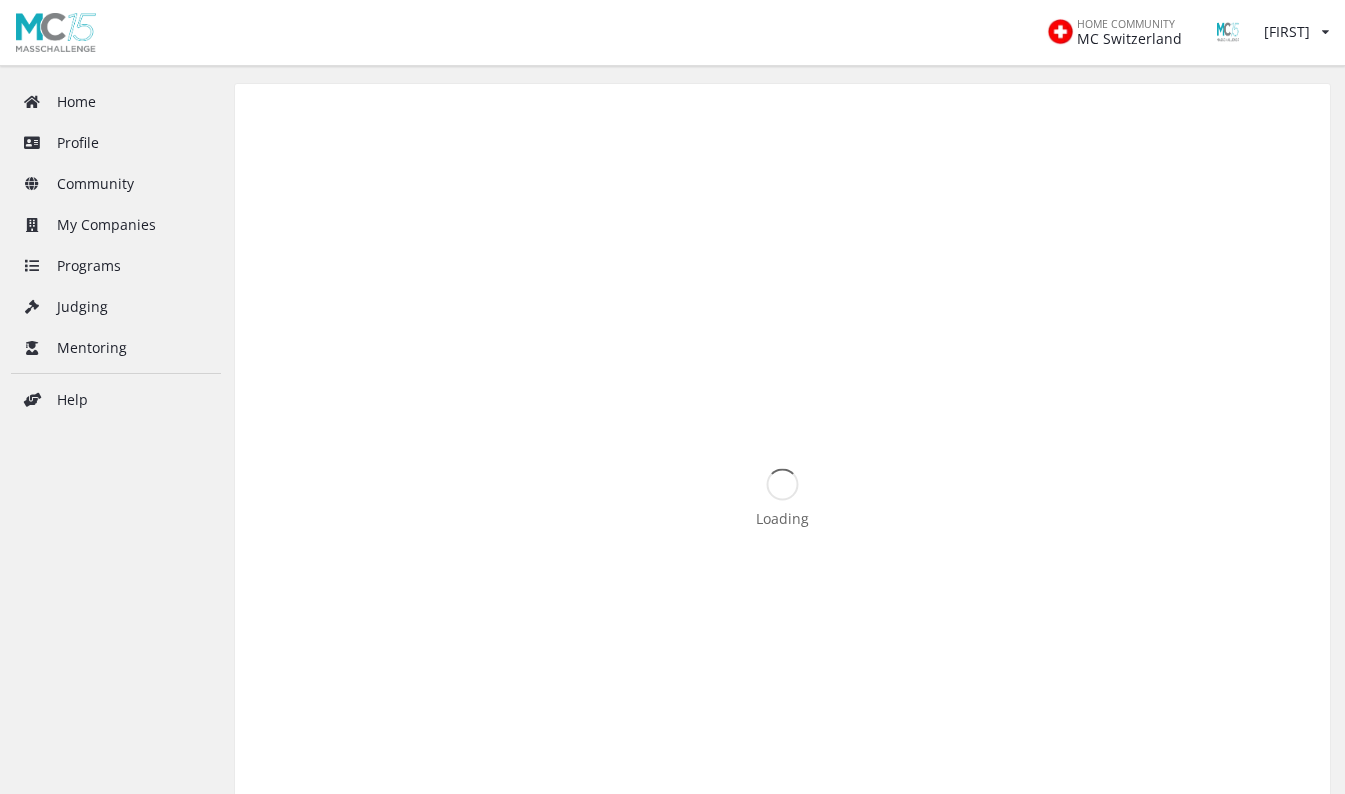 scroll, scrollTop: 0, scrollLeft: 0, axis: both 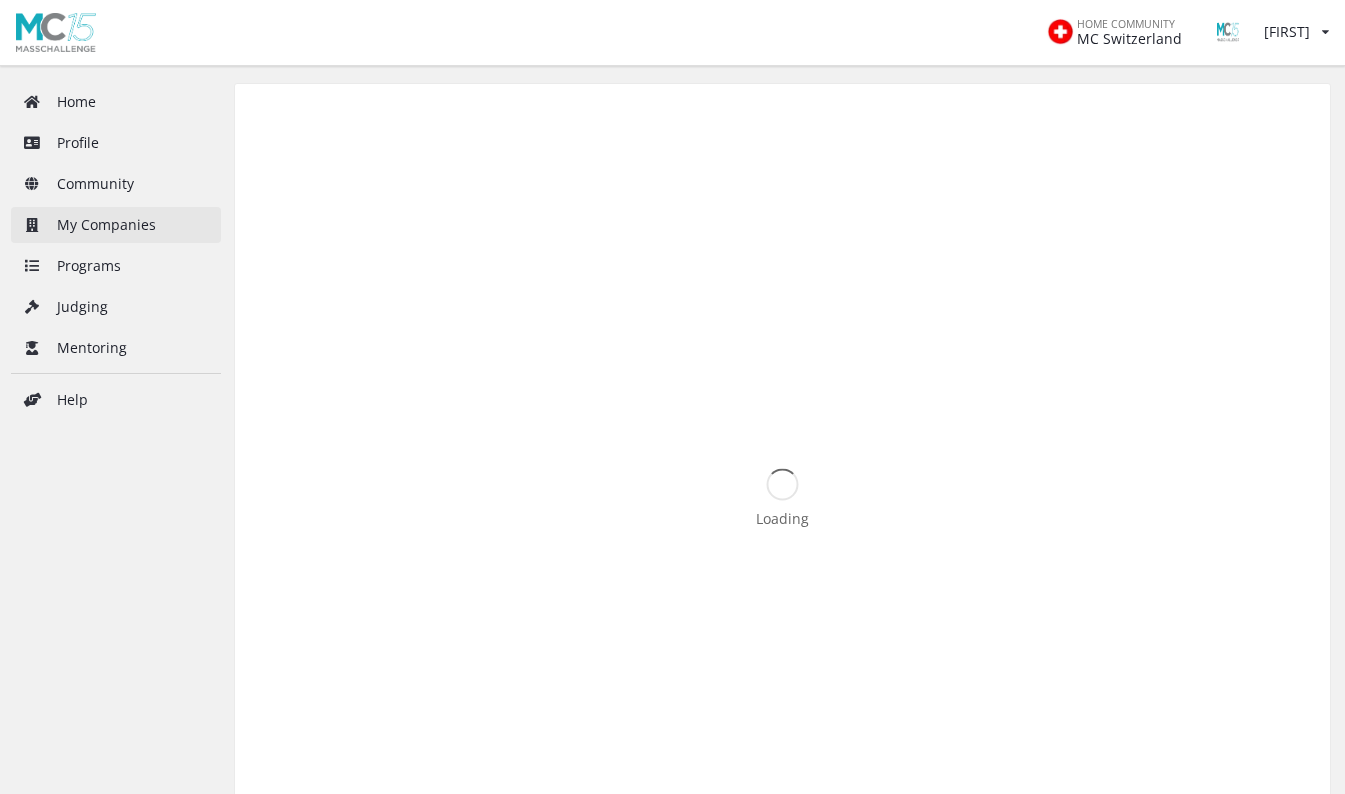 click on "My Companies" at bounding box center [116, 225] 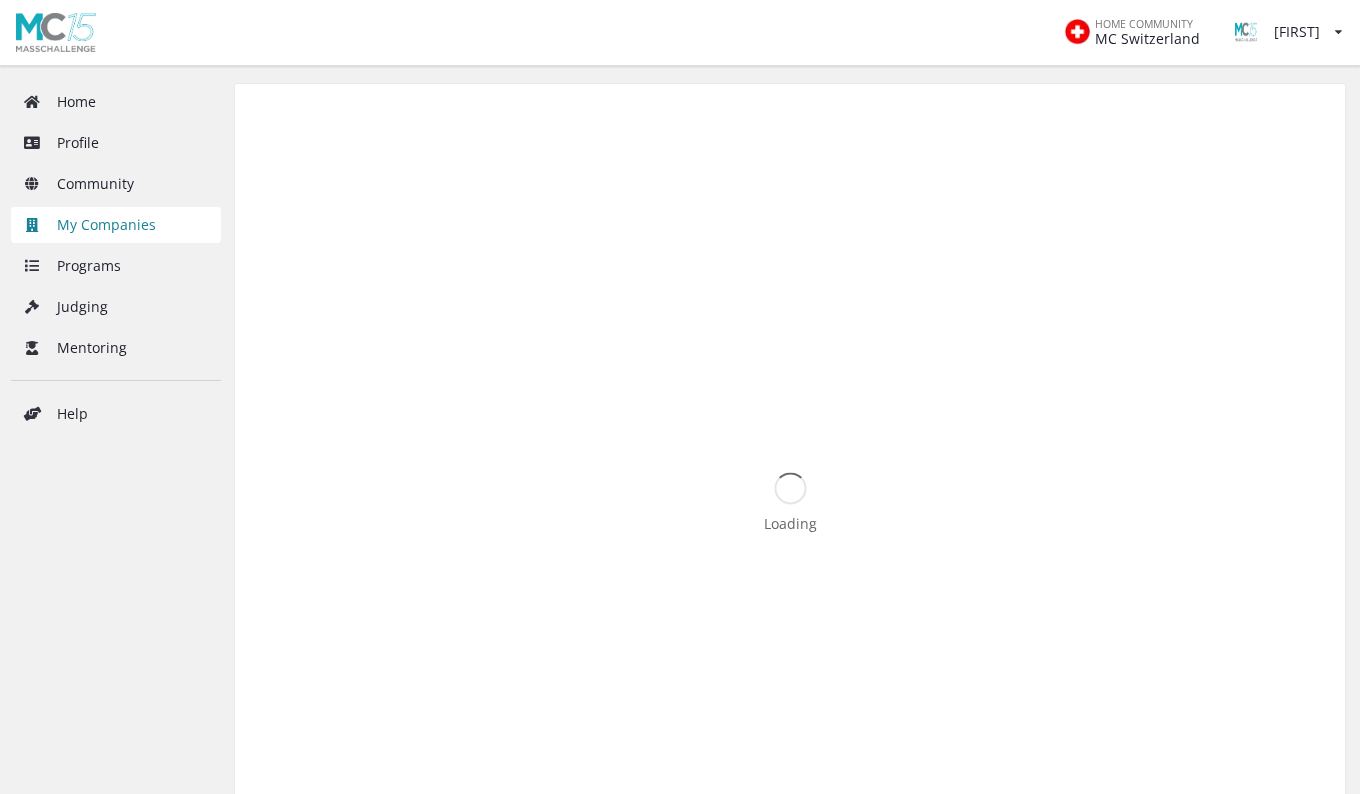 scroll, scrollTop: 0, scrollLeft: 0, axis: both 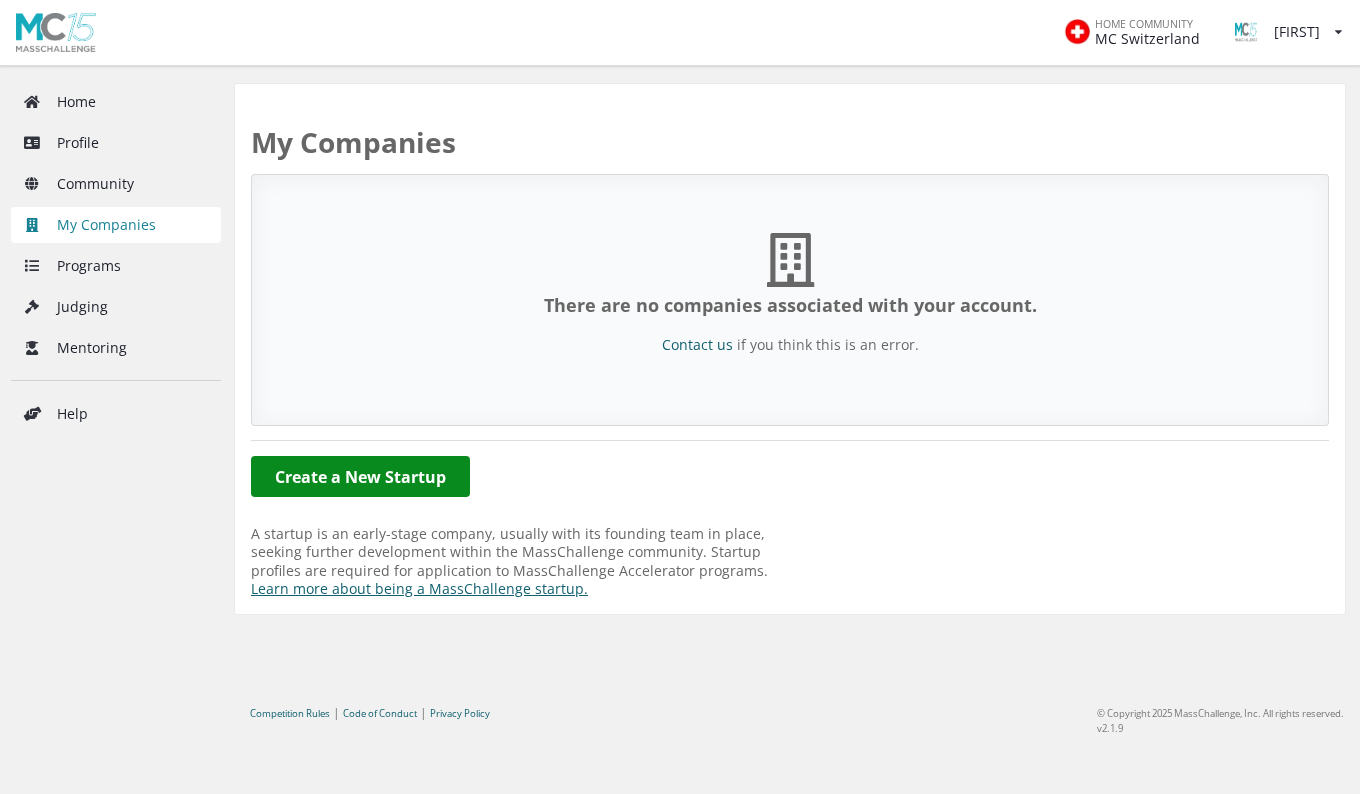 click on "Home
Profile
Community
My Companies
Programs
Judging
Mentoring
Help" at bounding box center (116, 260) 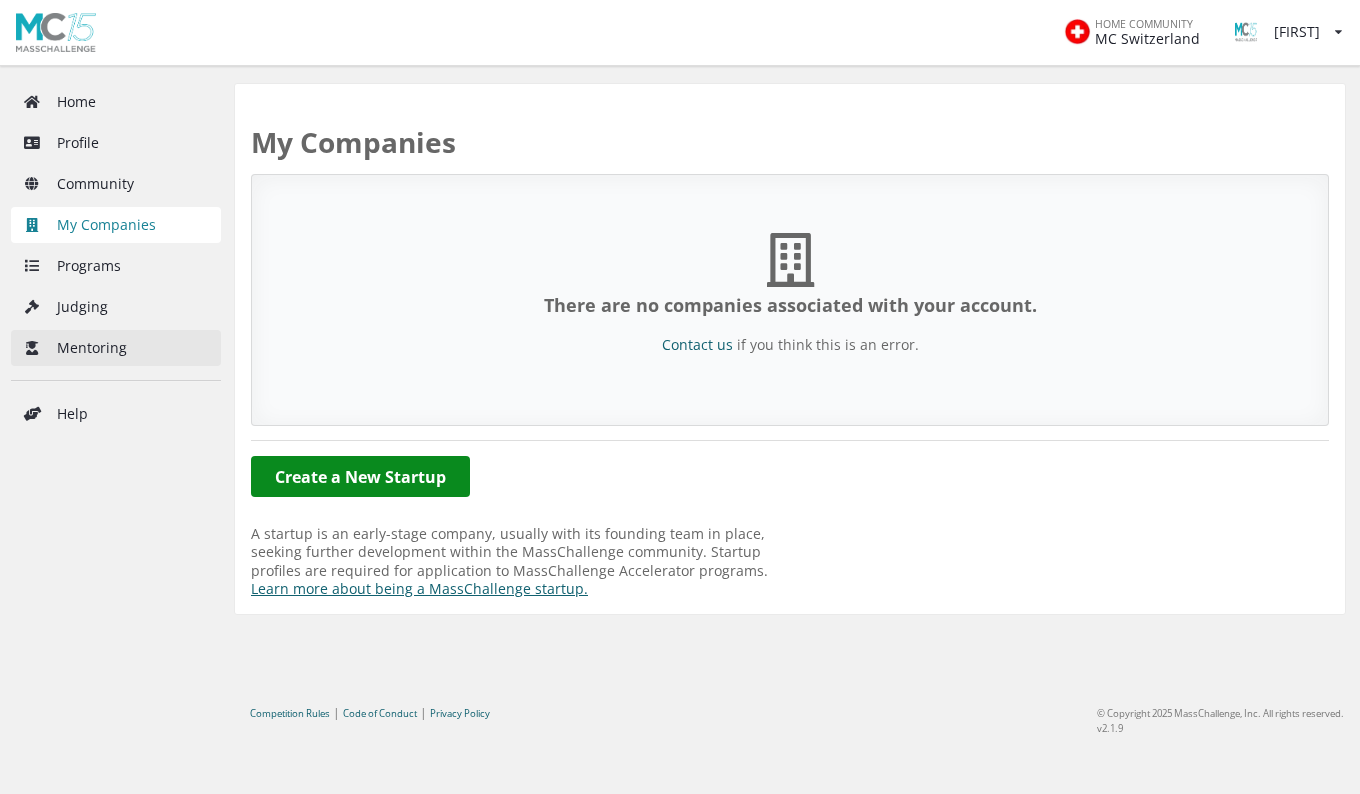 click on "Mentoring" at bounding box center [116, 348] 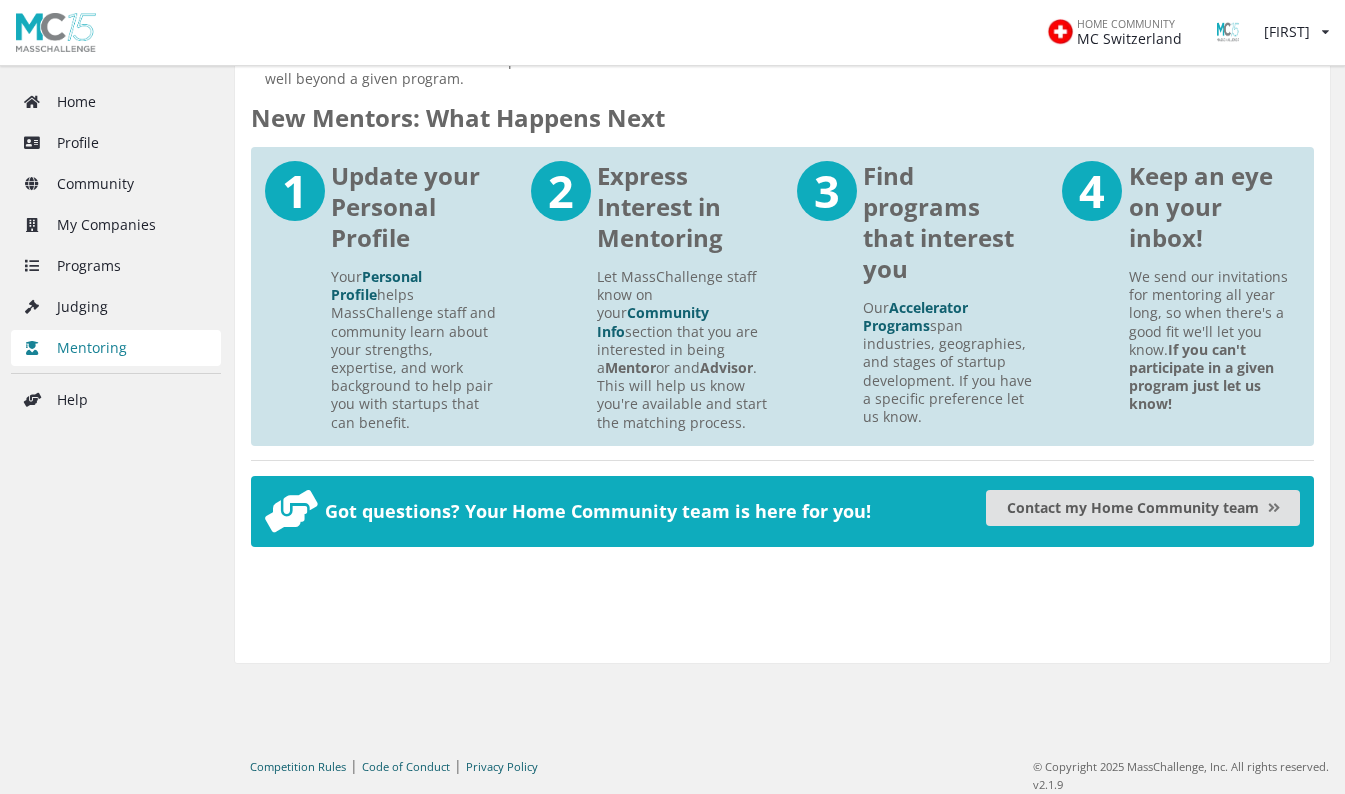 scroll, scrollTop: 1290, scrollLeft: 0, axis: vertical 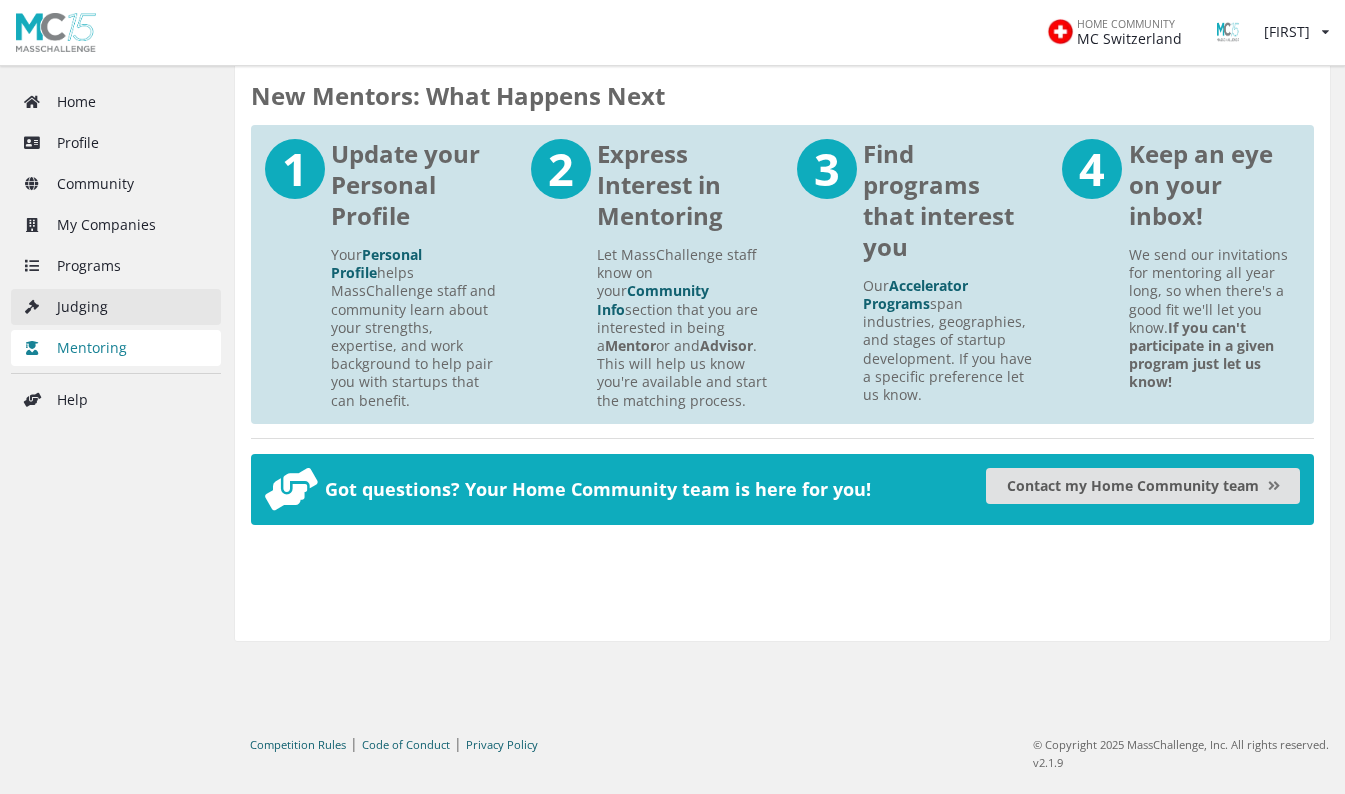 click on "Judging" at bounding box center [116, 307] 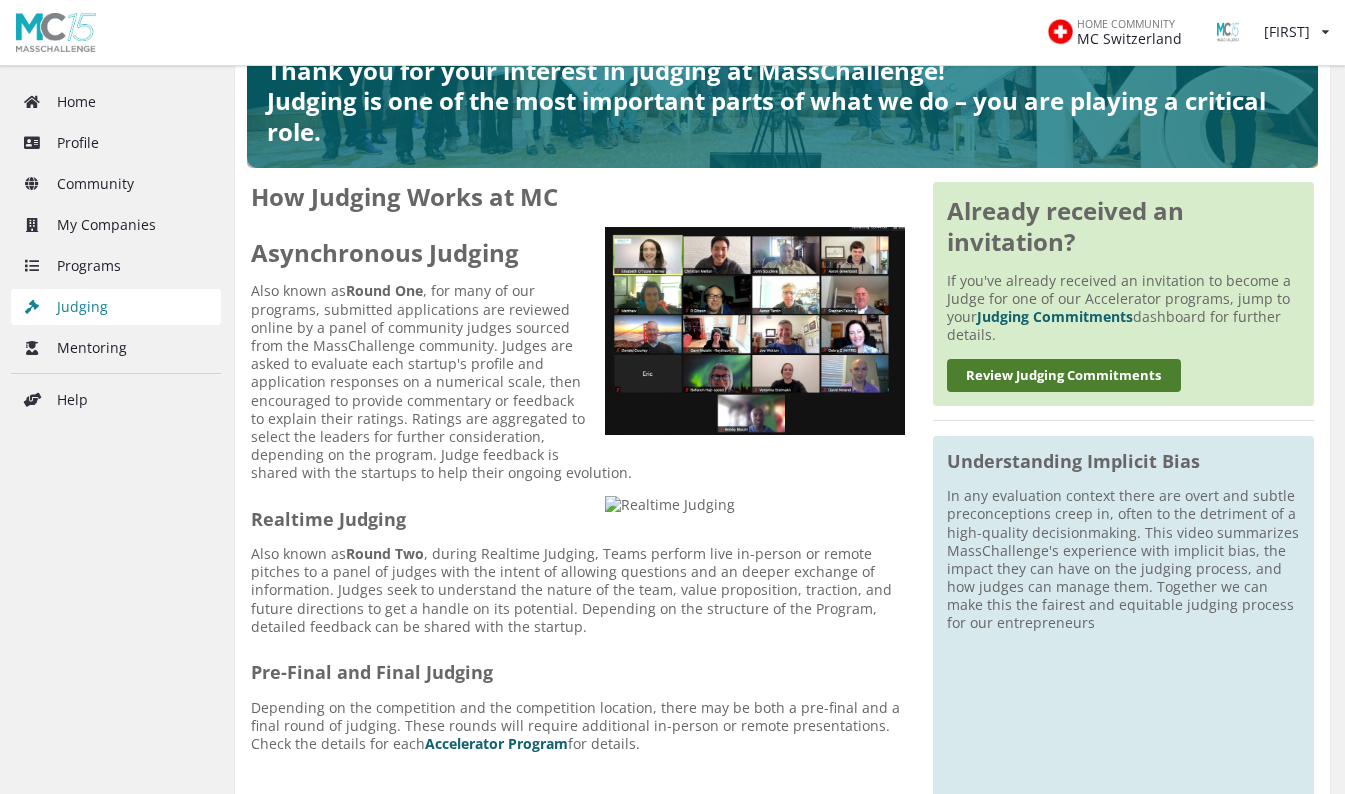 scroll, scrollTop: 291, scrollLeft: 0, axis: vertical 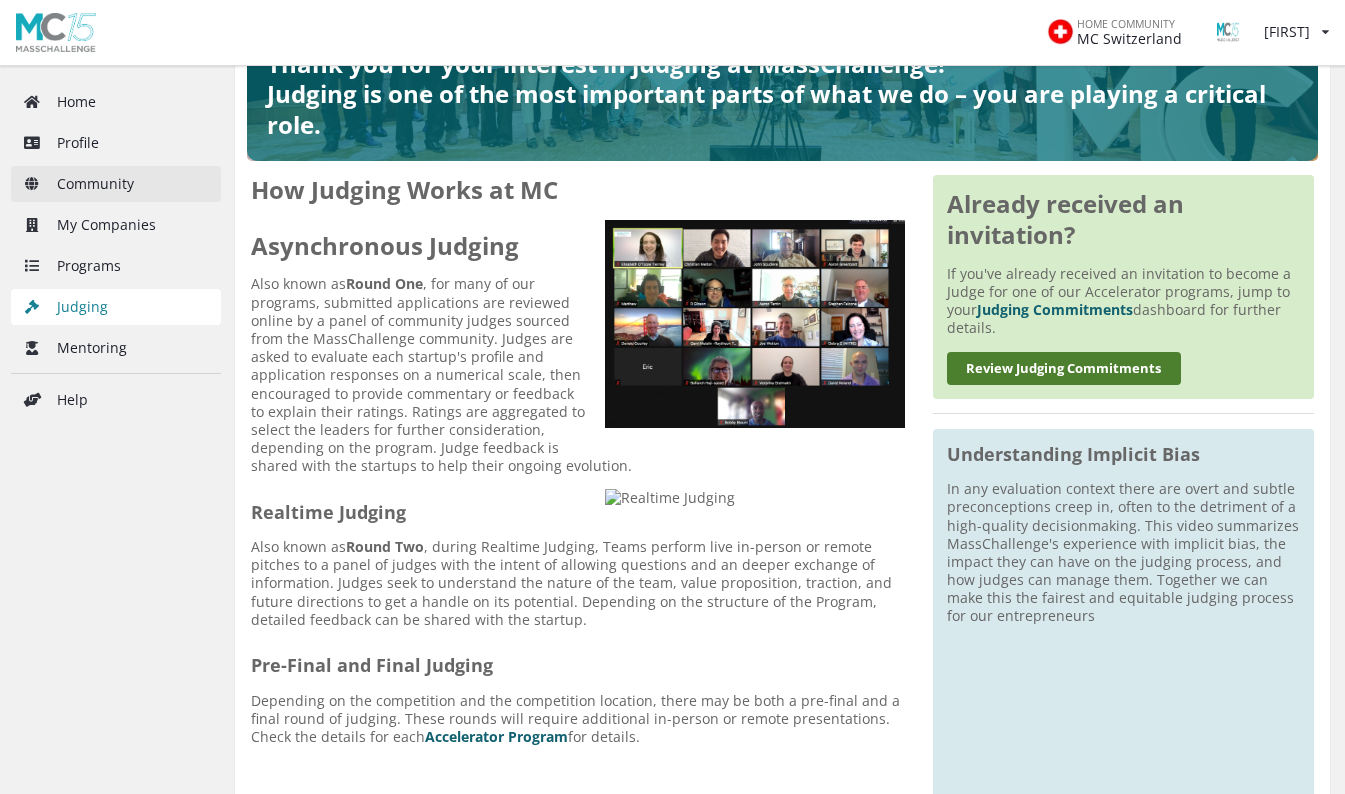 click on "Community" at bounding box center [116, 184] 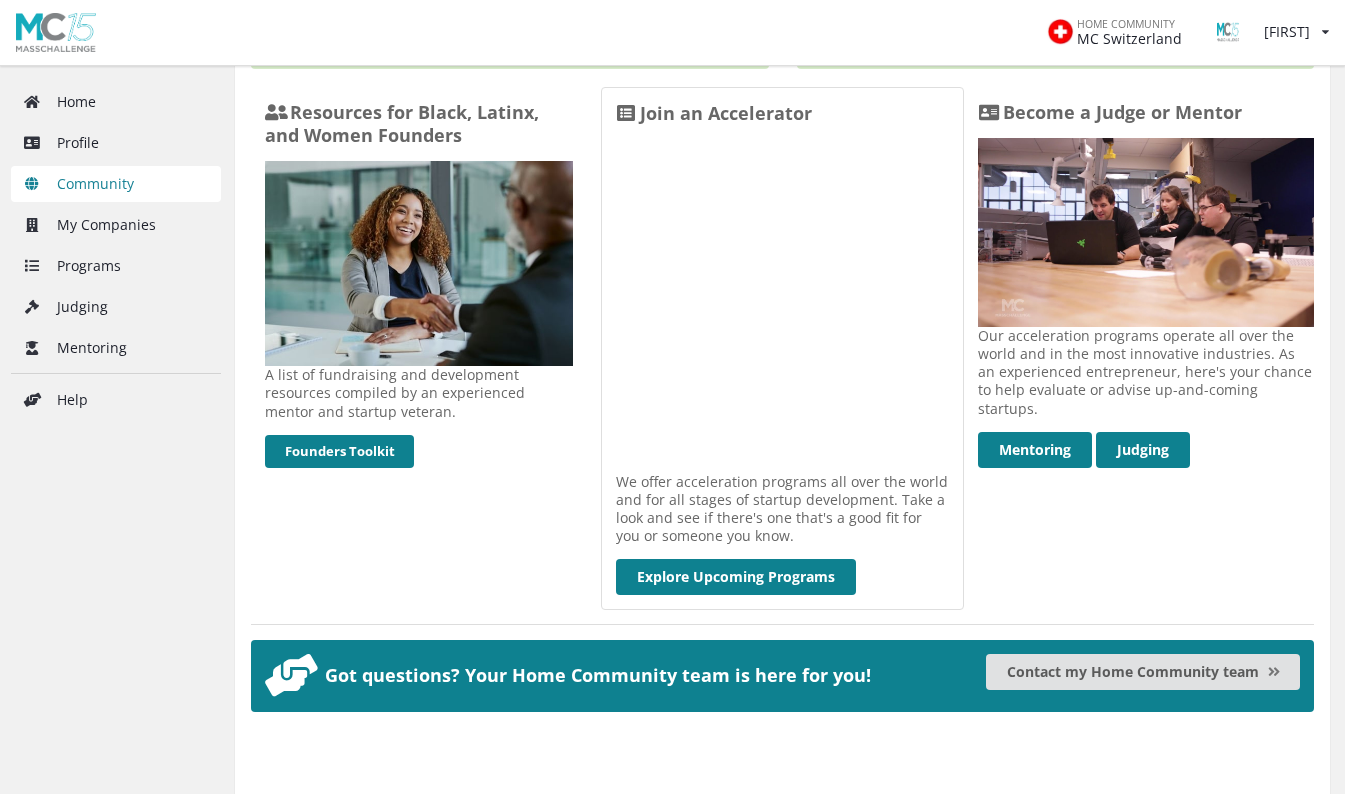 scroll, scrollTop: 783, scrollLeft: 0, axis: vertical 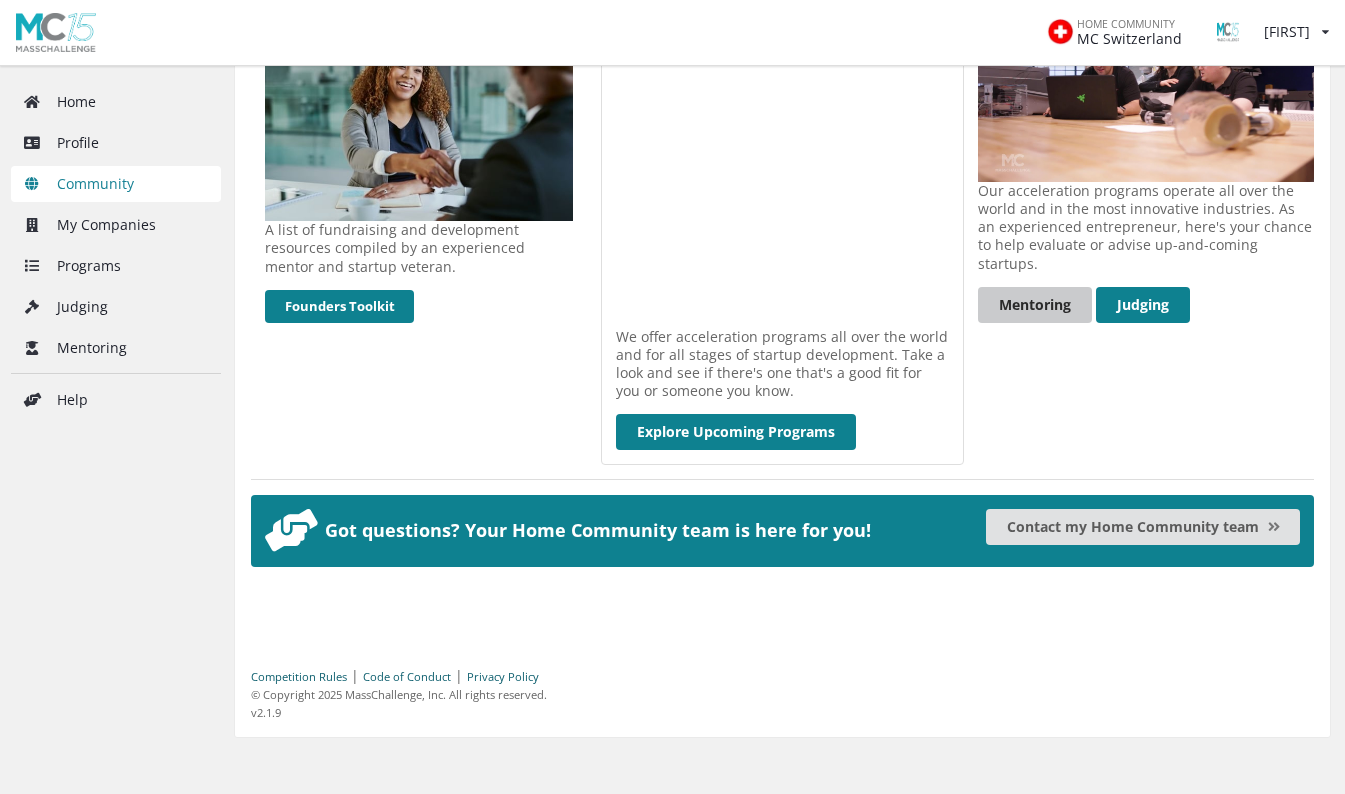 click on "Mentoring" at bounding box center [1035, 305] 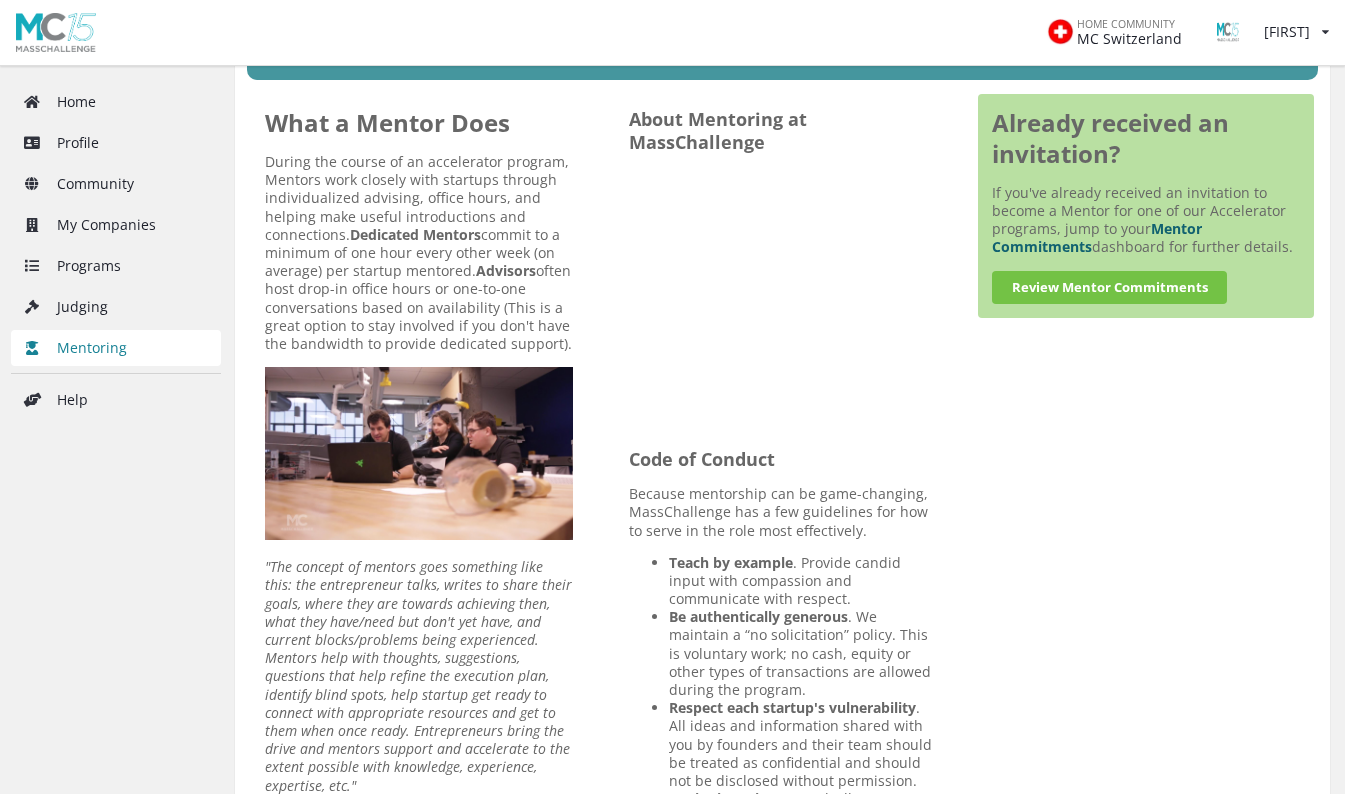 scroll, scrollTop: 373, scrollLeft: 0, axis: vertical 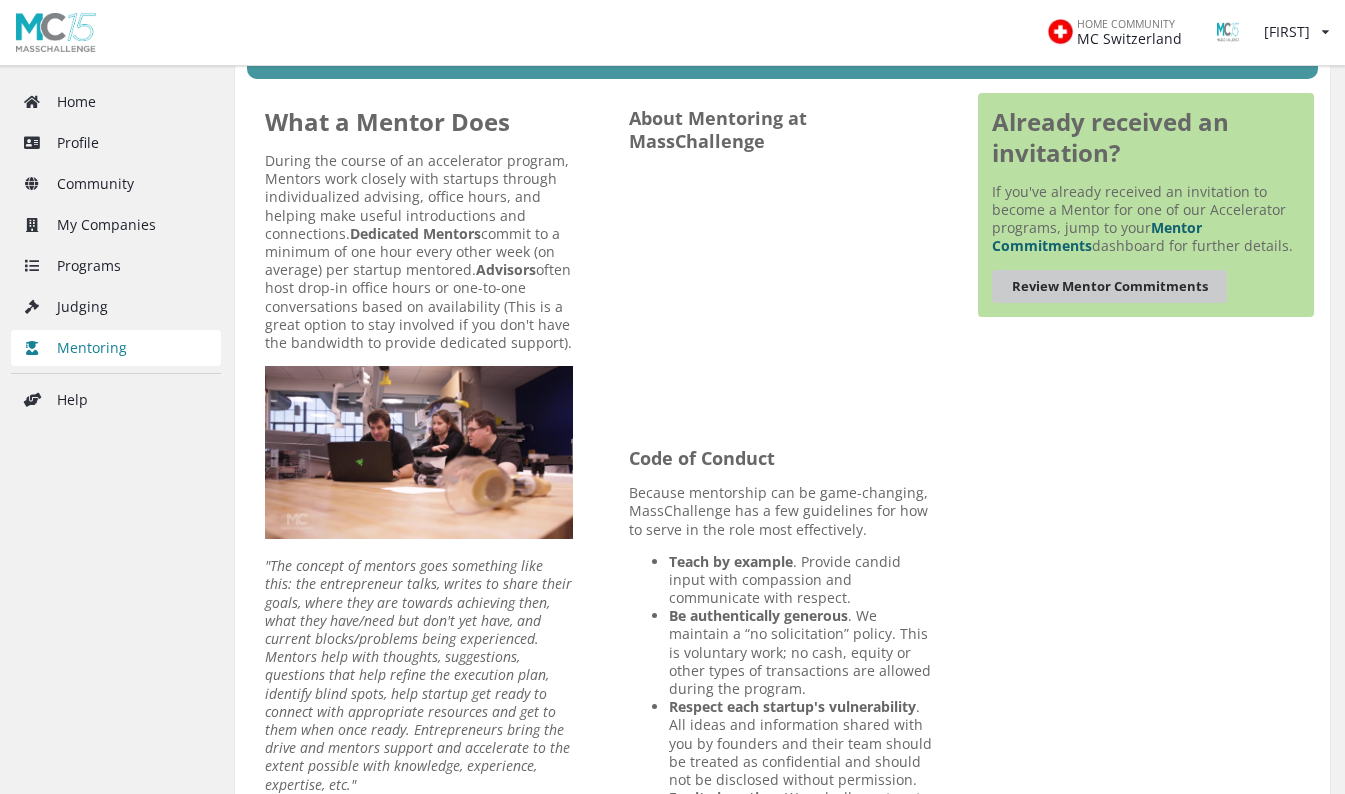 click on "Review Mentor Commitments" at bounding box center (1109, 286) 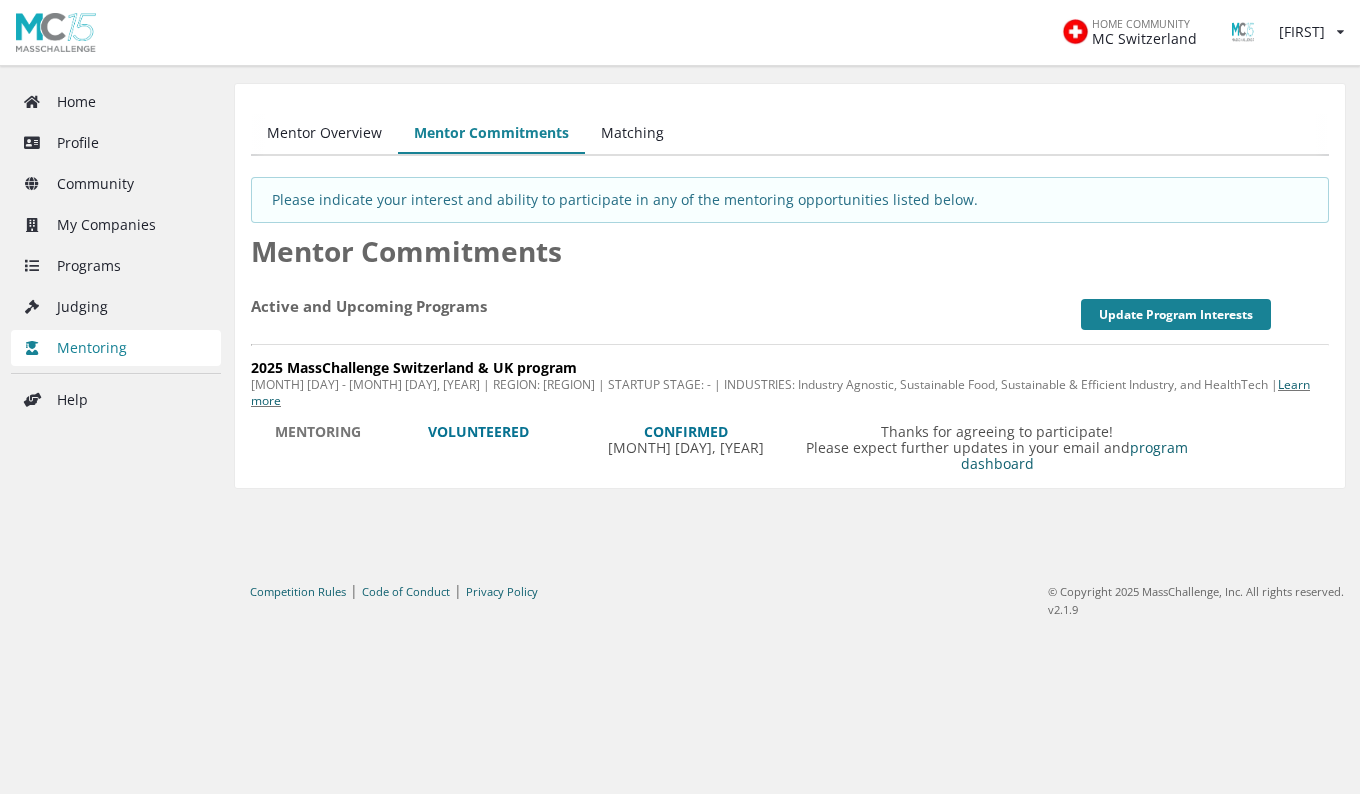 scroll, scrollTop: 0, scrollLeft: 0, axis: both 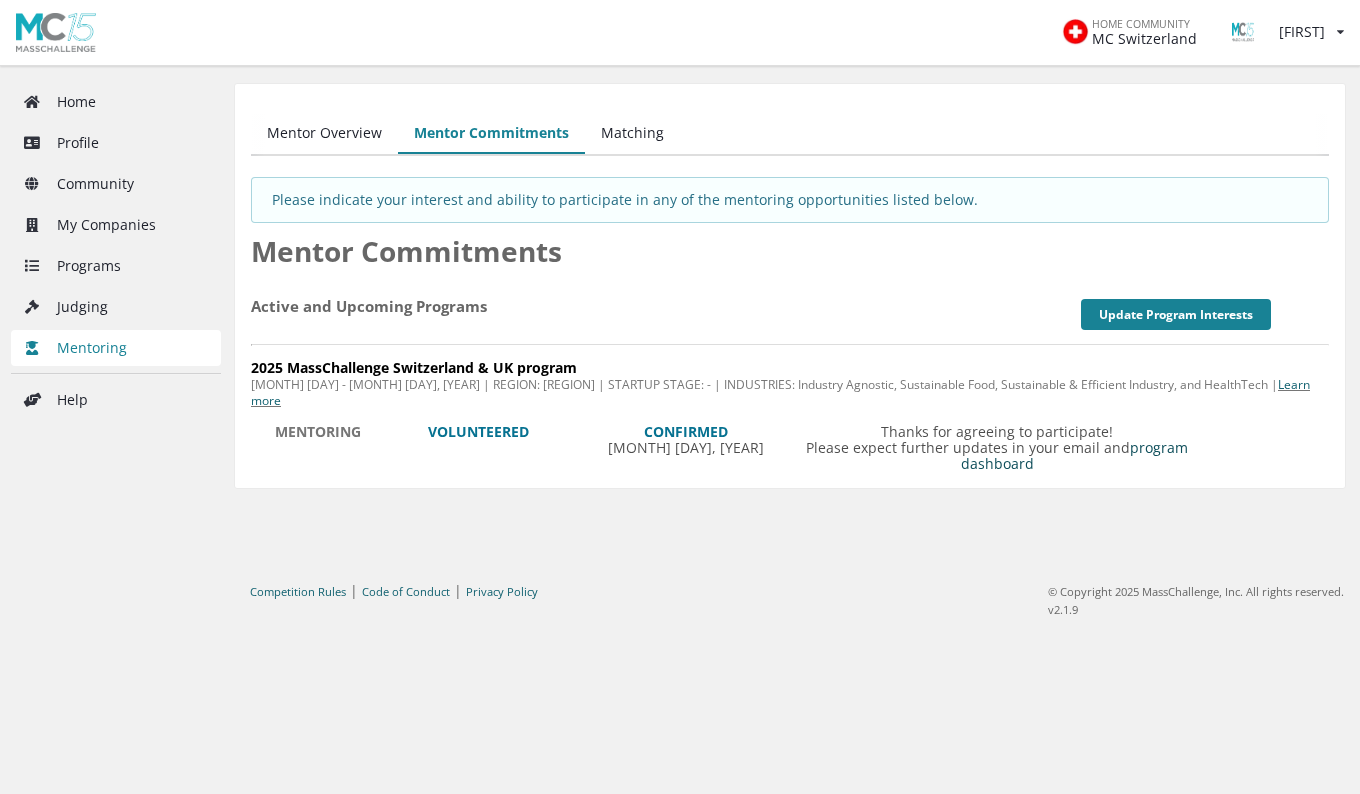 click on "program dashboard" at bounding box center (1075, 455) 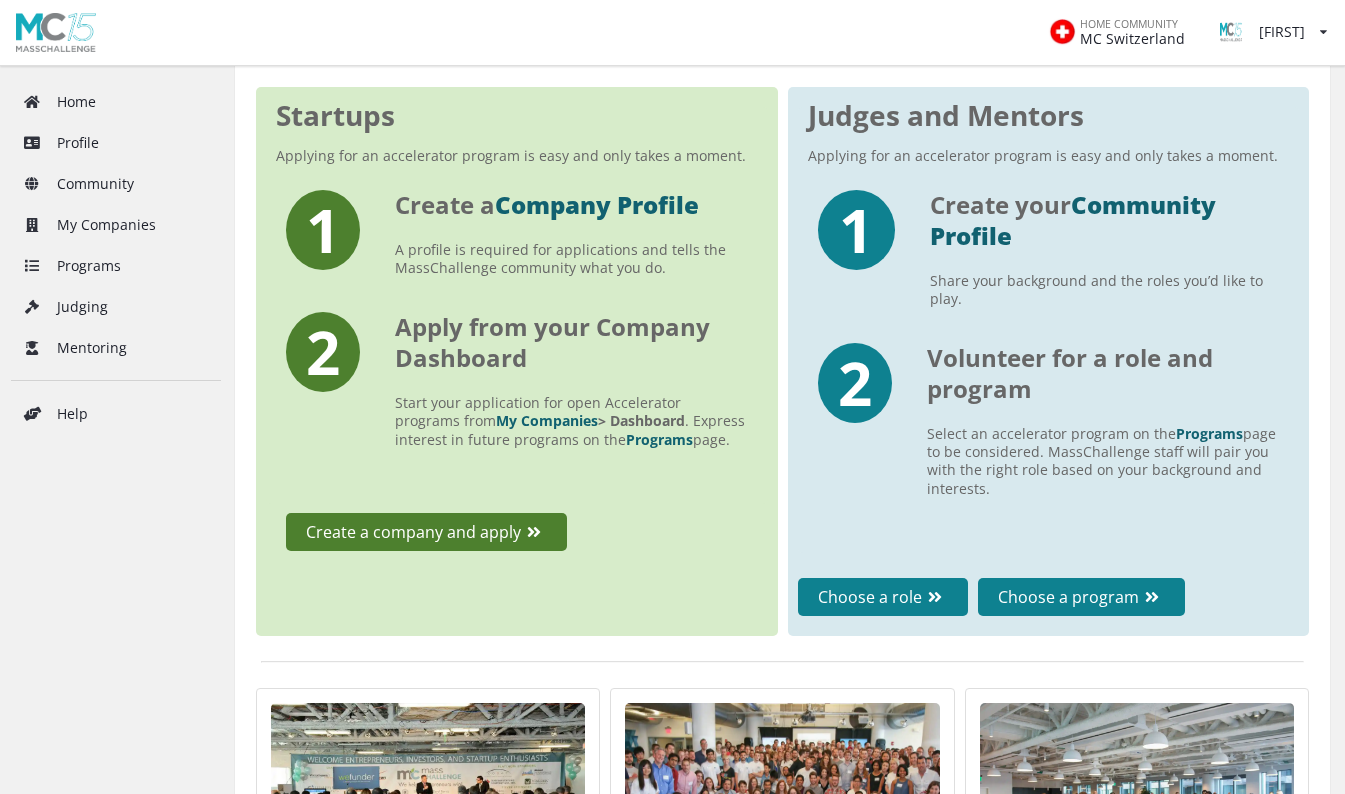 scroll, scrollTop: 342, scrollLeft: 0, axis: vertical 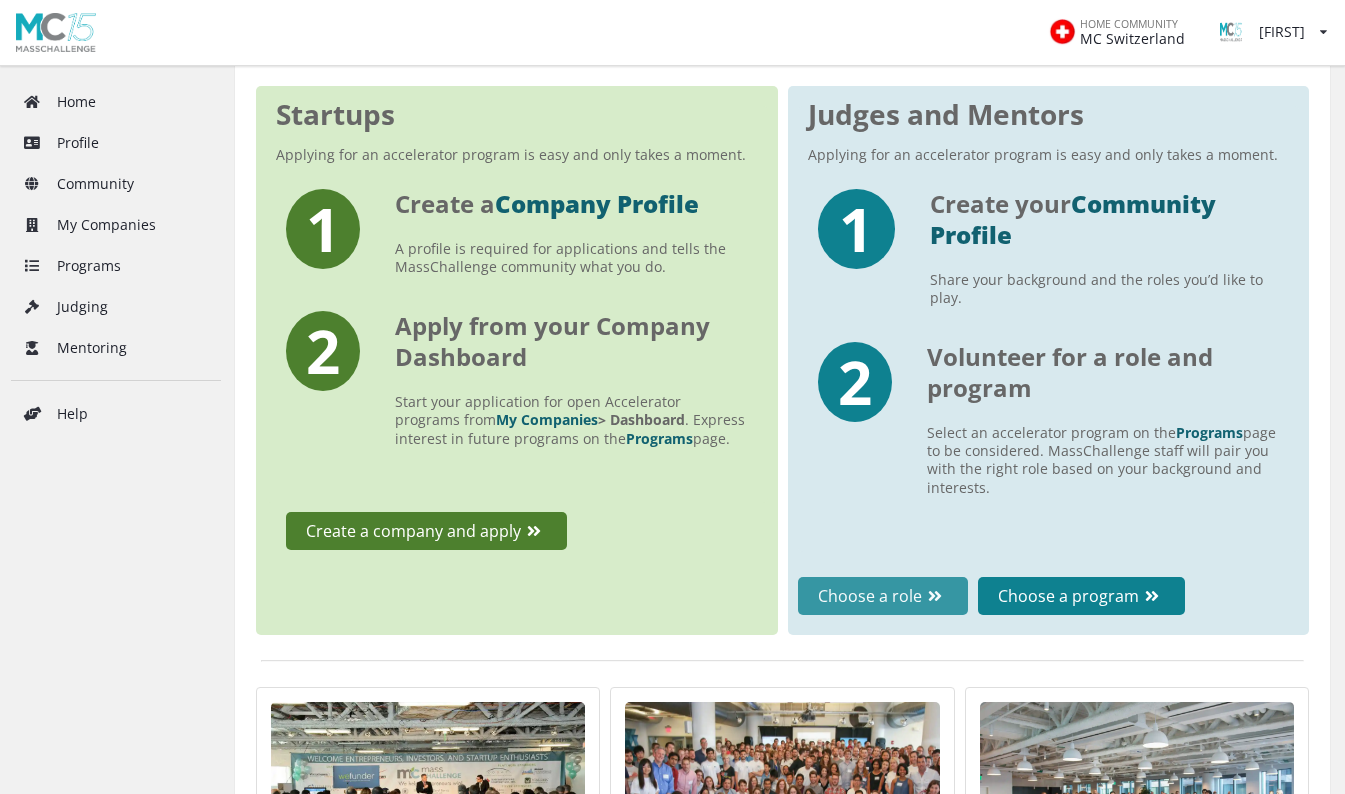 click on "Choose a role" at bounding box center [883, 596] 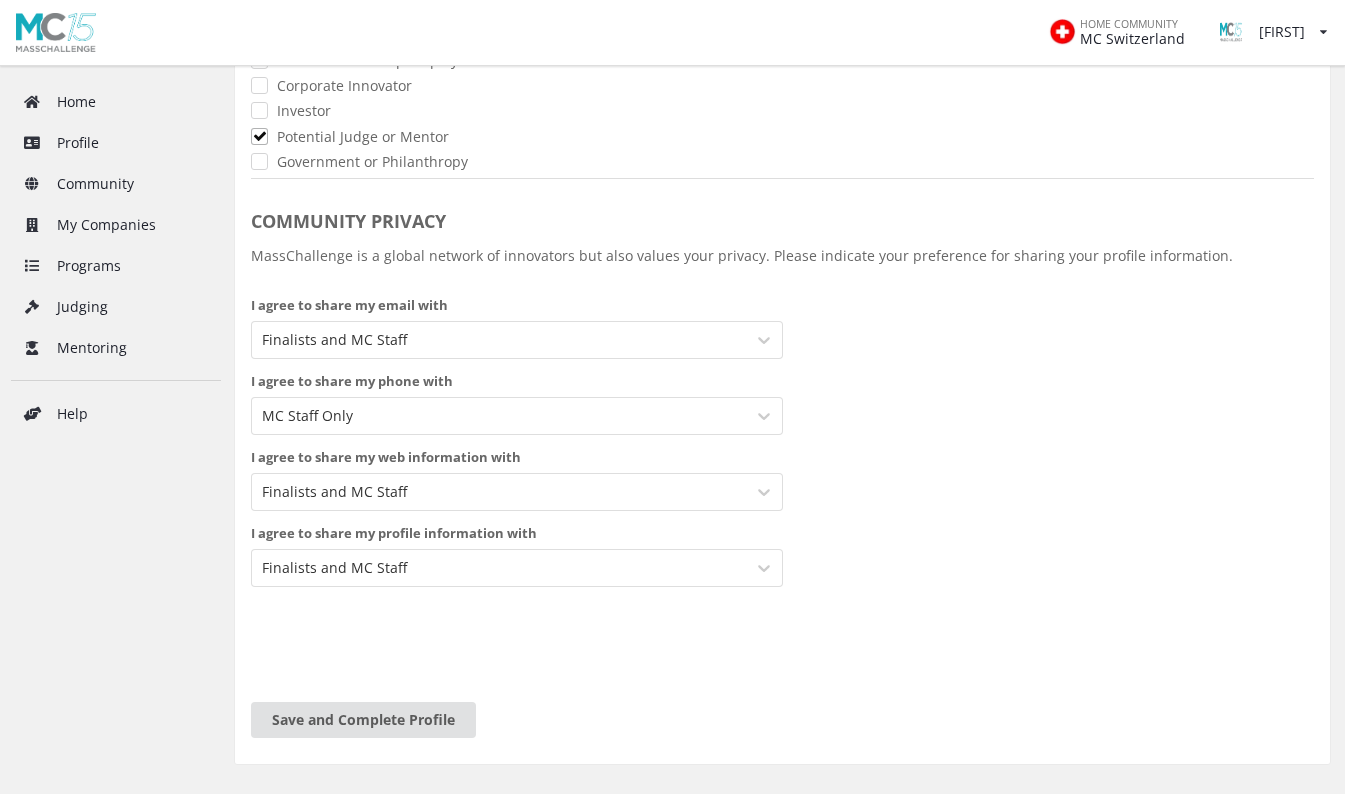 scroll, scrollTop: 833, scrollLeft: 0, axis: vertical 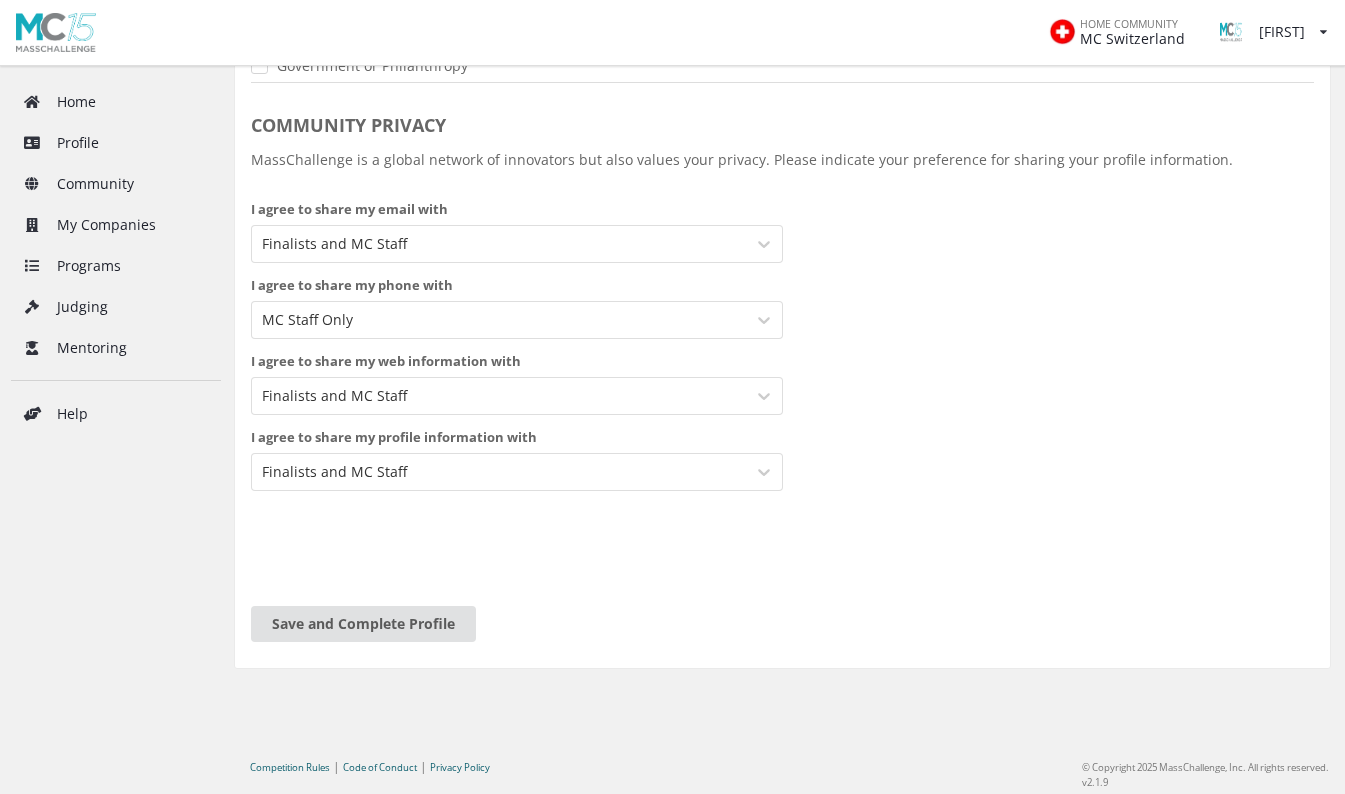 click on "Save and Complete Profile" at bounding box center [363, 624] 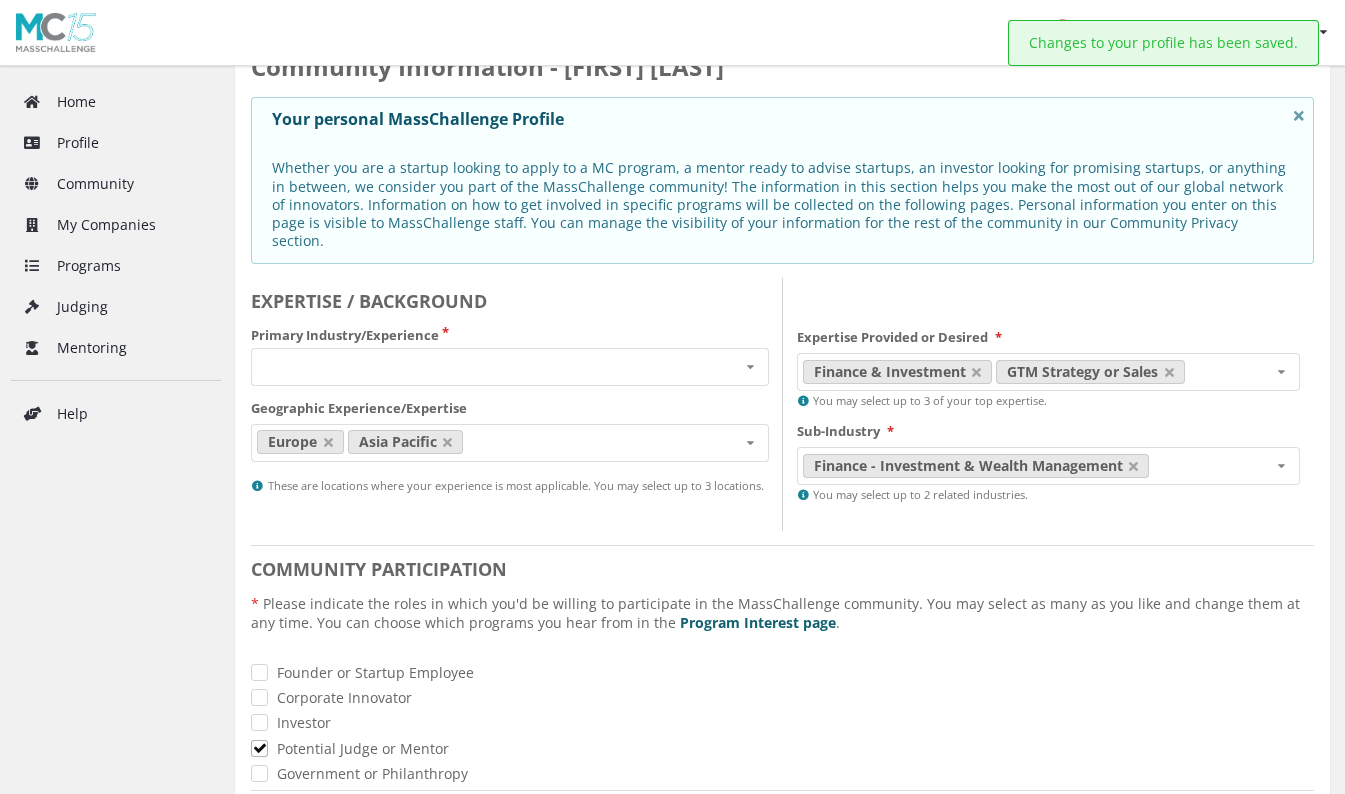 scroll, scrollTop: 0, scrollLeft: 0, axis: both 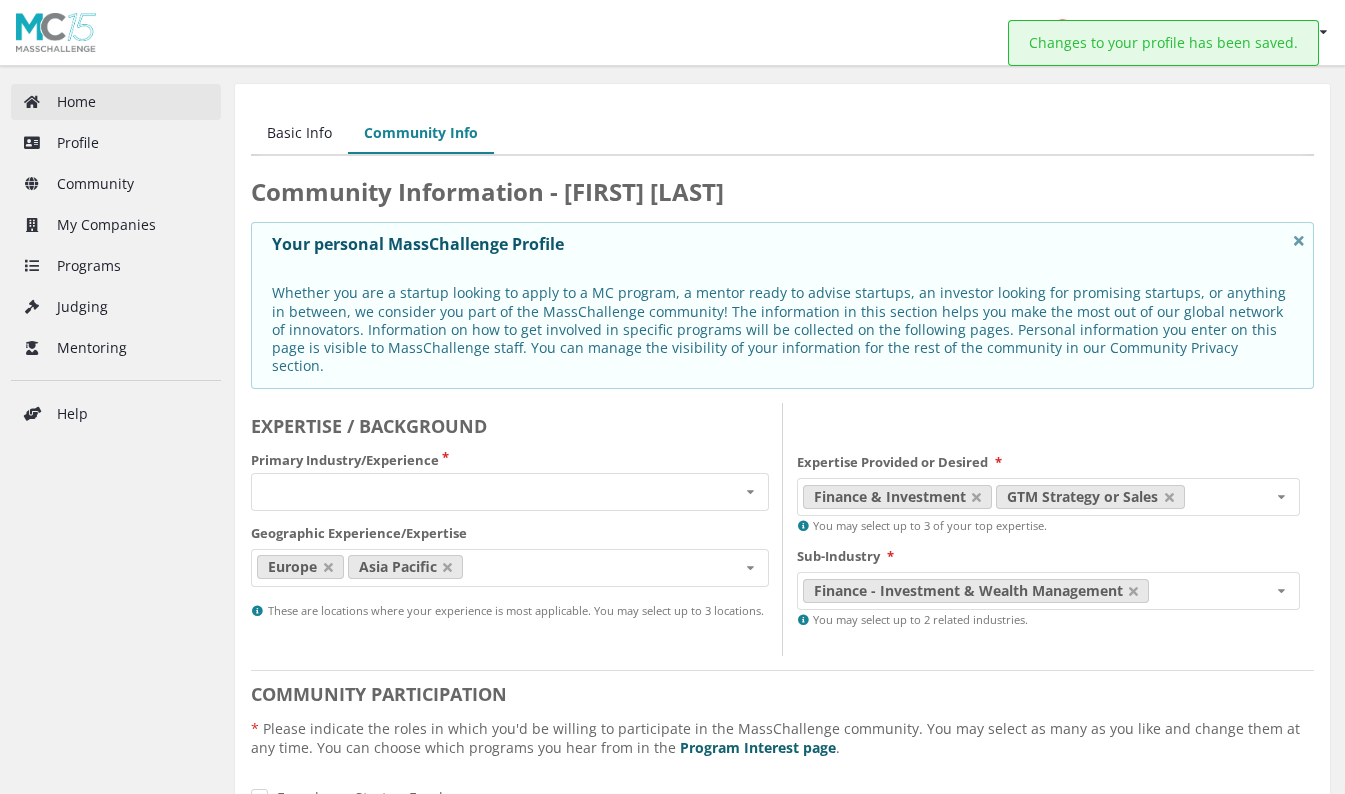 click on "Home" at bounding box center [116, 102] 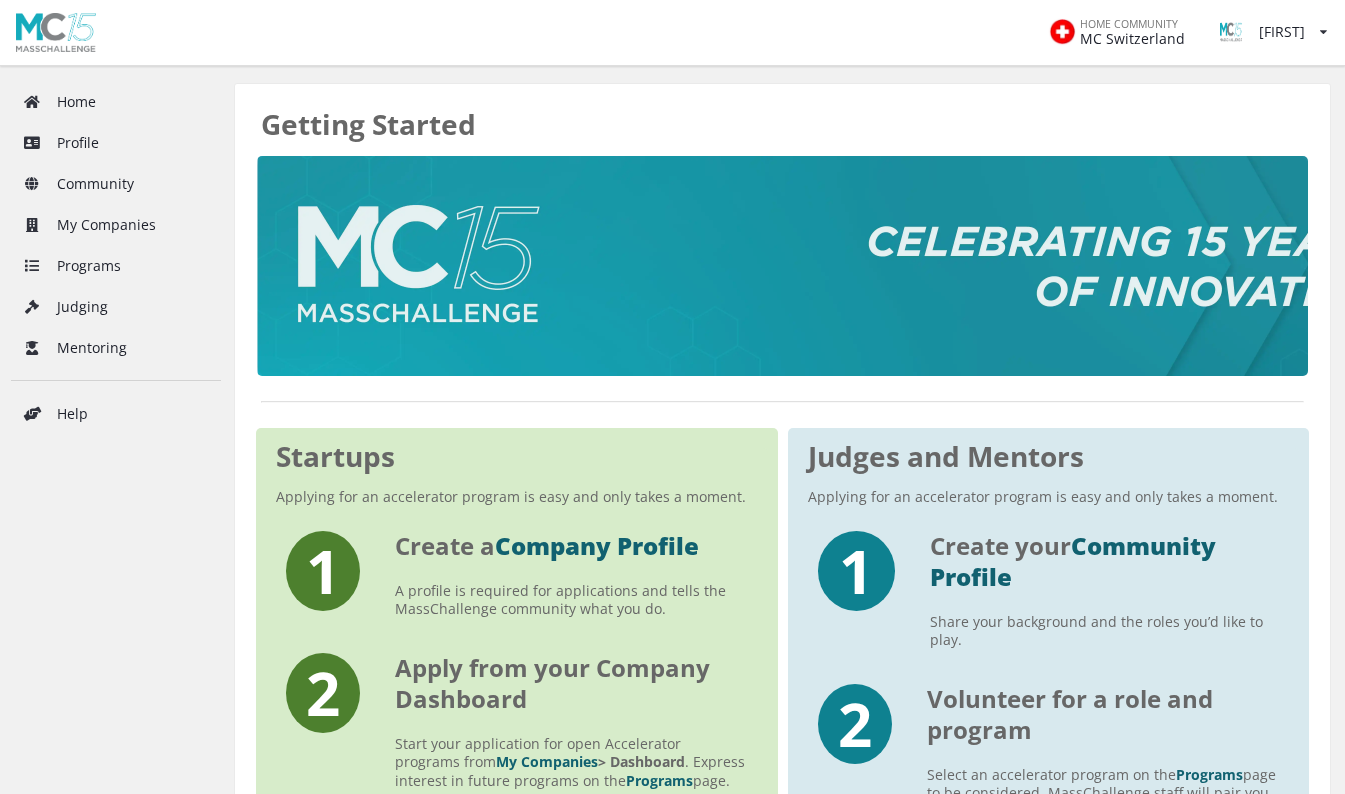 scroll, scrollTop: 0, scrollLeft: 0, axis: both 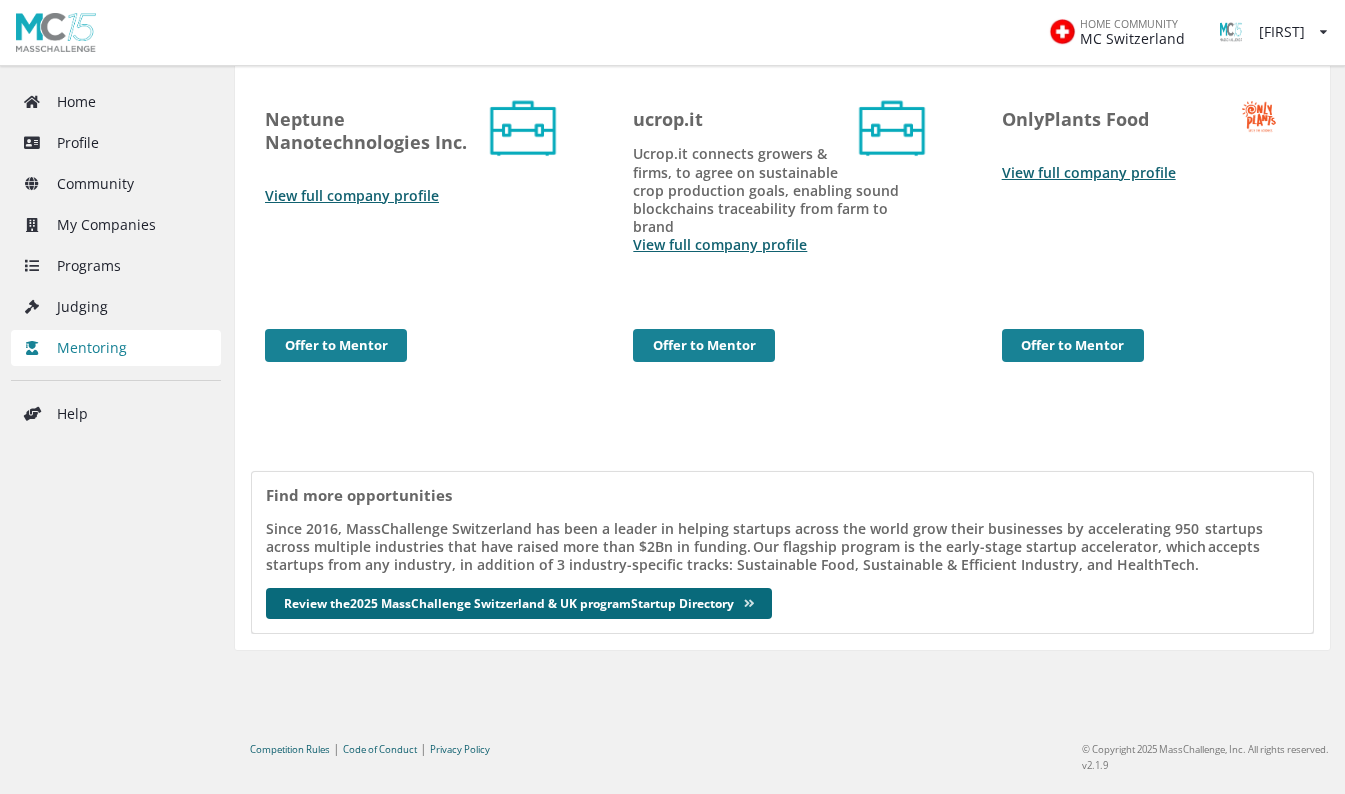 click on "Review the  2025 MassChallenge Switzerland & UK program  Startup Directory" at bounding box center [519, 603] 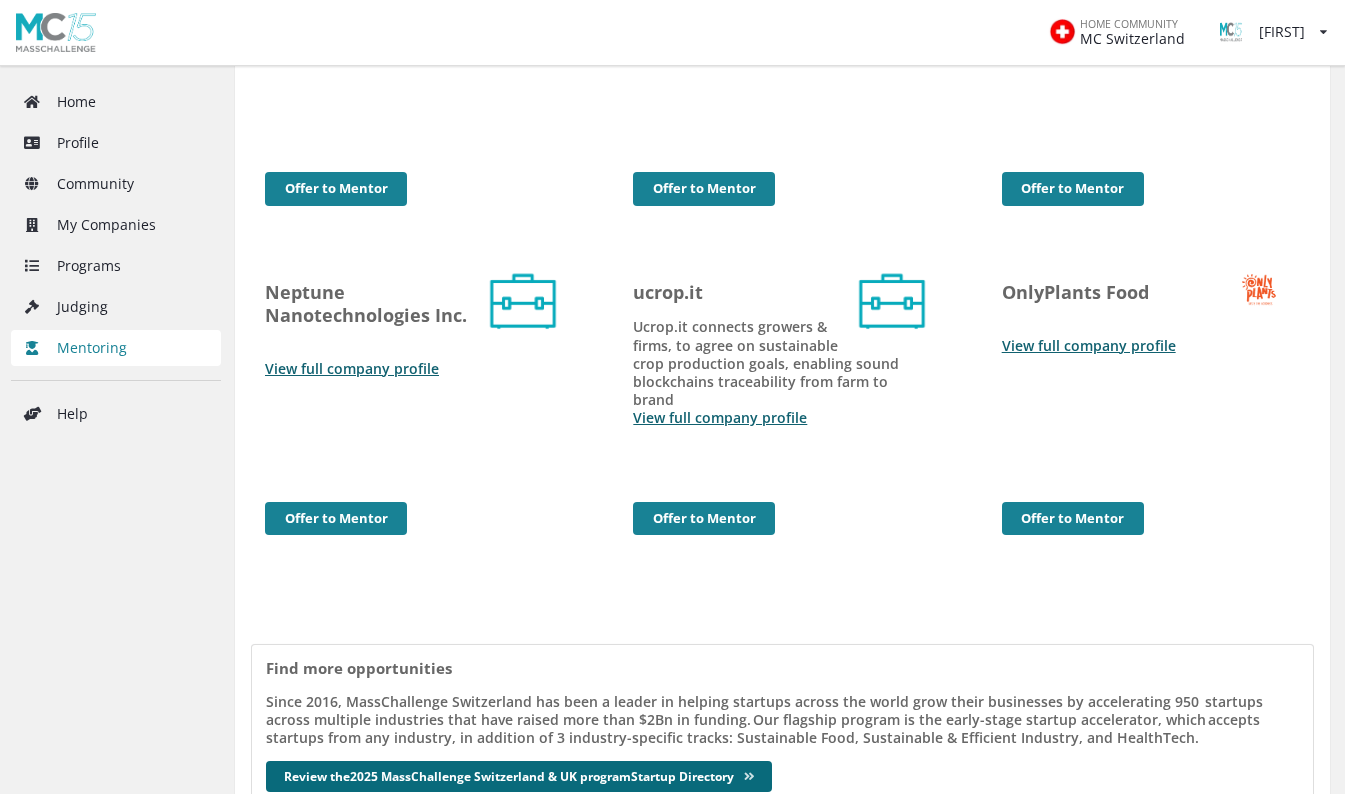scroll, scrollTop: 716, scrollLeft: 0, axis: vertical 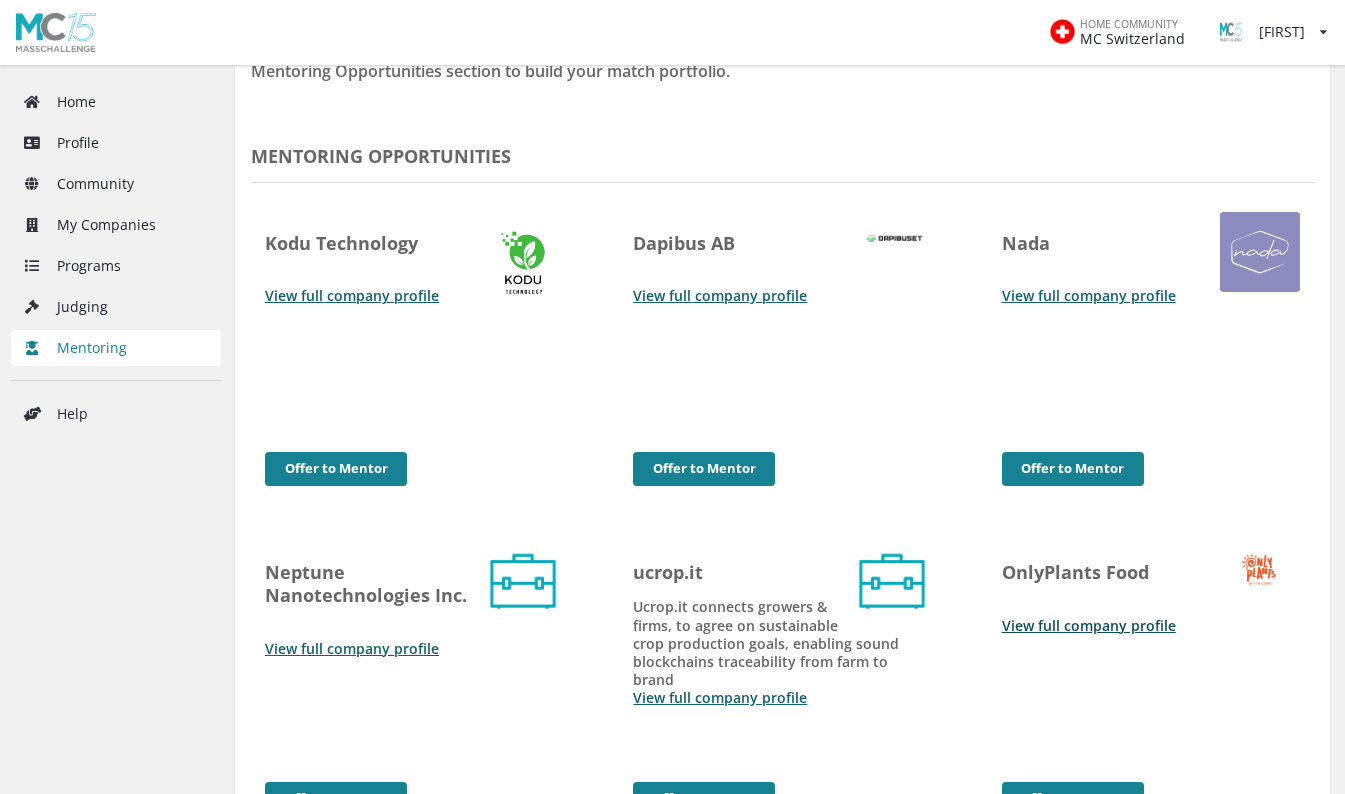click on "View full company profile" at bounding box center (1089, 625) 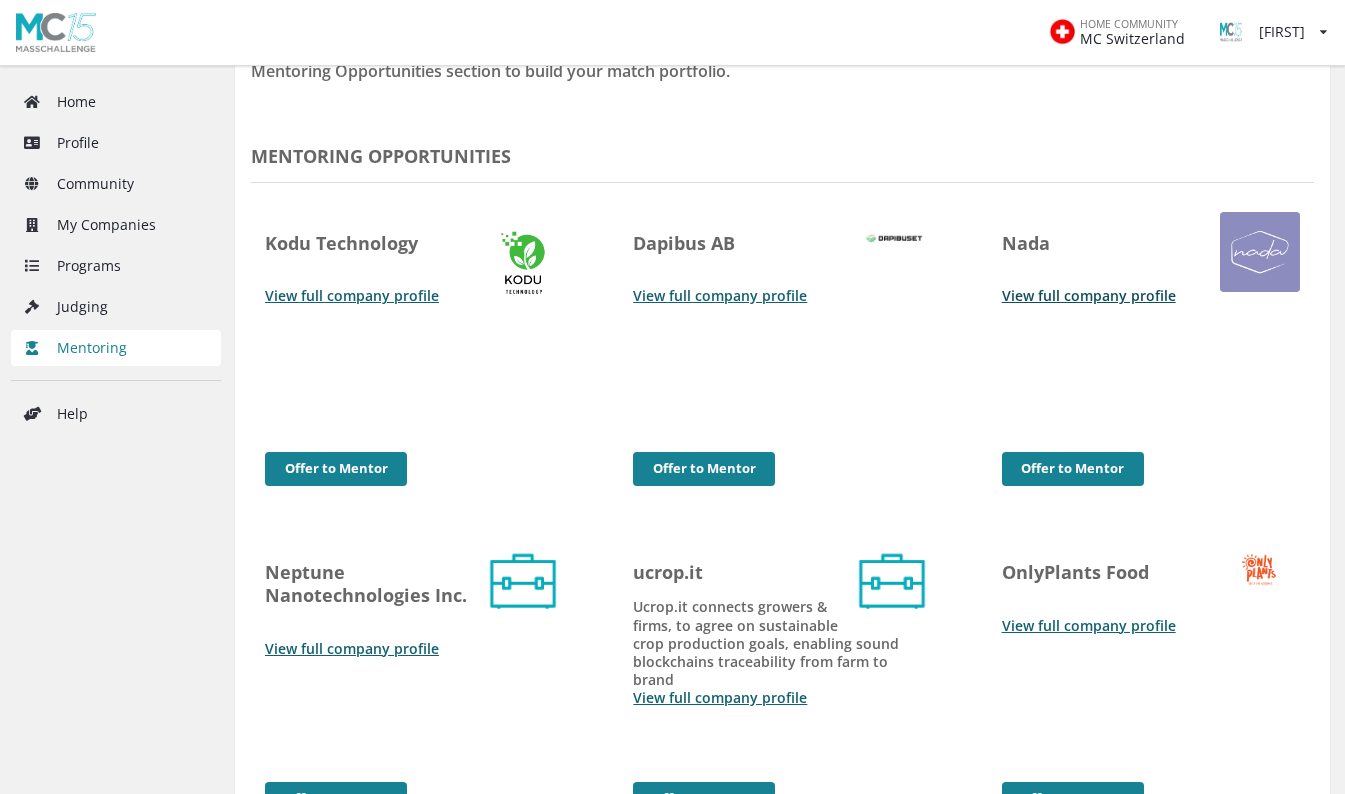 click on "View full company profile" at bounding box center [1089, 295] 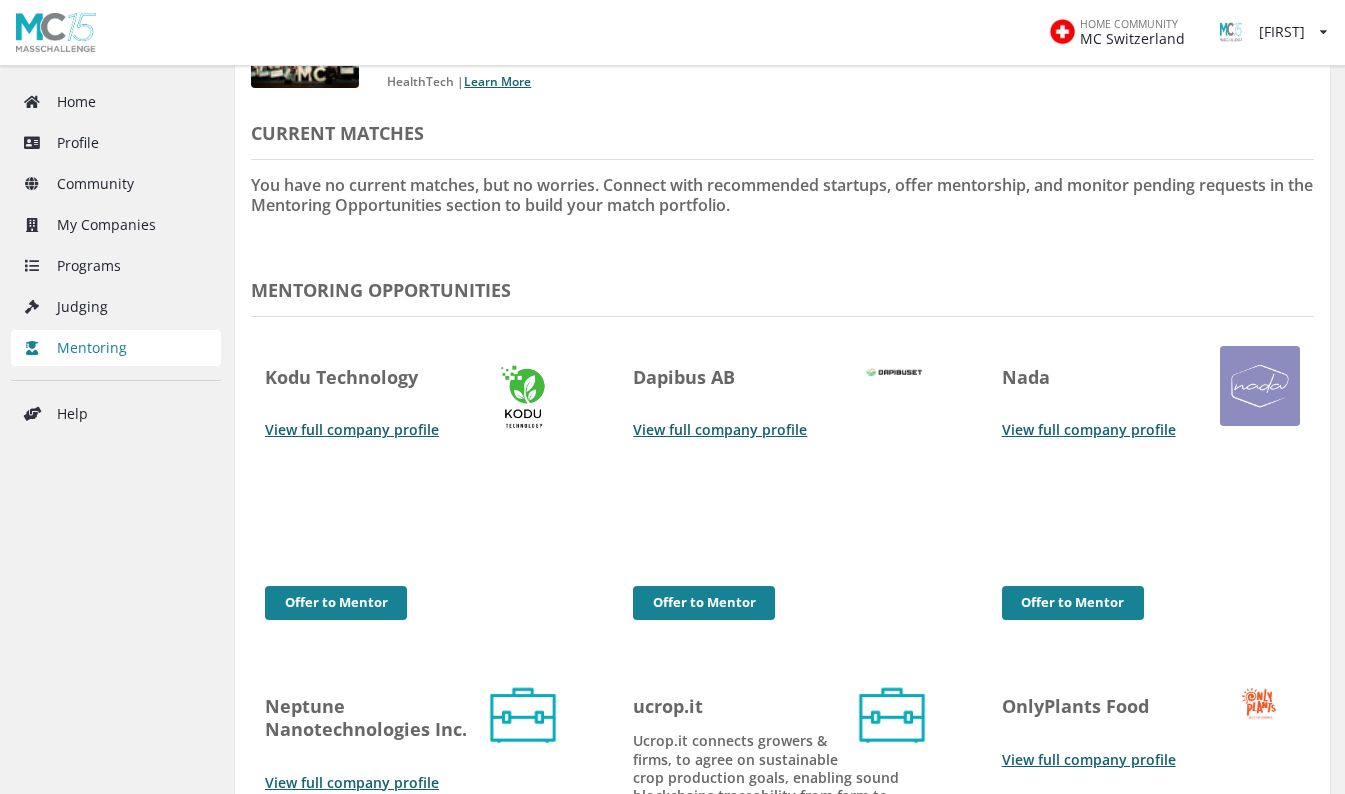scroll, scrollTop: 327, scrollLeft: 0, axis: vertical 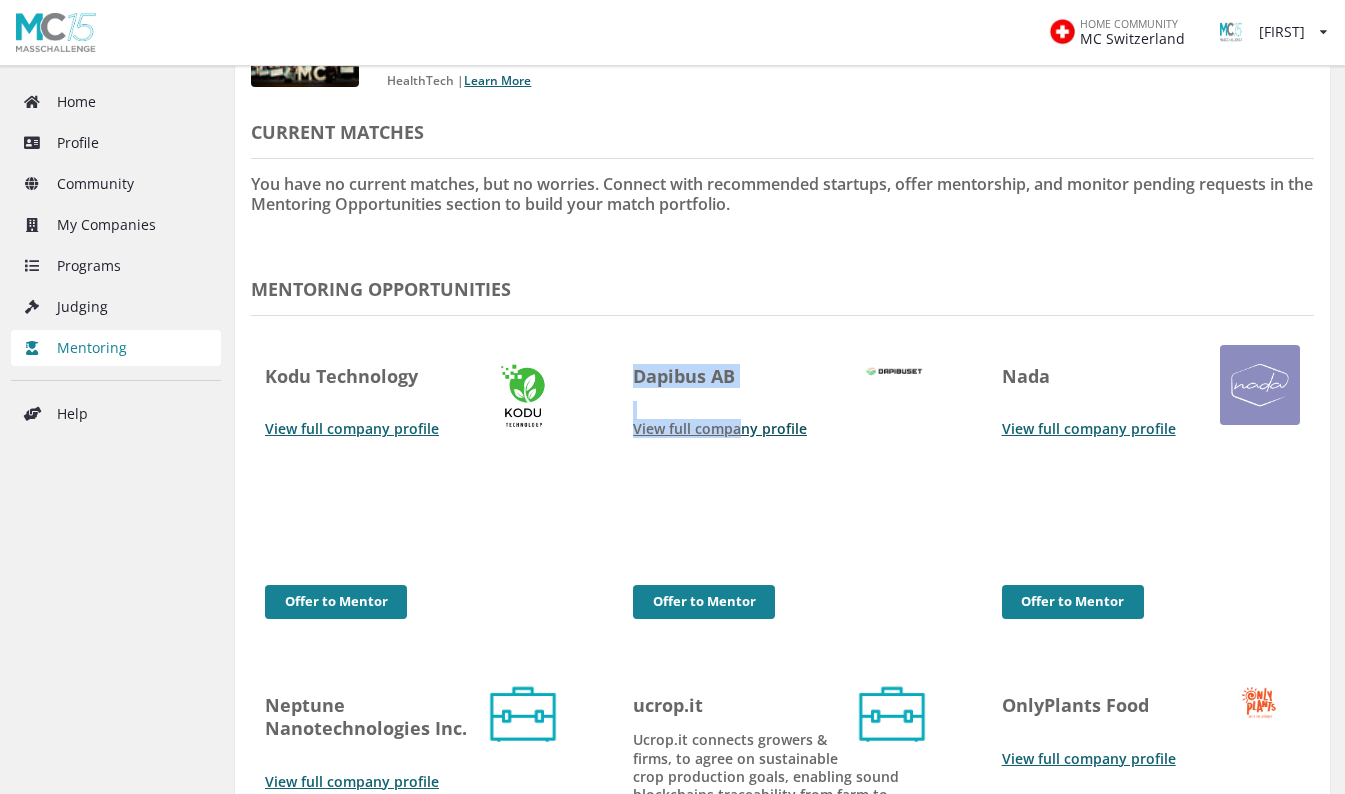 drag, startPoint x: 742, startPoint y: 416, endPoint x: 742, endPoint y: 429, distance: 13 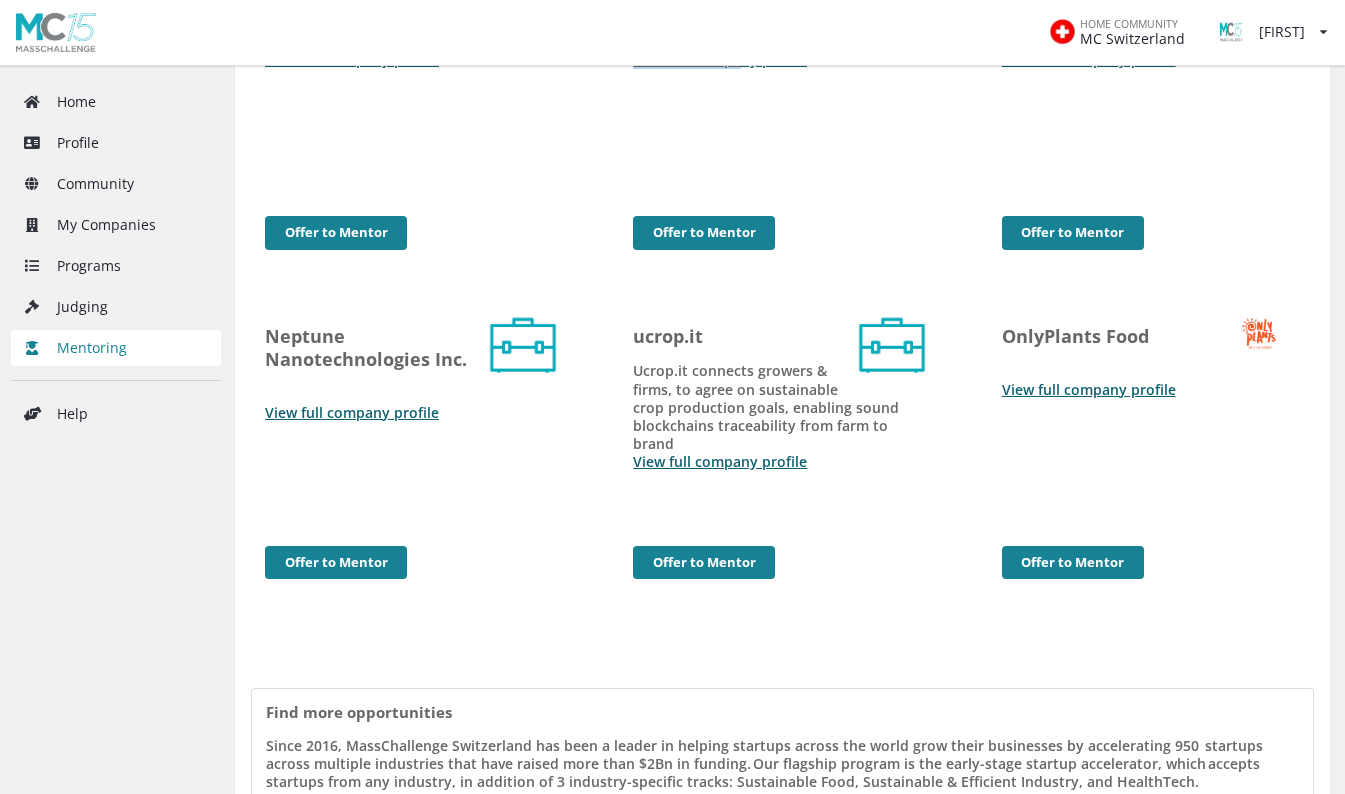 scroll, scrollTop: 705, scrollLeft: 0, axis: vertical 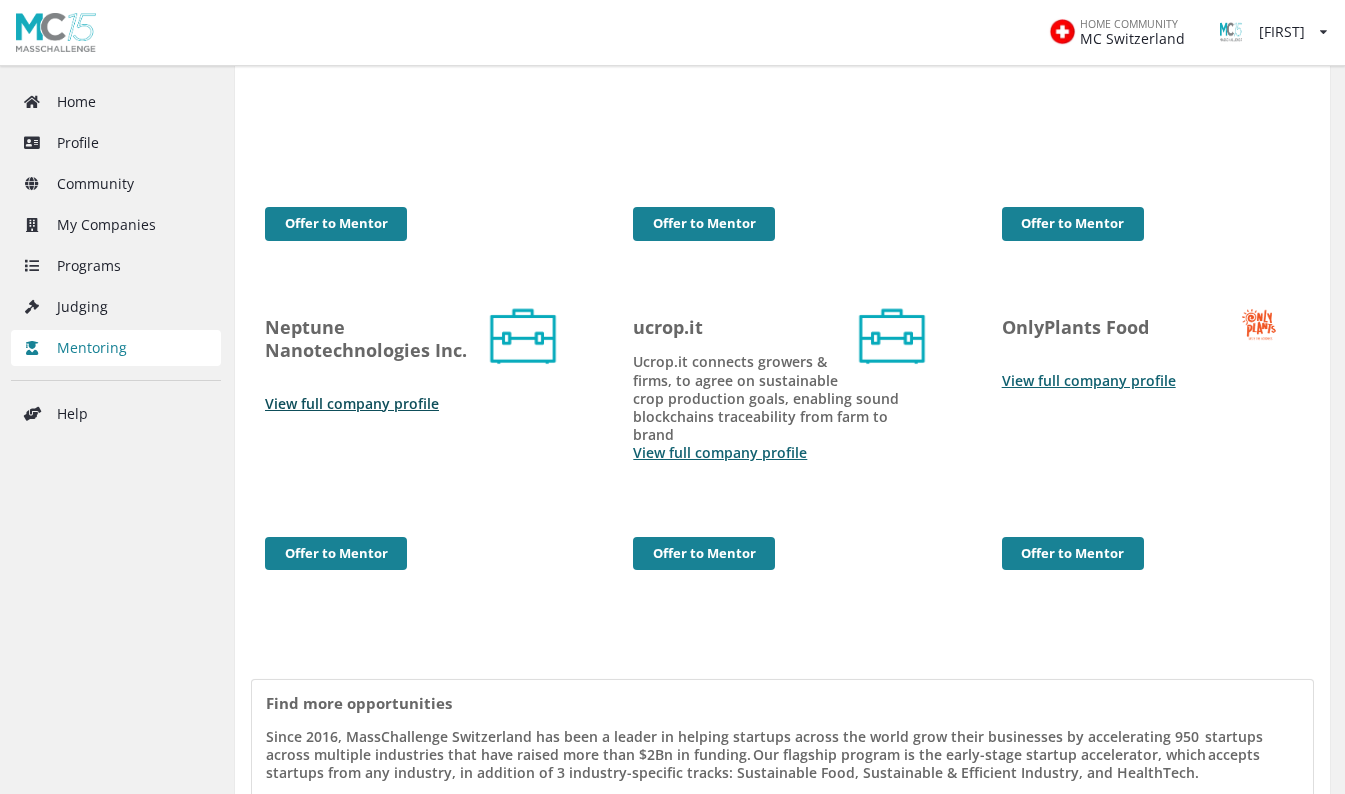 click on "View full company profile" at bounding box center [352, 403] 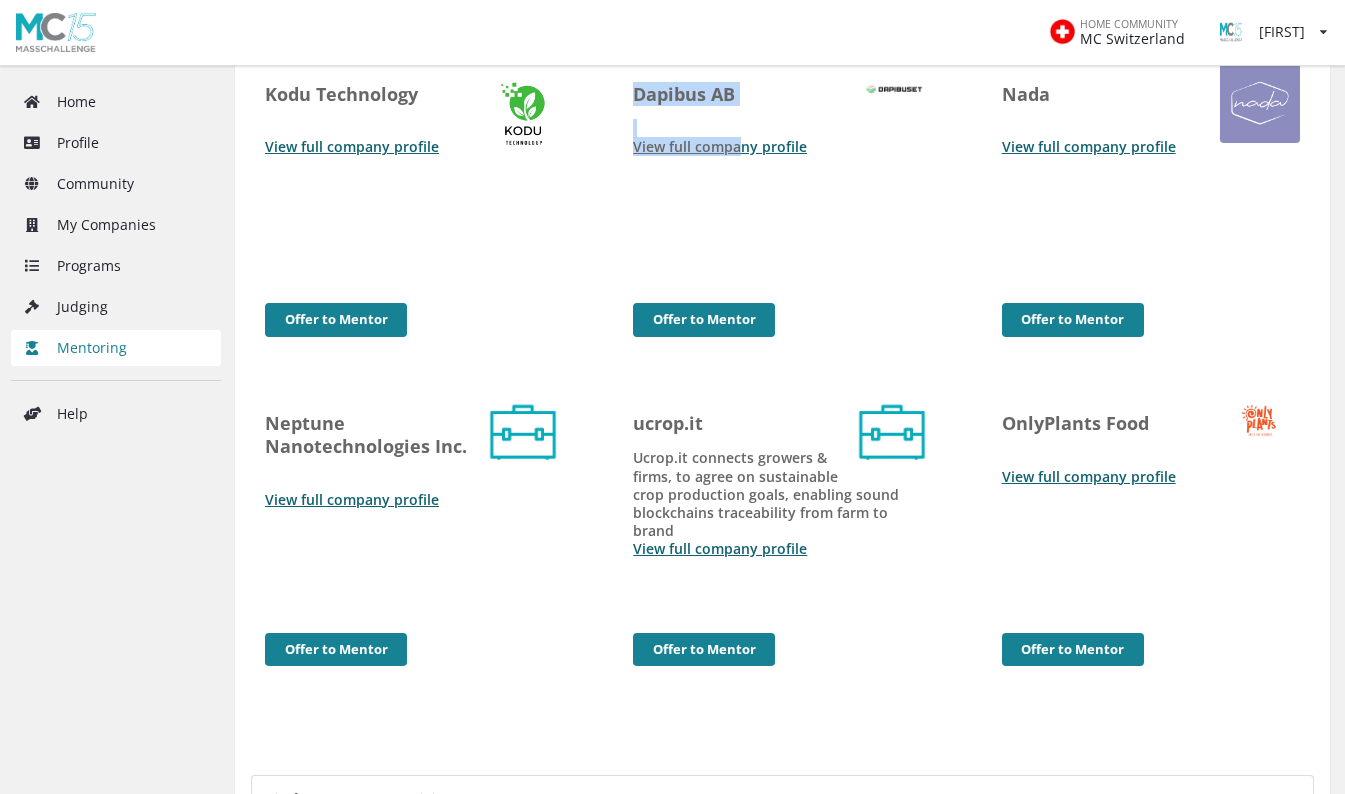 scroll, scrollTop: 567, scrollLeft: 0, axis: vertical 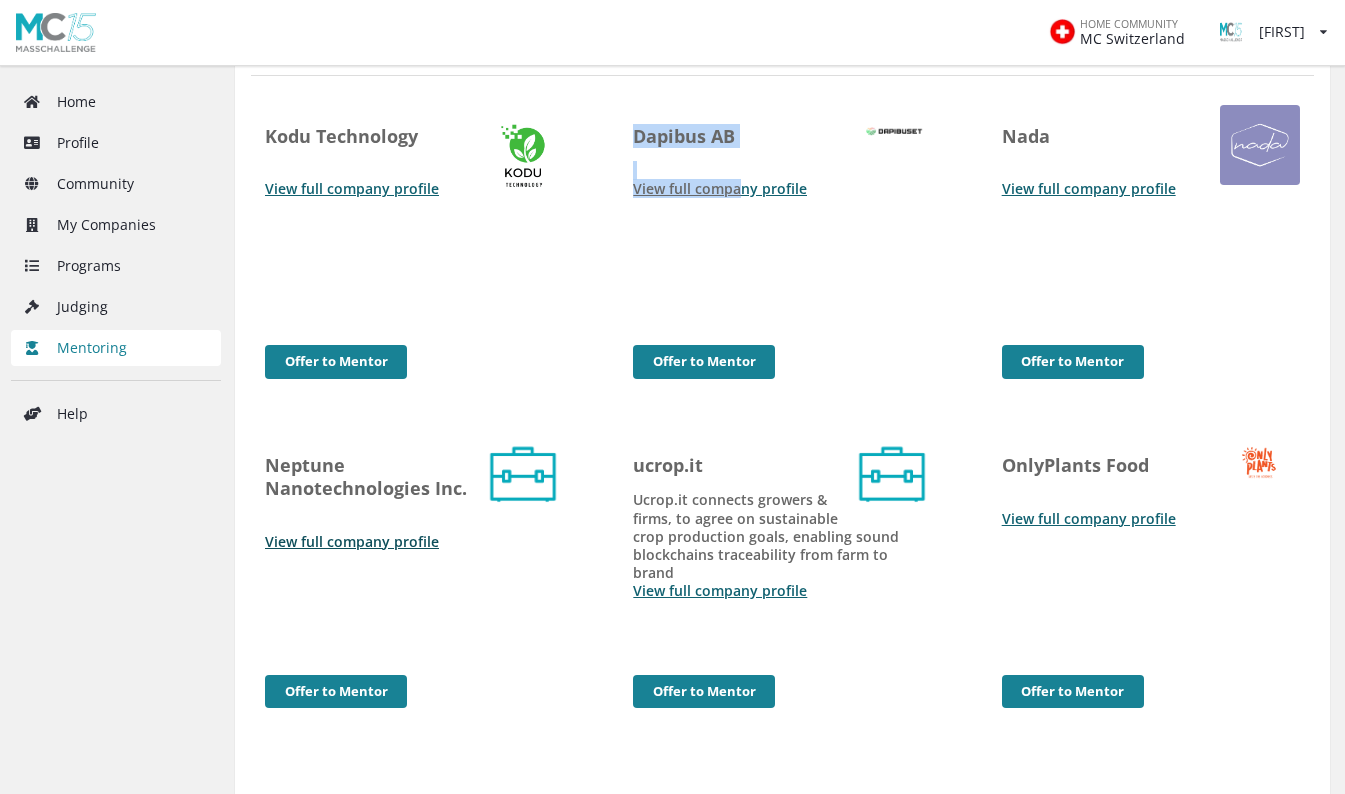 click on "View full company profile" at bounding box center [352, 541] 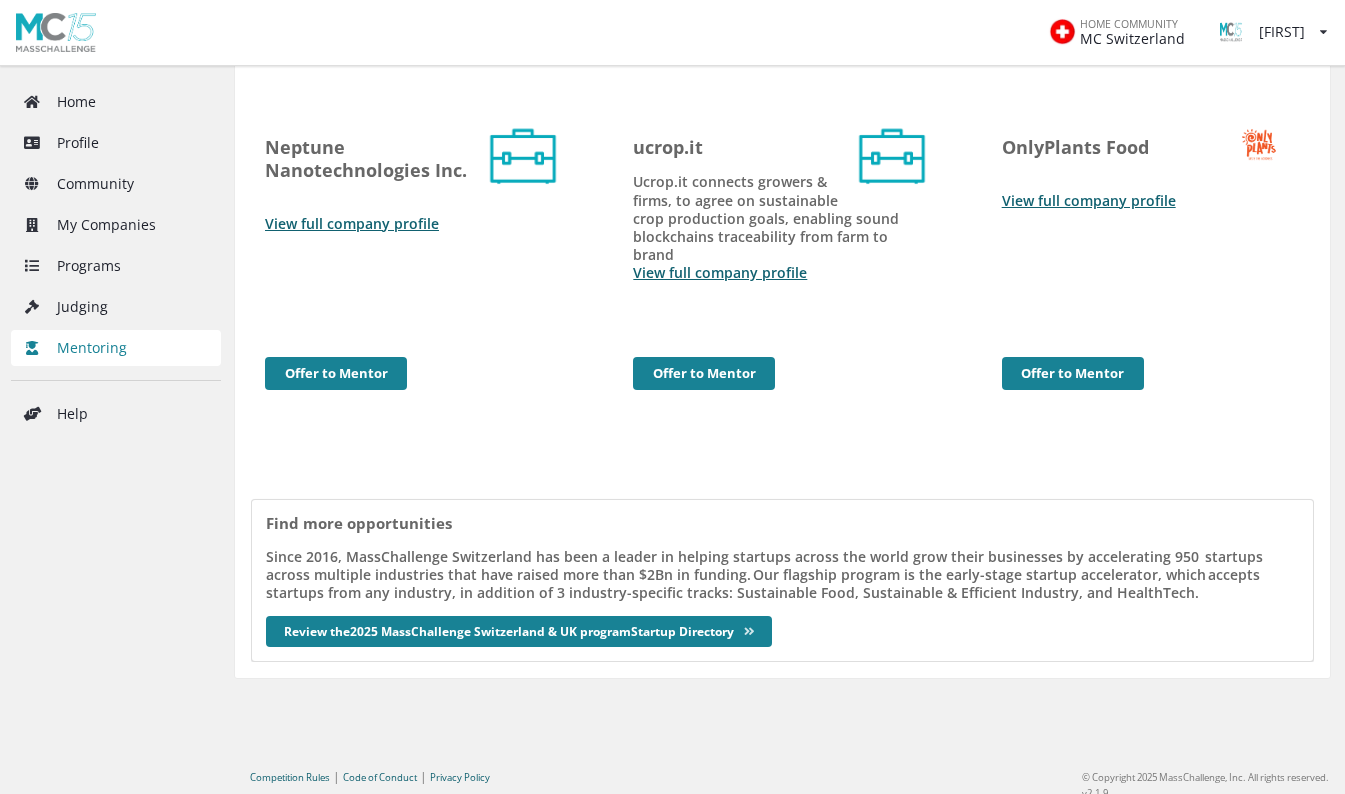 scroll, scrollTop: 891, scrollLeft: 0, axis: vertical 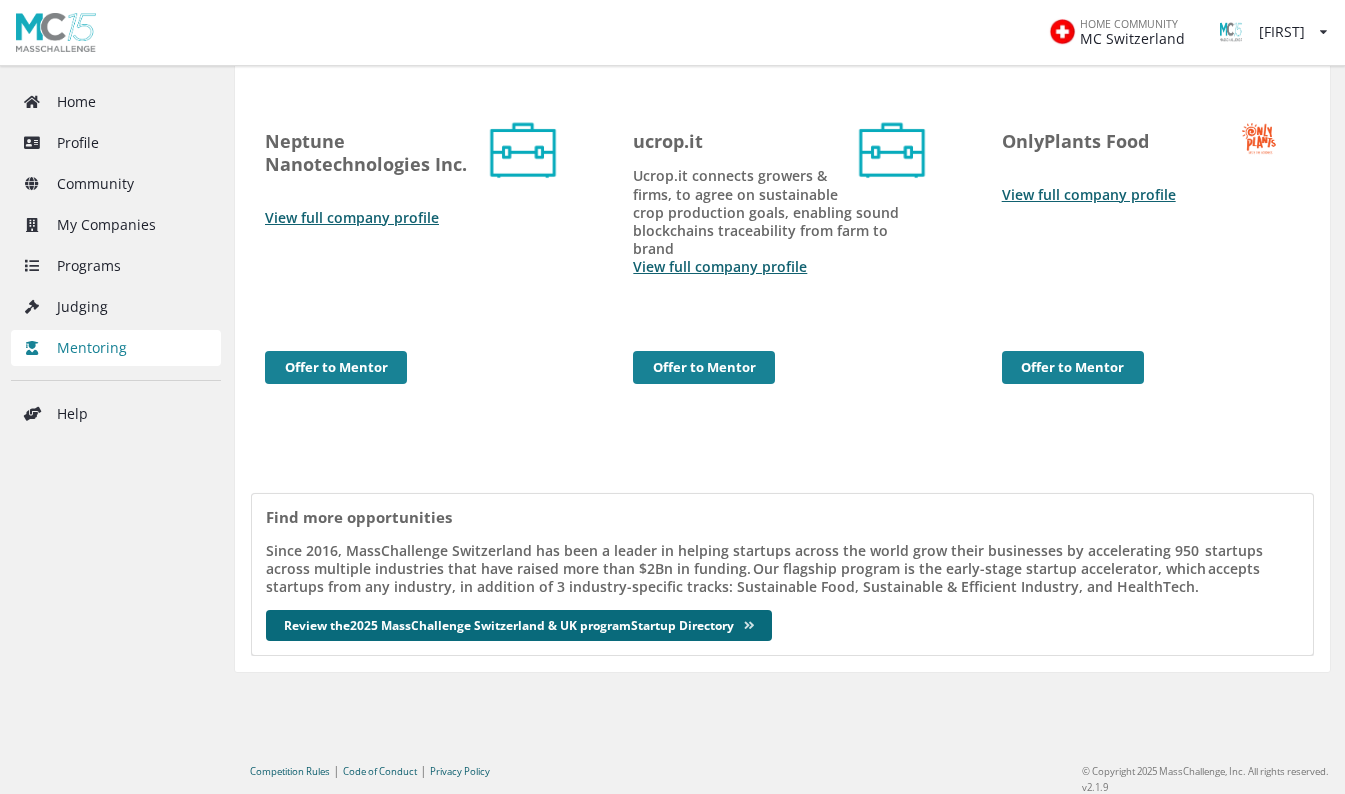 click on "Review the  2025 MassChallenge Switzerland & UK program  Startup Directory" at bounding box center (519, 625) 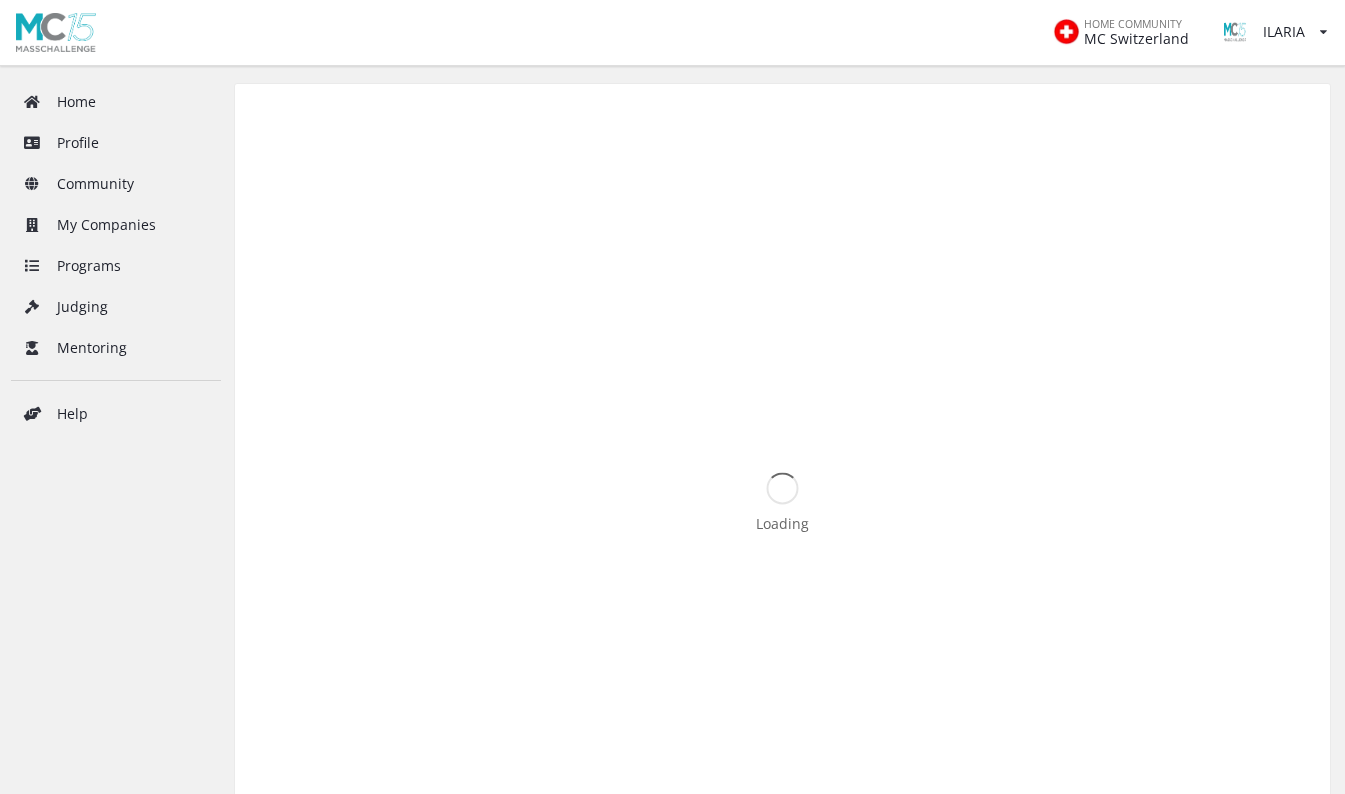 scroll, scrollTop: 0, scrollLeft: 0, axis: both 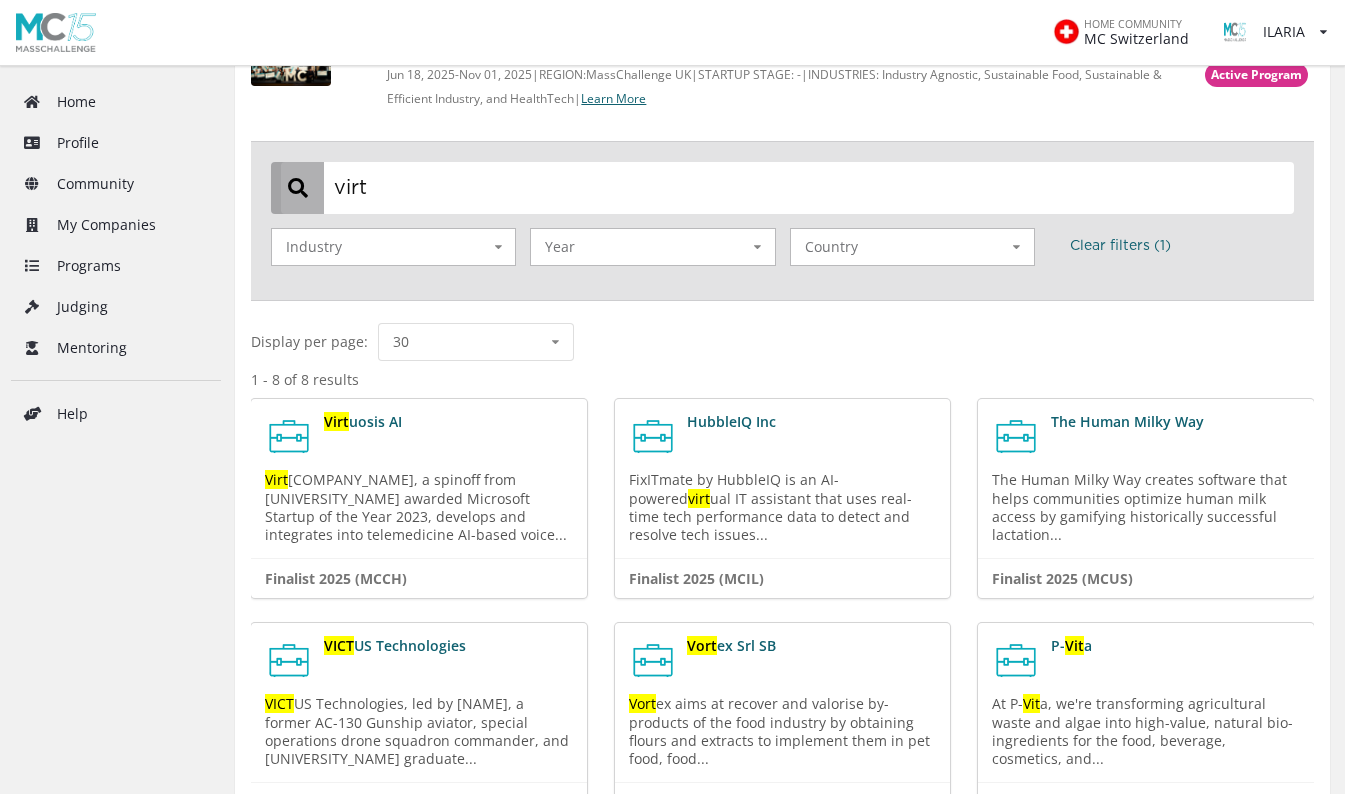 type on "virt" 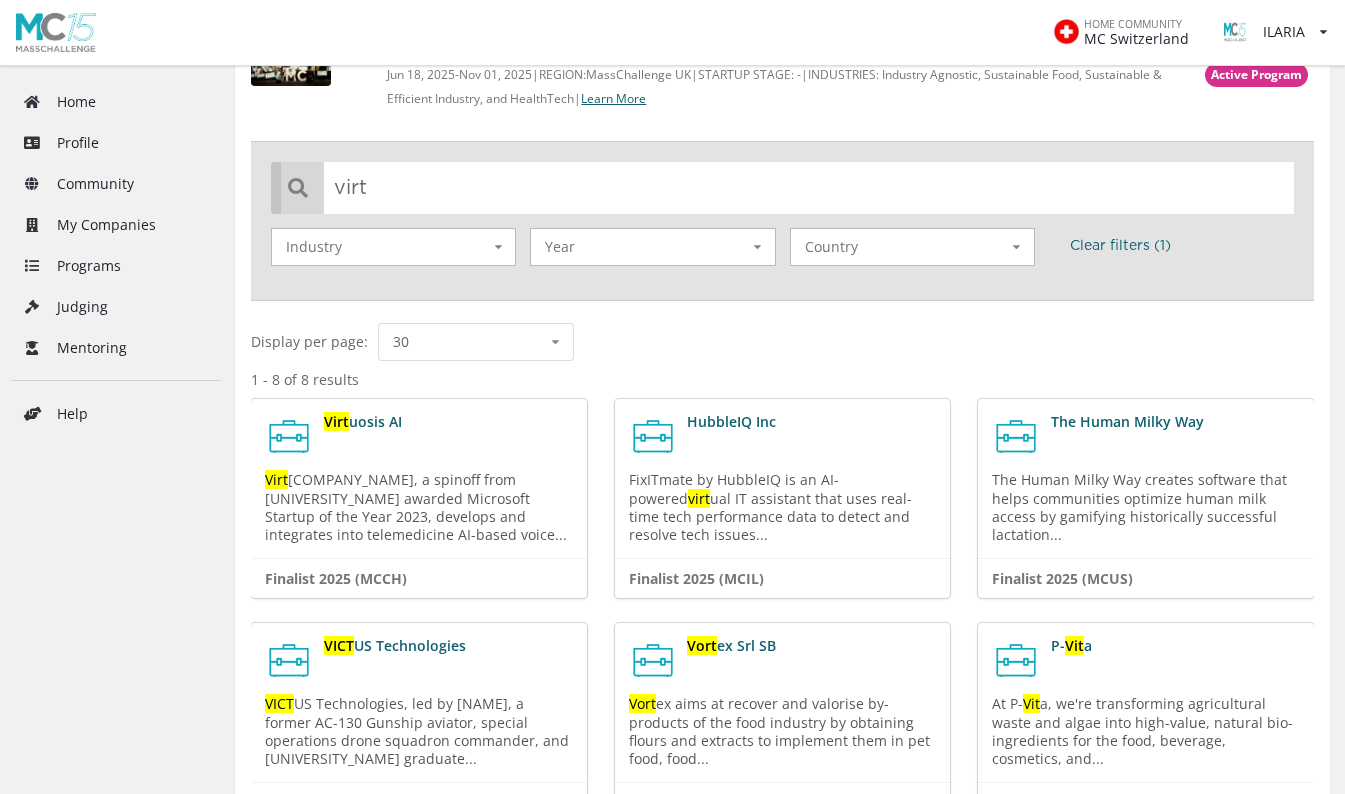 click on "Finalist 2025 (MCCH)" at bounding box center [336, 579] 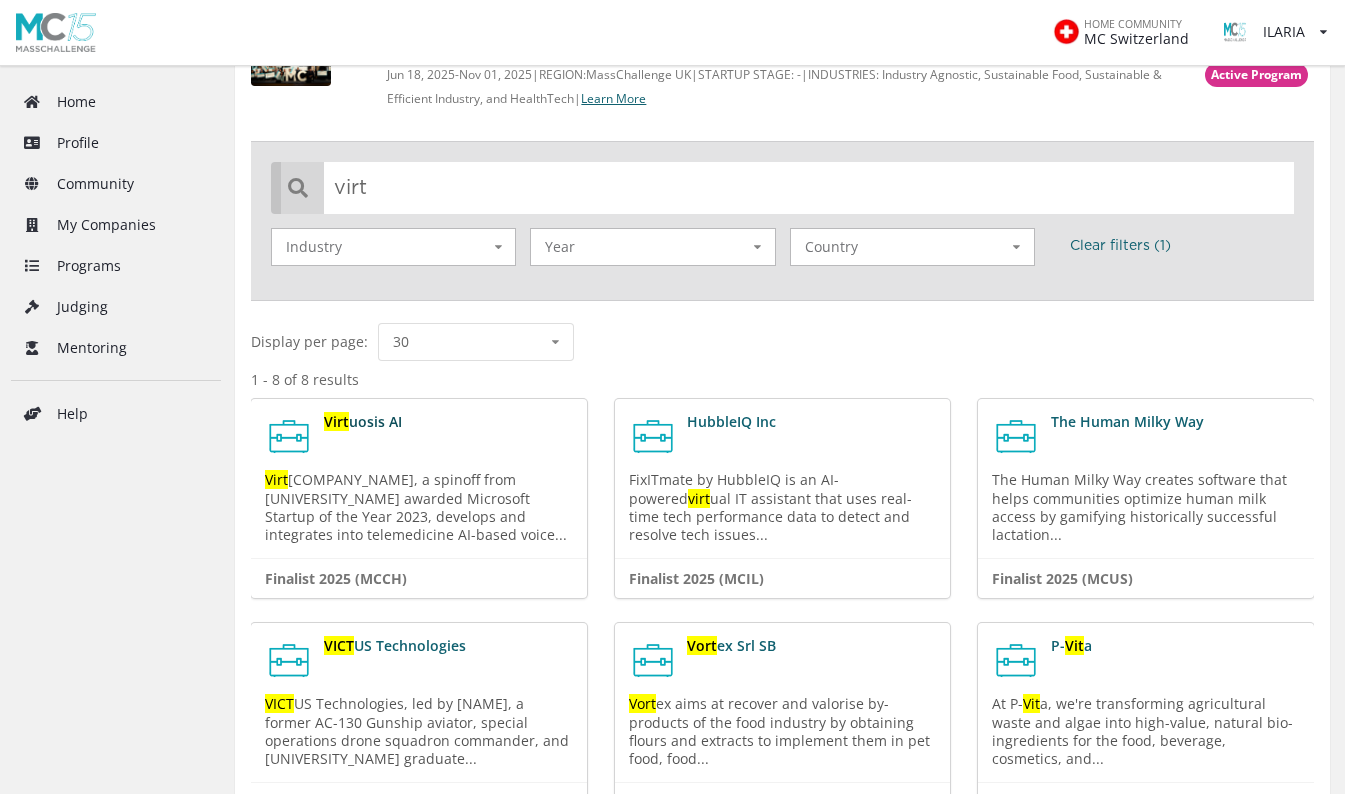 click on "Virt" at bounding box center [336, 421] 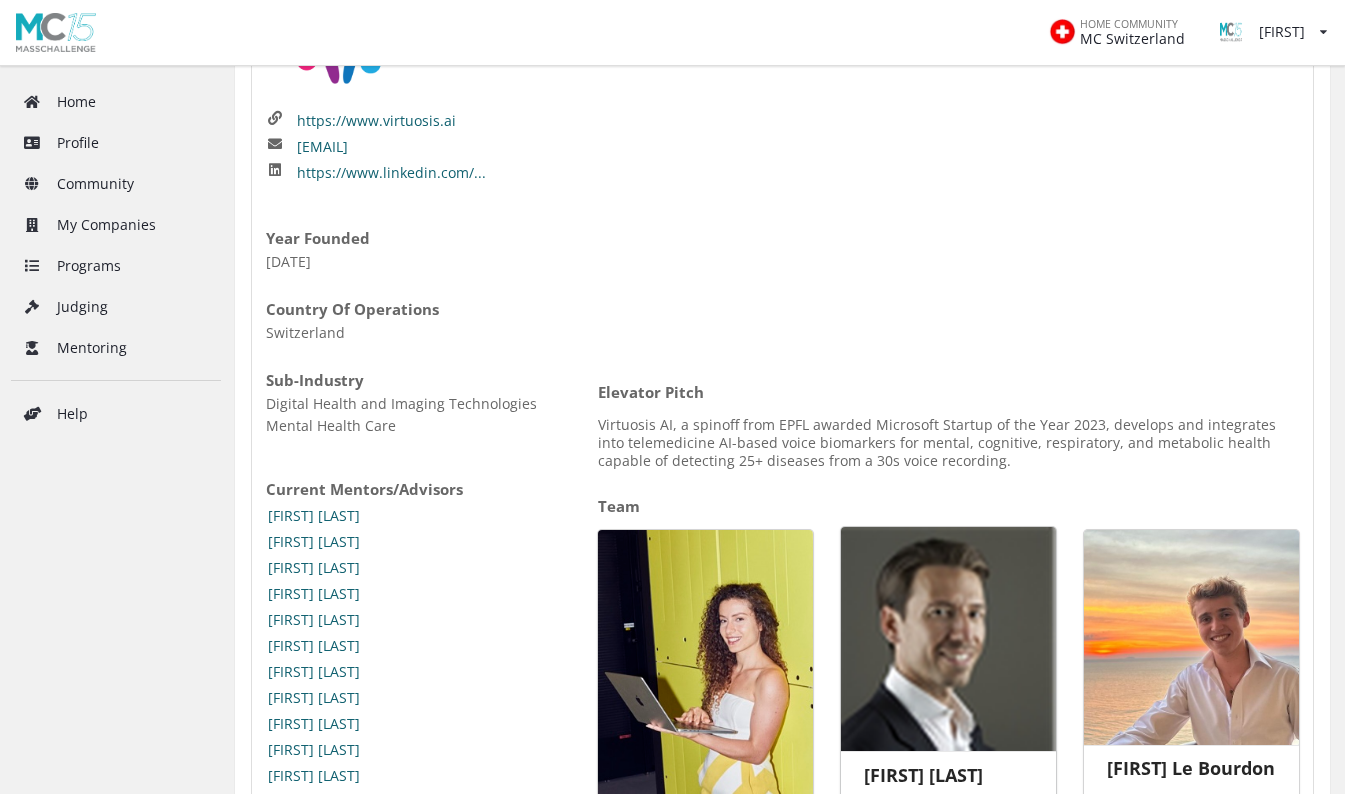 scroll, scrollTop: 393, scrollLeft: 0, axis: vertical 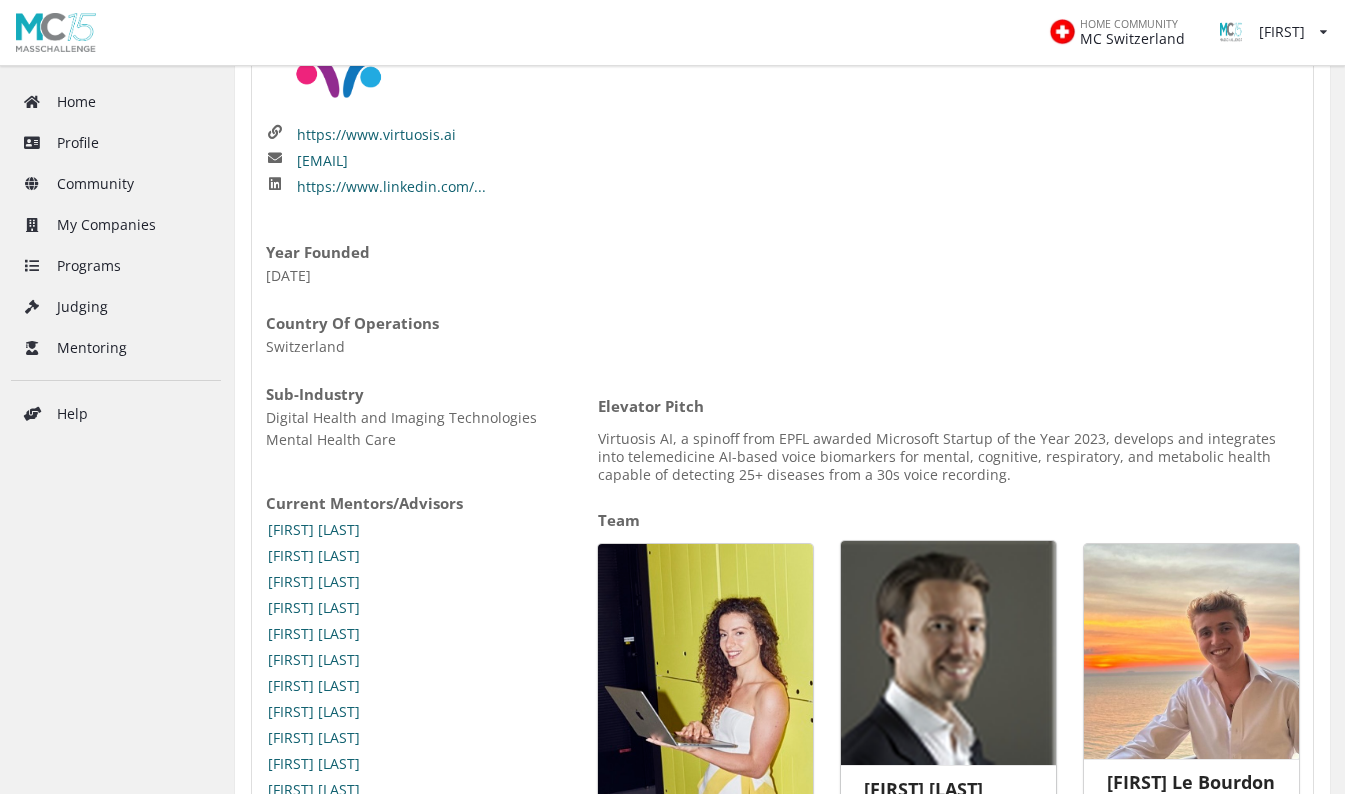 click at bounding box center [948, 653] 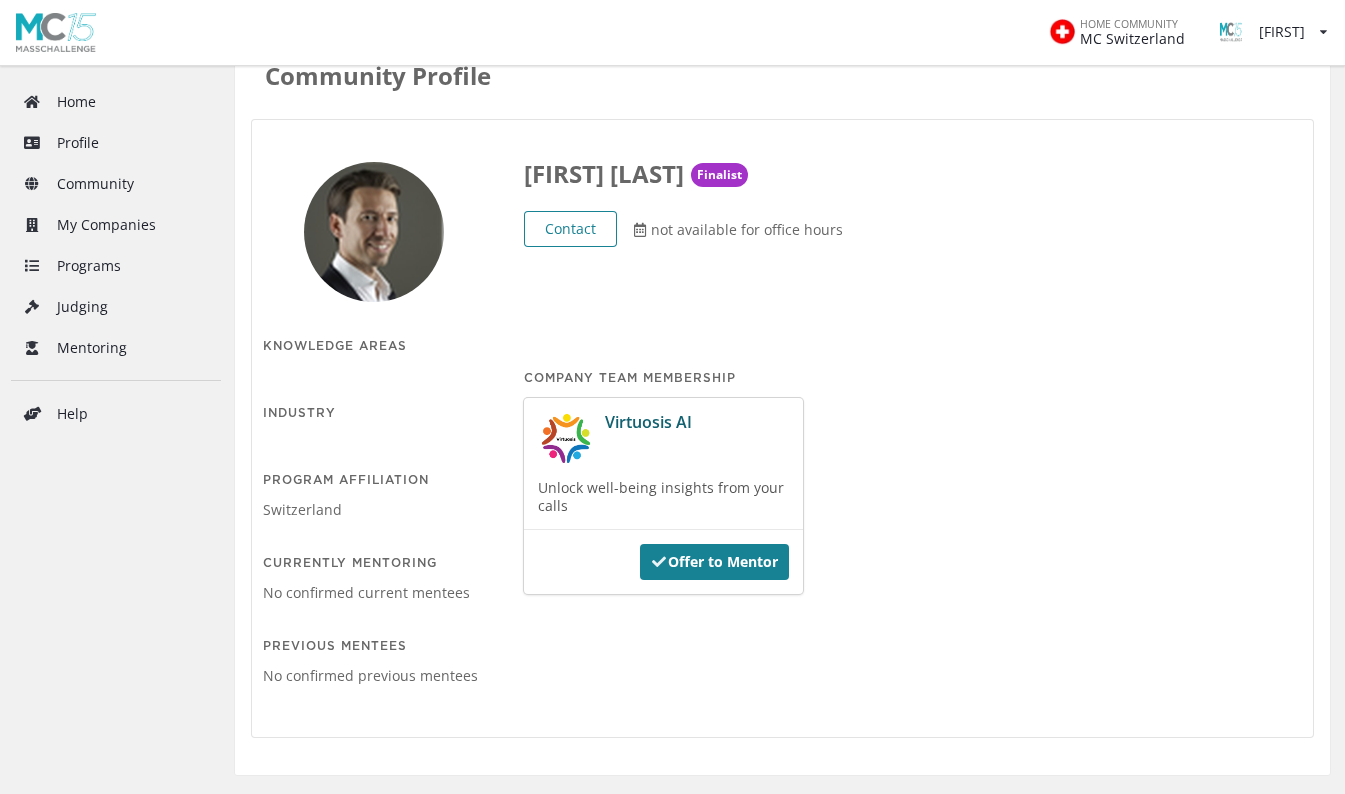 scroll, scrollTop: 0, scrollLeft: 0, axis: both 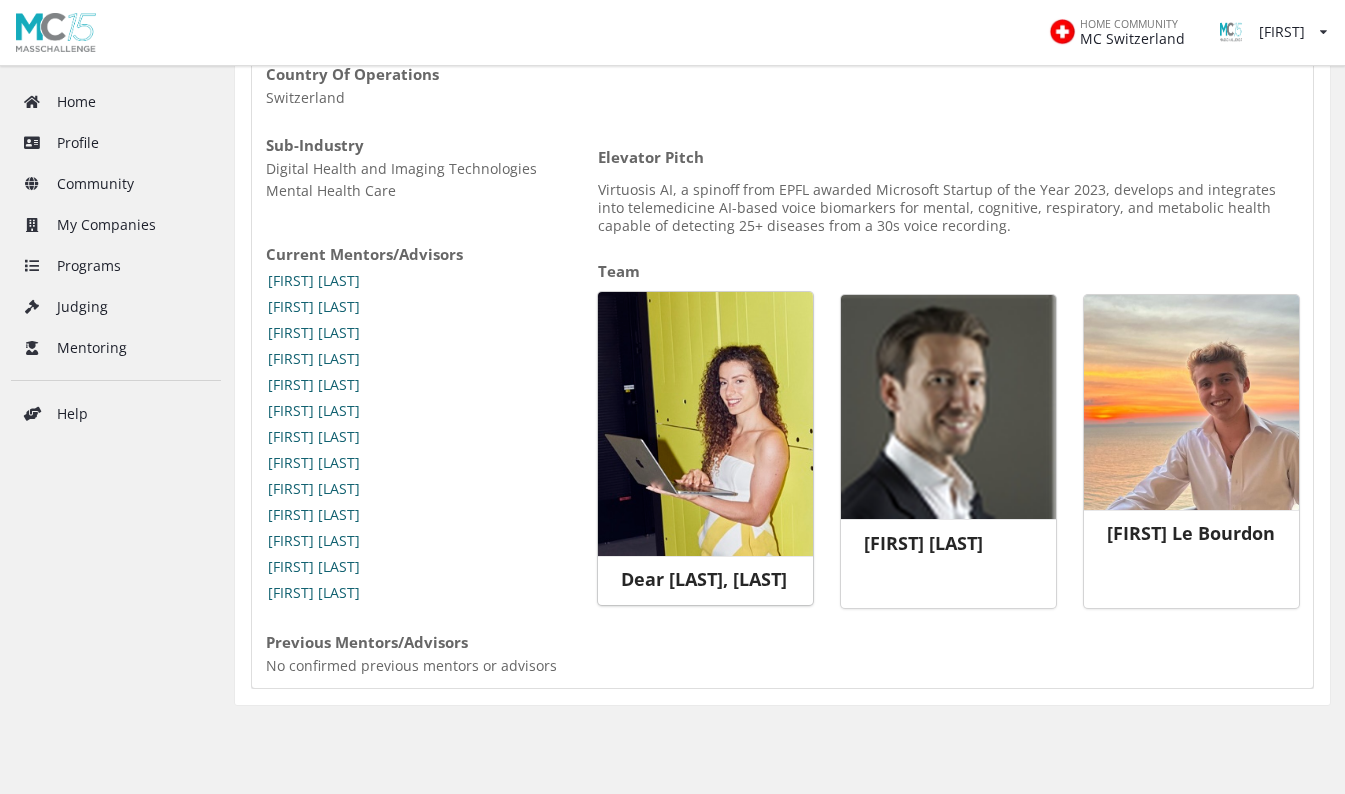 click on "Lara   Gervaise" at bounding box center [705, 580] 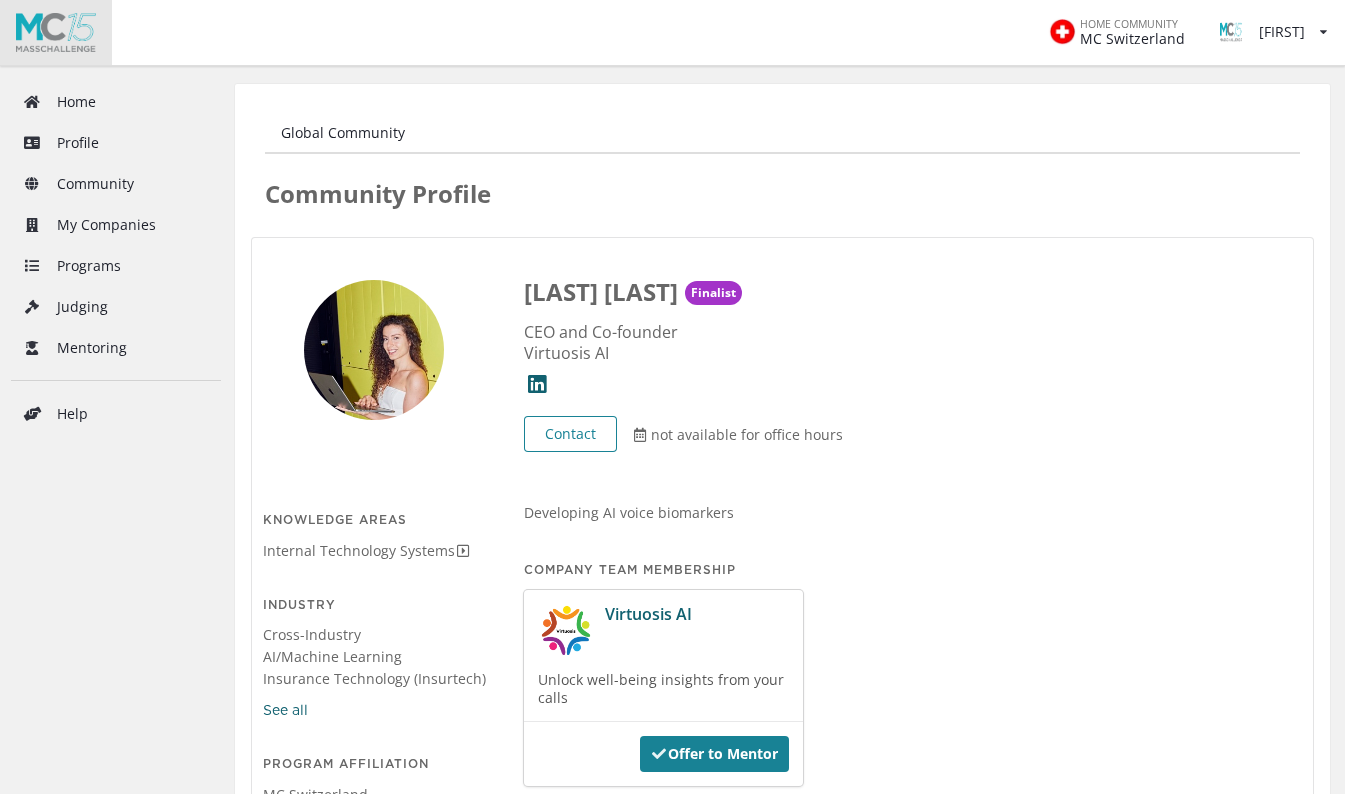 scroll, scrollTop: 260, scrollLeft: 0, axis: vertical 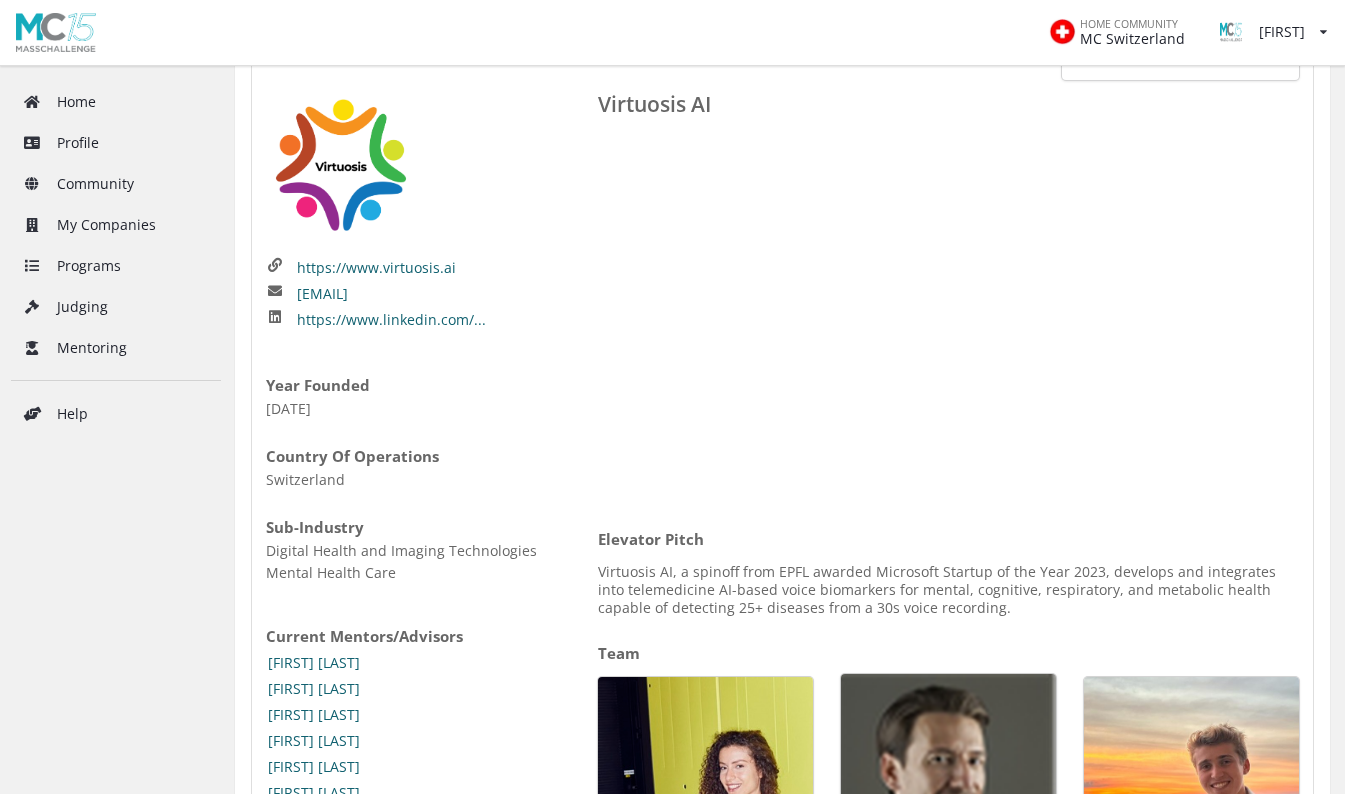 click at bounding box center [948, 786] 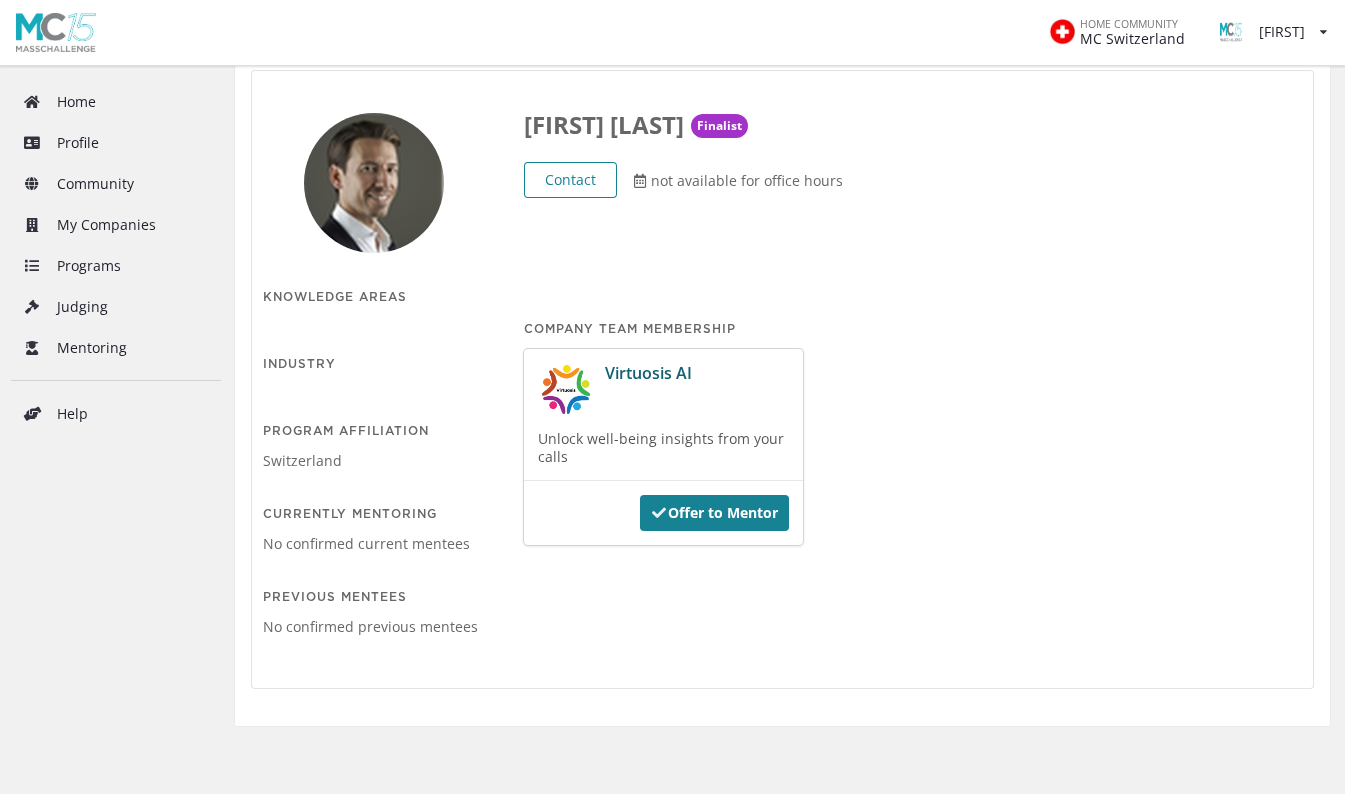 scroll, scrollTop: 168, scrollLeft: 0, axis: vertical 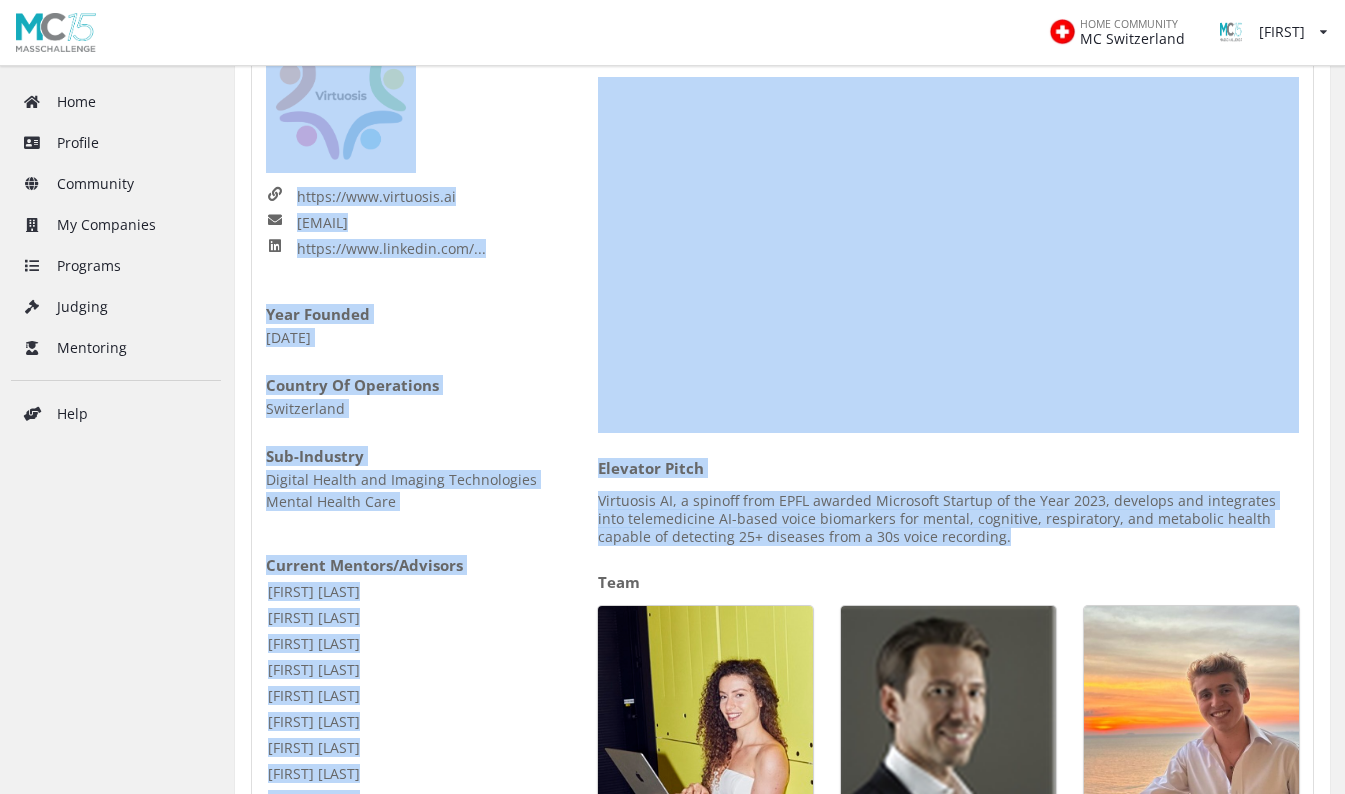 drag, startPoint x: 943, startPoint y: 538, endPoint x: 260, endPoint y: 168, distance: 776.7812 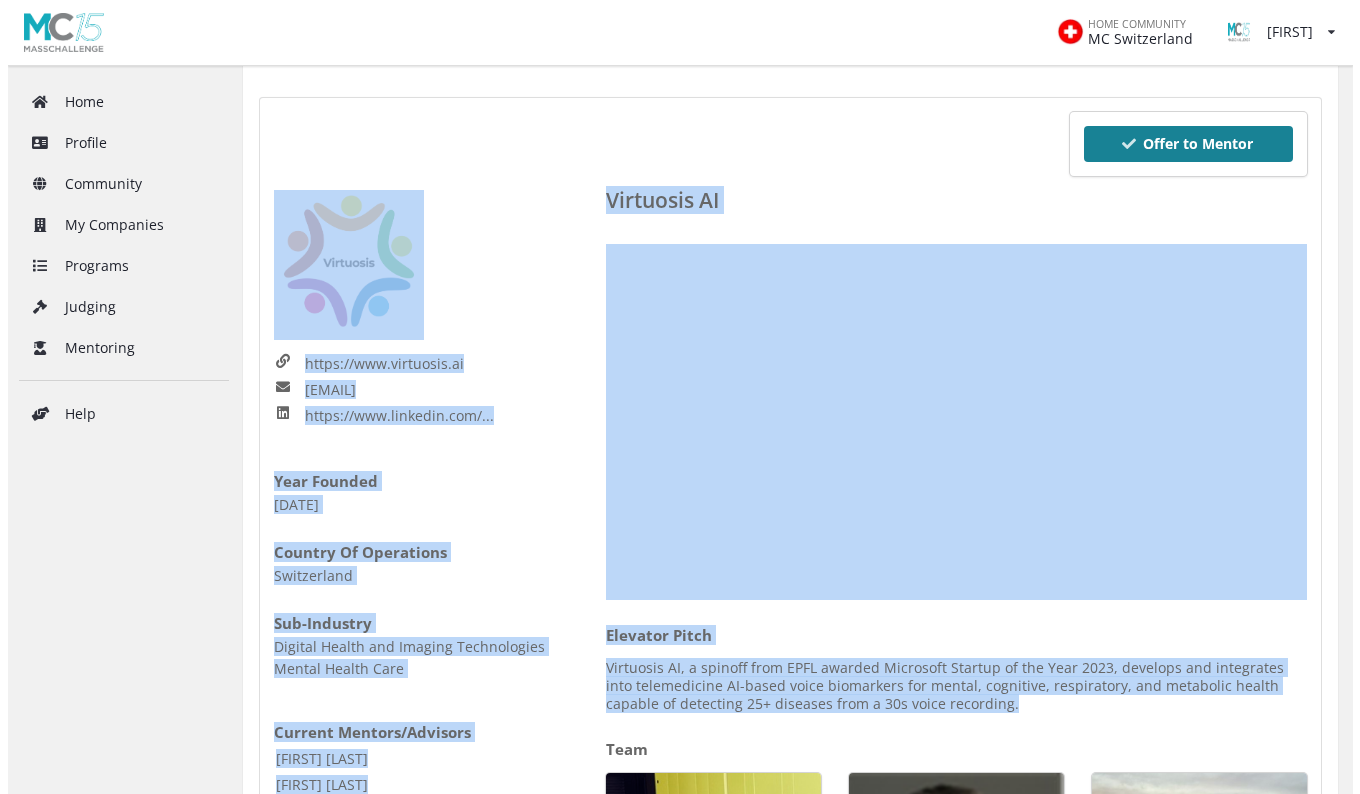 scroll, scrollTop: 0, scrollLeft: 0, axis: both 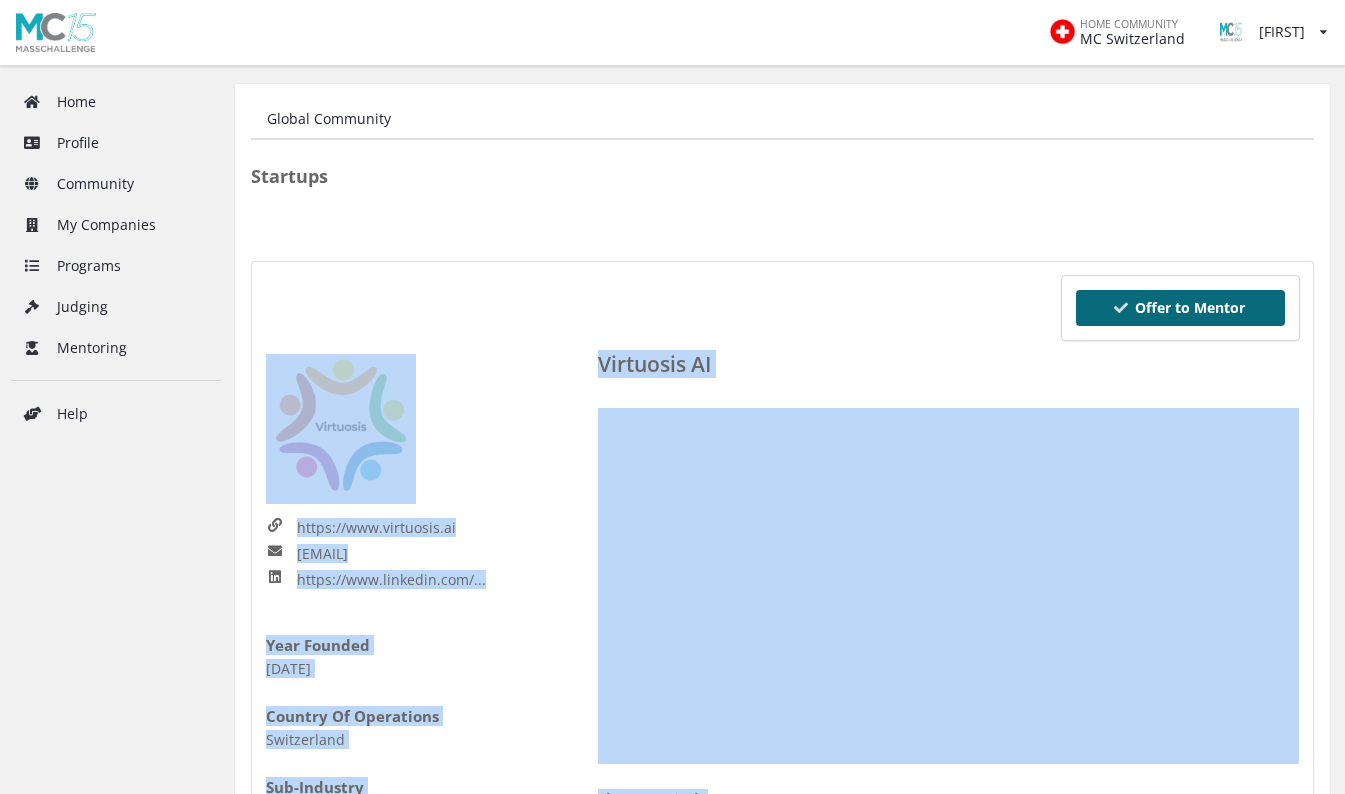 click on "Offer to Mentor" at bounding box center (1180, 308) 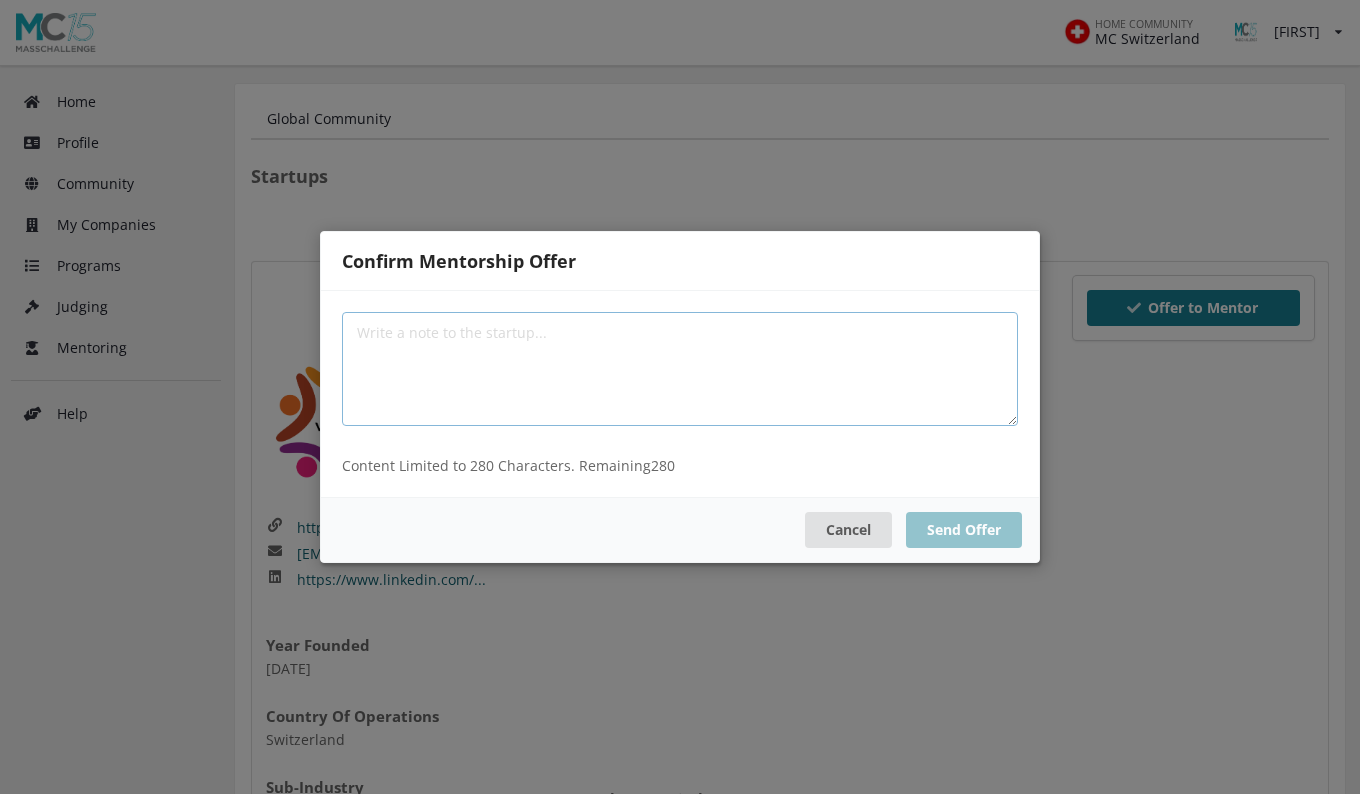 click at bounding box center (680, 369) 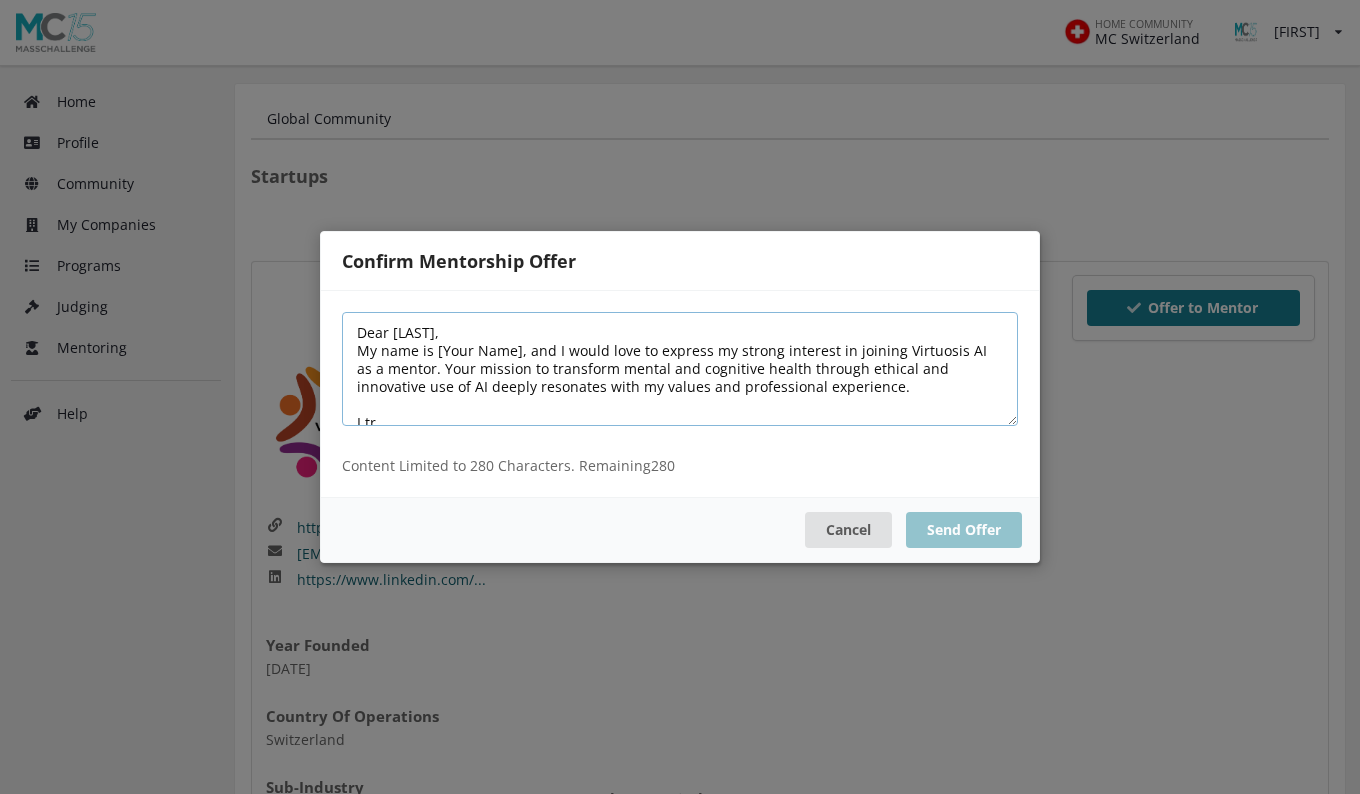 scroll, scrollTop: 8, scrollLeft: 0, axis: vertical 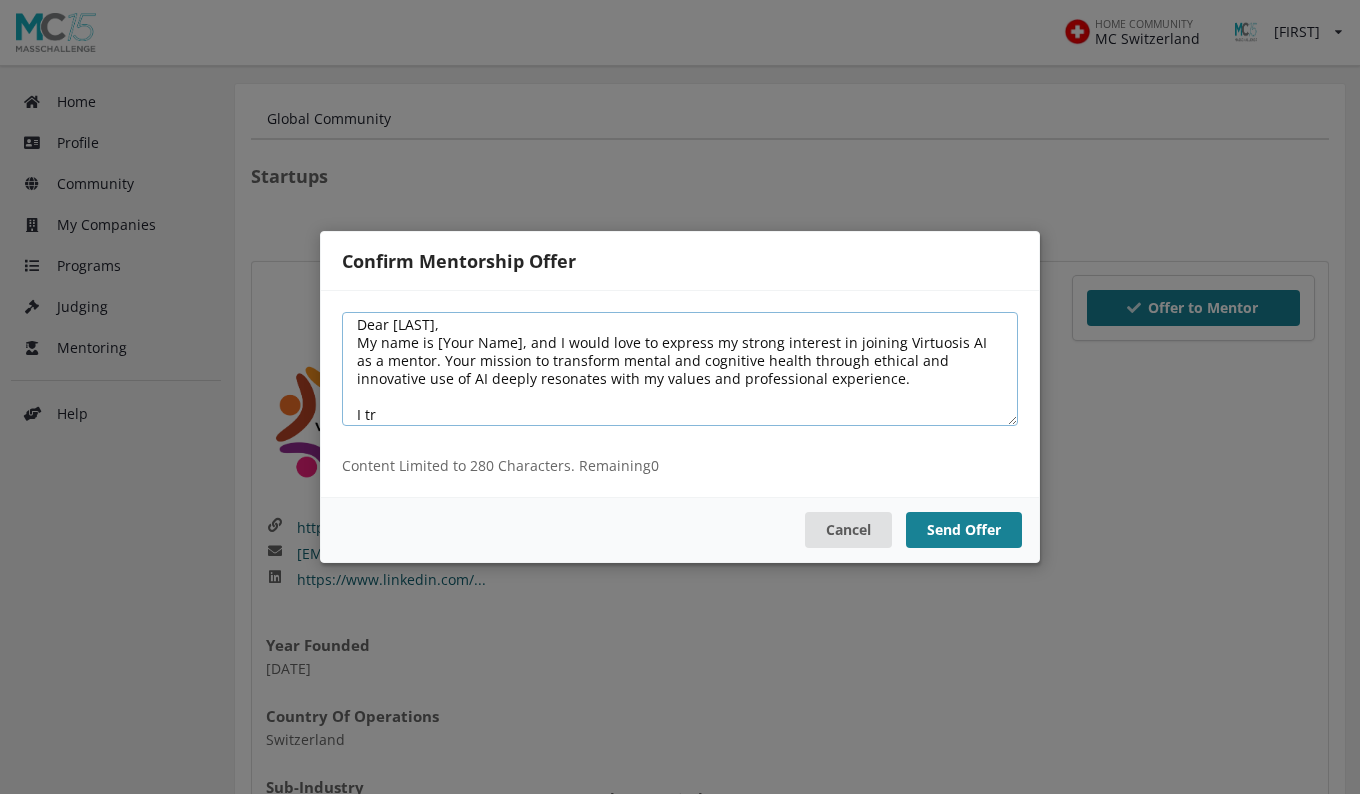 drag, startPoint x: 519, startPoint y: 337, endPoint x: 433, endPoint y: 340, distance: 86.05231 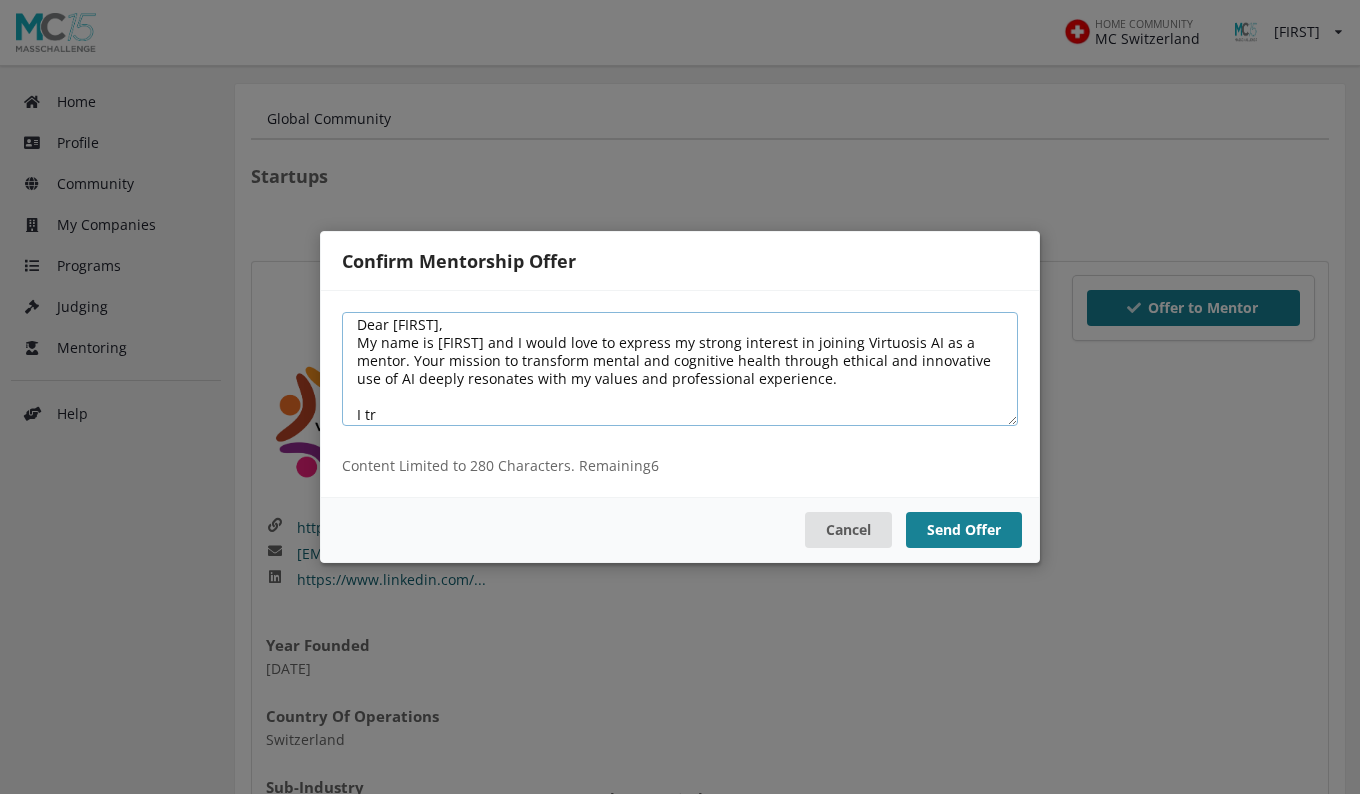 drag, startPoint x: 634, startPoint y: 379, endPoint x: 815, endPoint y: 386, distance: 181.13531 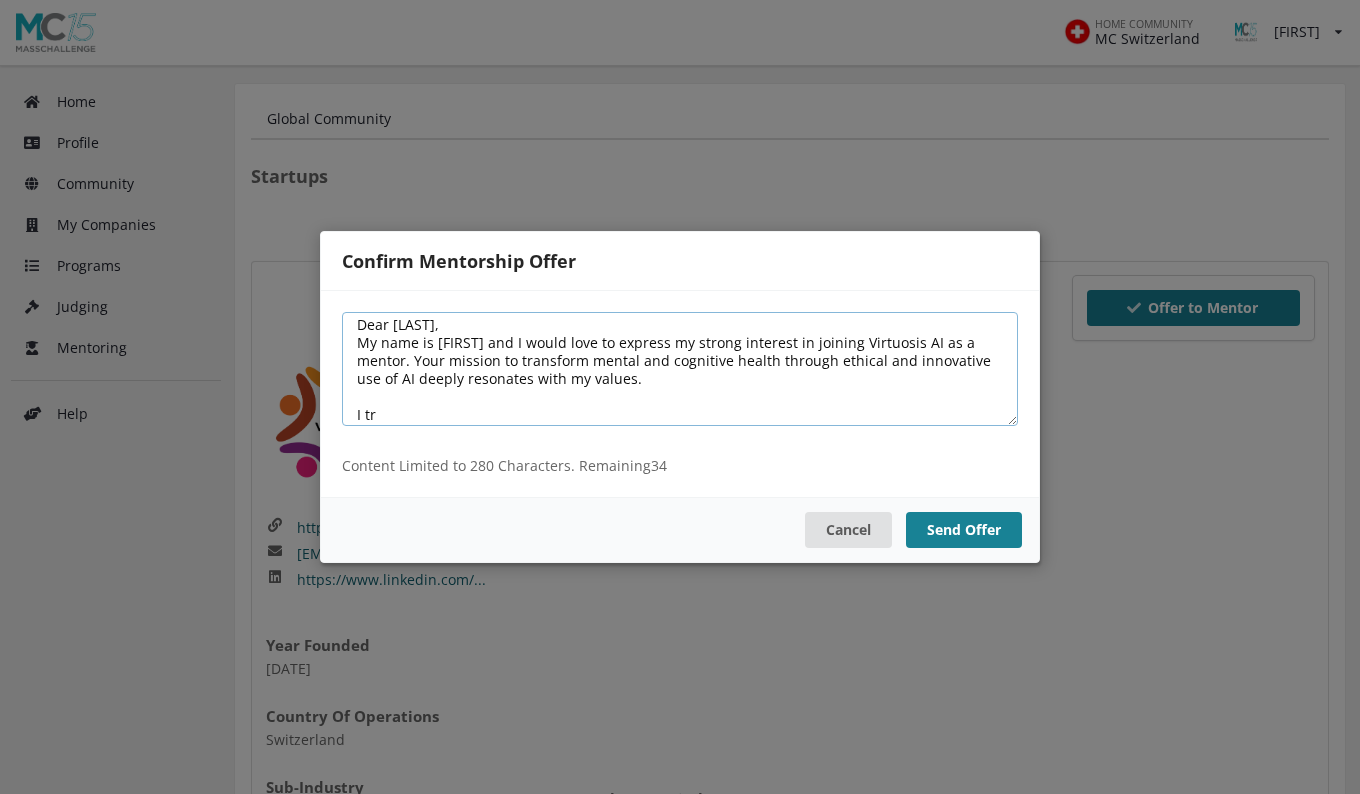 scroll, scrollTop: 18, scrollLeft: 0, axis: vertical 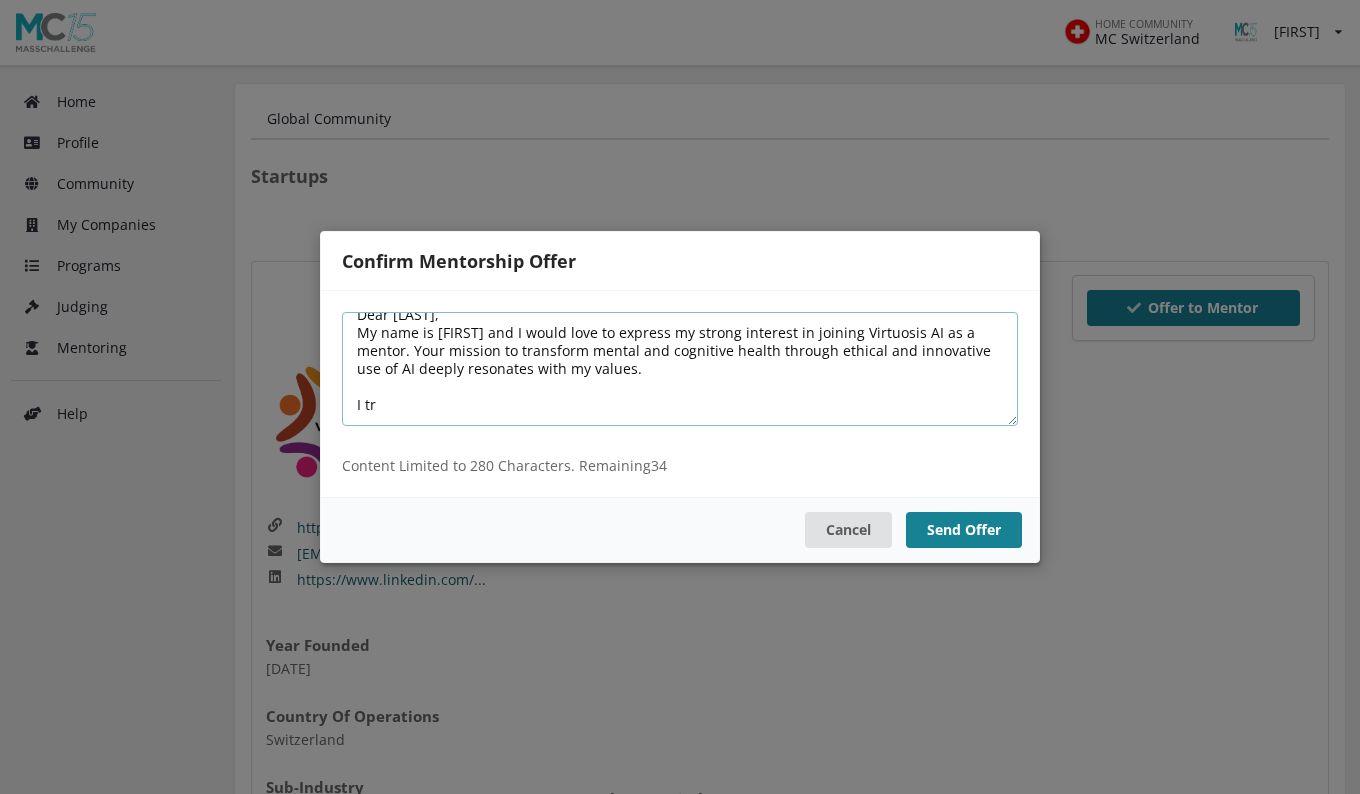 click on "Dear Lara,
My name is Ilaria and I would love to express my strong interest in joining Virtuosis AI as a mentor. Your mission to transform mental and cognitive health through ethical and innovative use of AI deeply resonates with my values.
I tr" at bounding box center (680, 369) 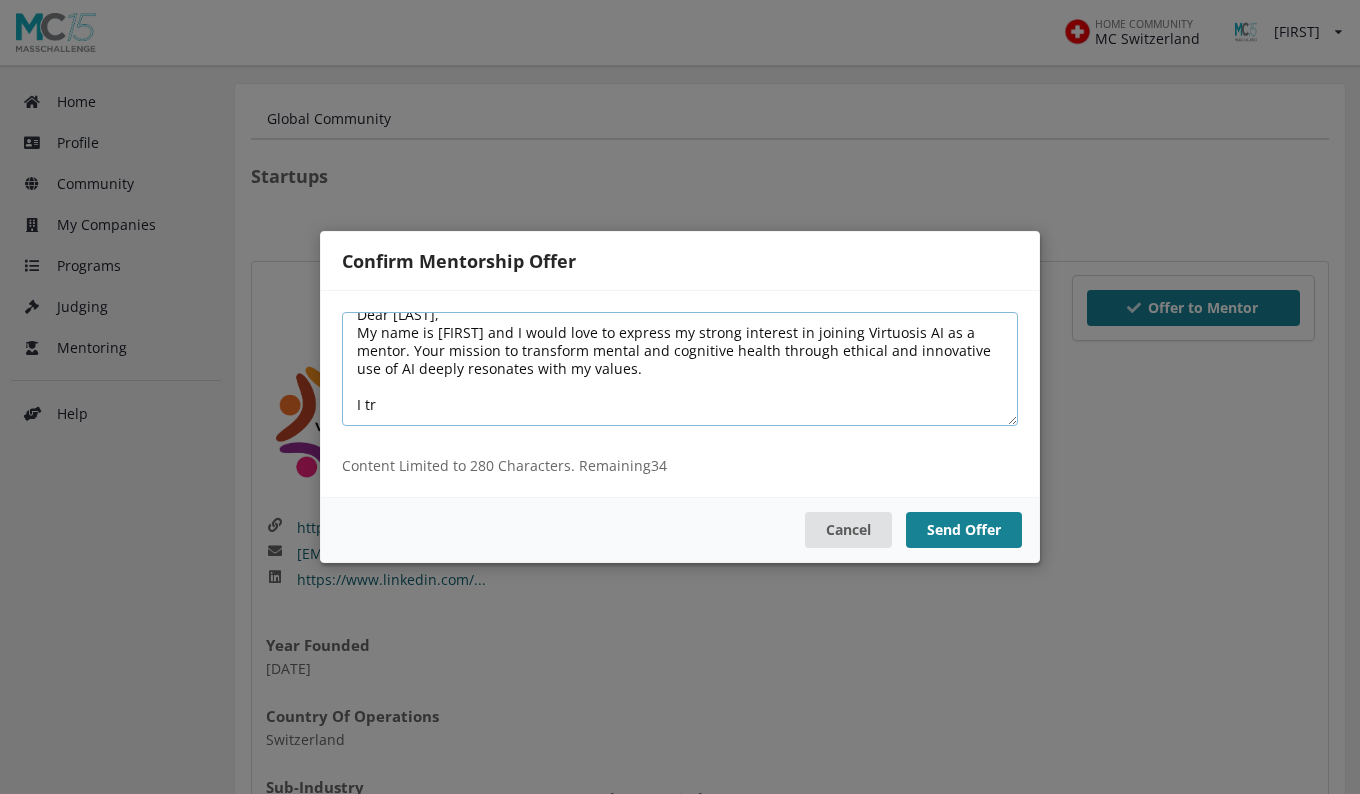 drag, startPoint x: 382, startPoint y: 410, endPoint x: 334, endPoint y: 411, distance: 48.010414 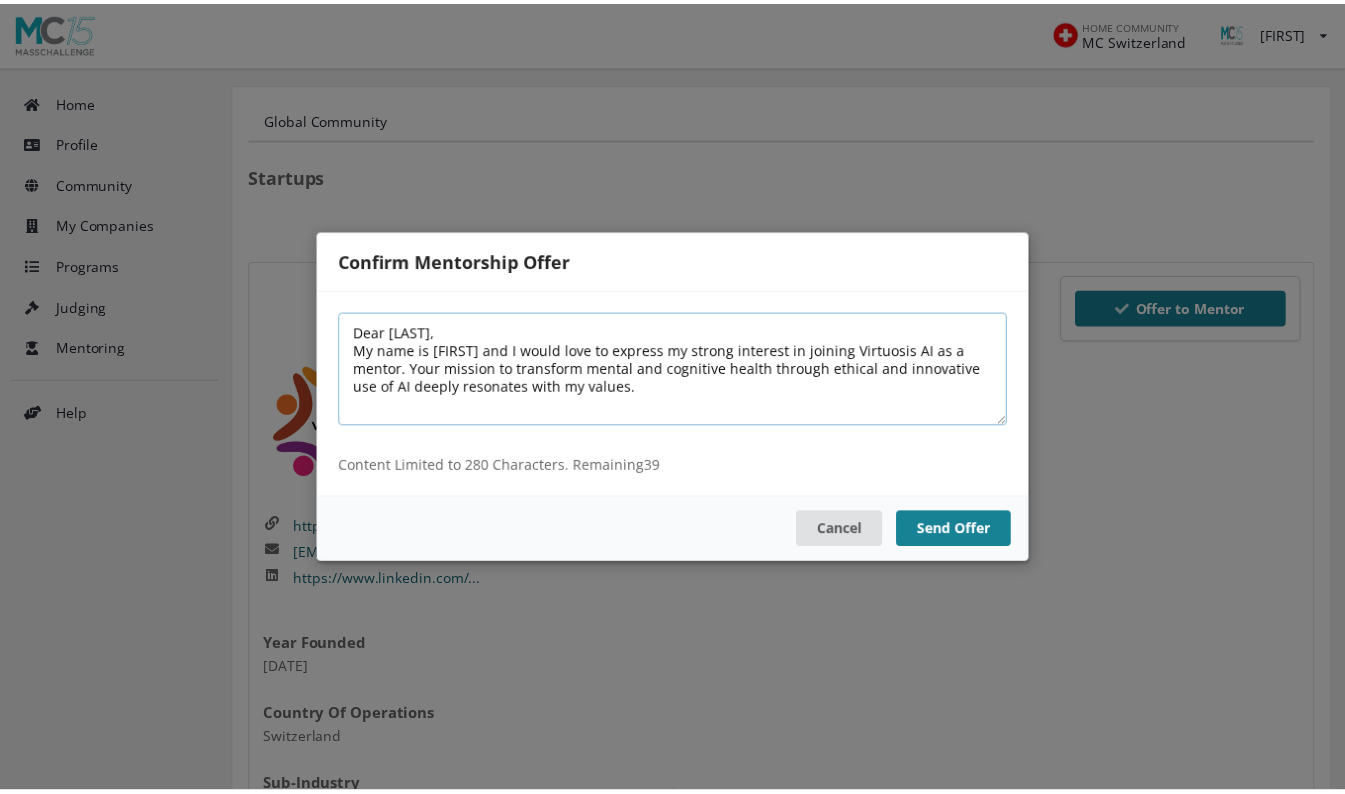 scroll, scrollTop: 0, scrollLeft: 0, axis: both 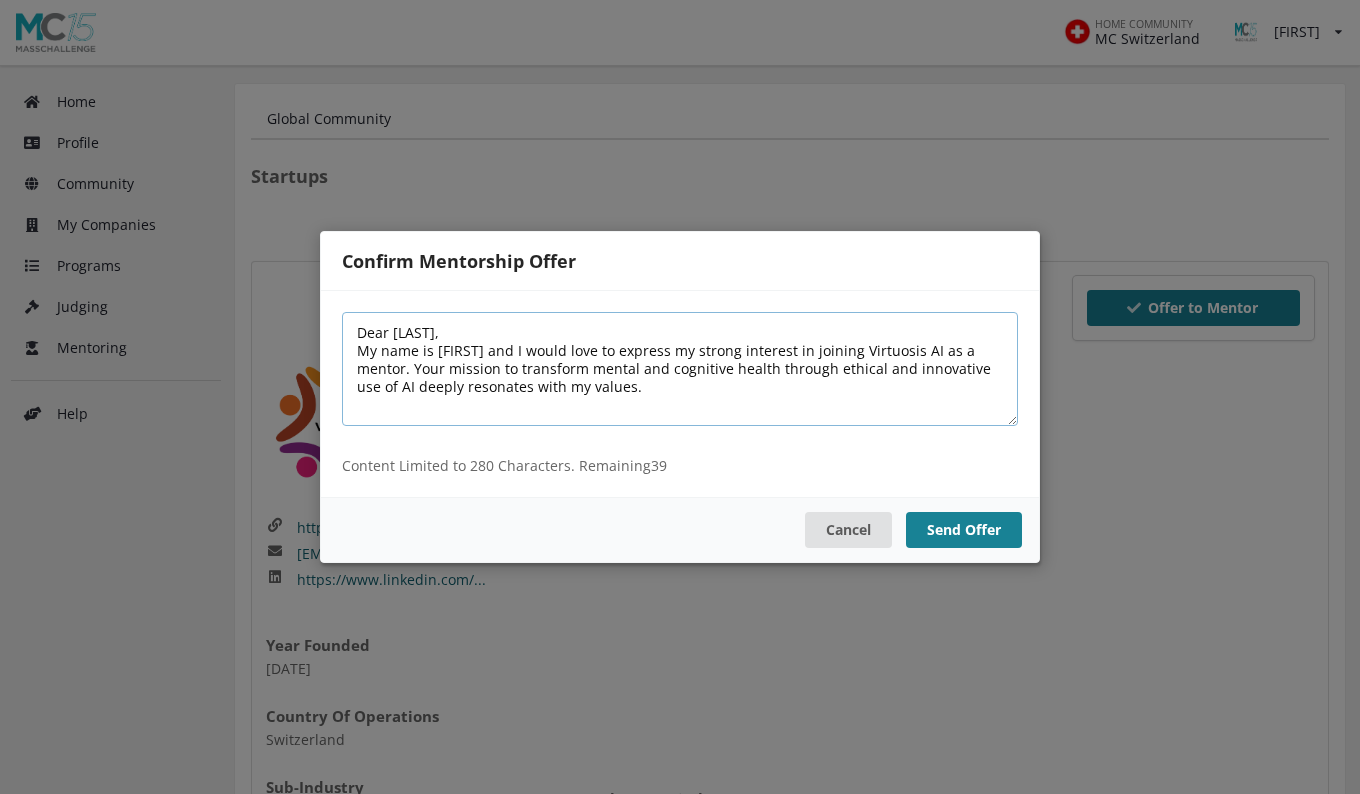paste on "I’d be happy to further discuss how I c" 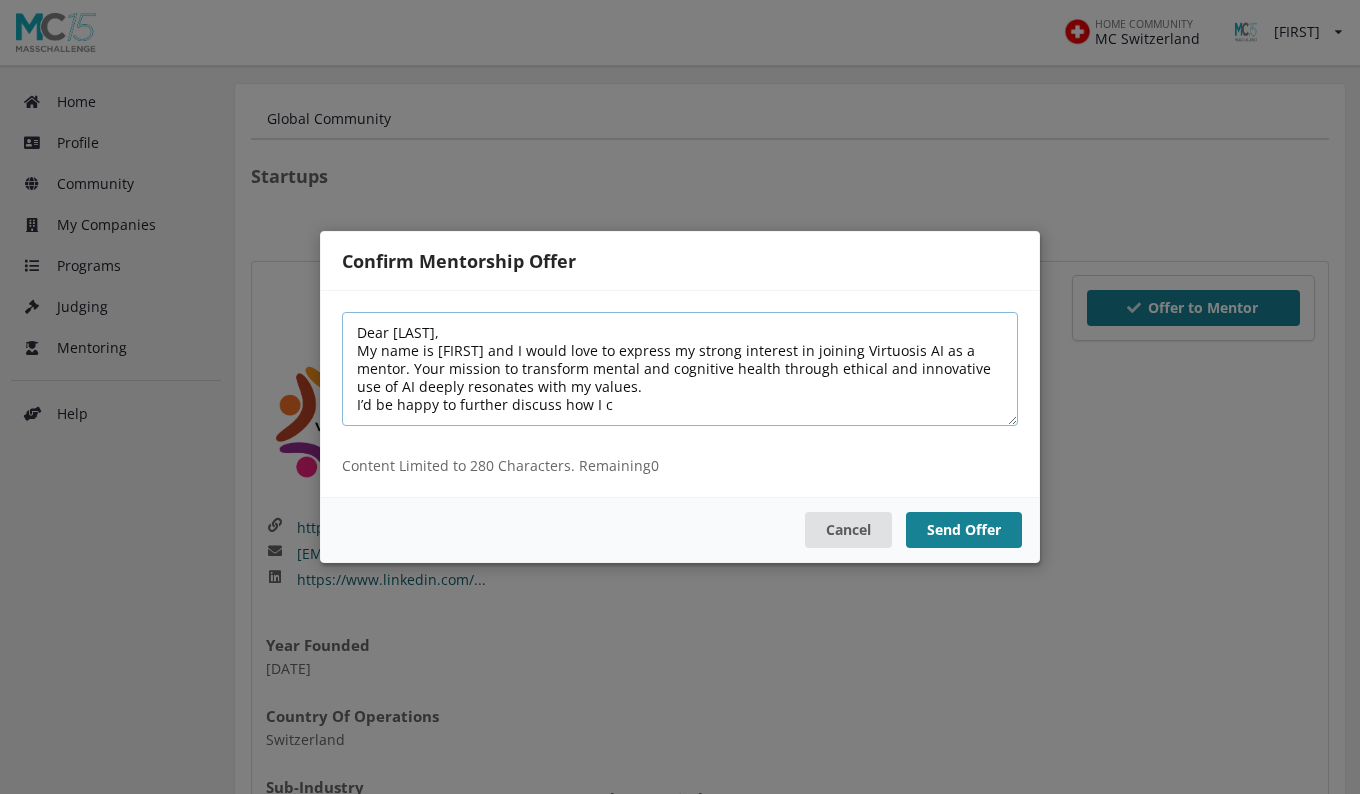 drag, startPoint x: 715, startPoint y: 352, endPoint x: 675, endPoint y: 356, distance: 40.1995 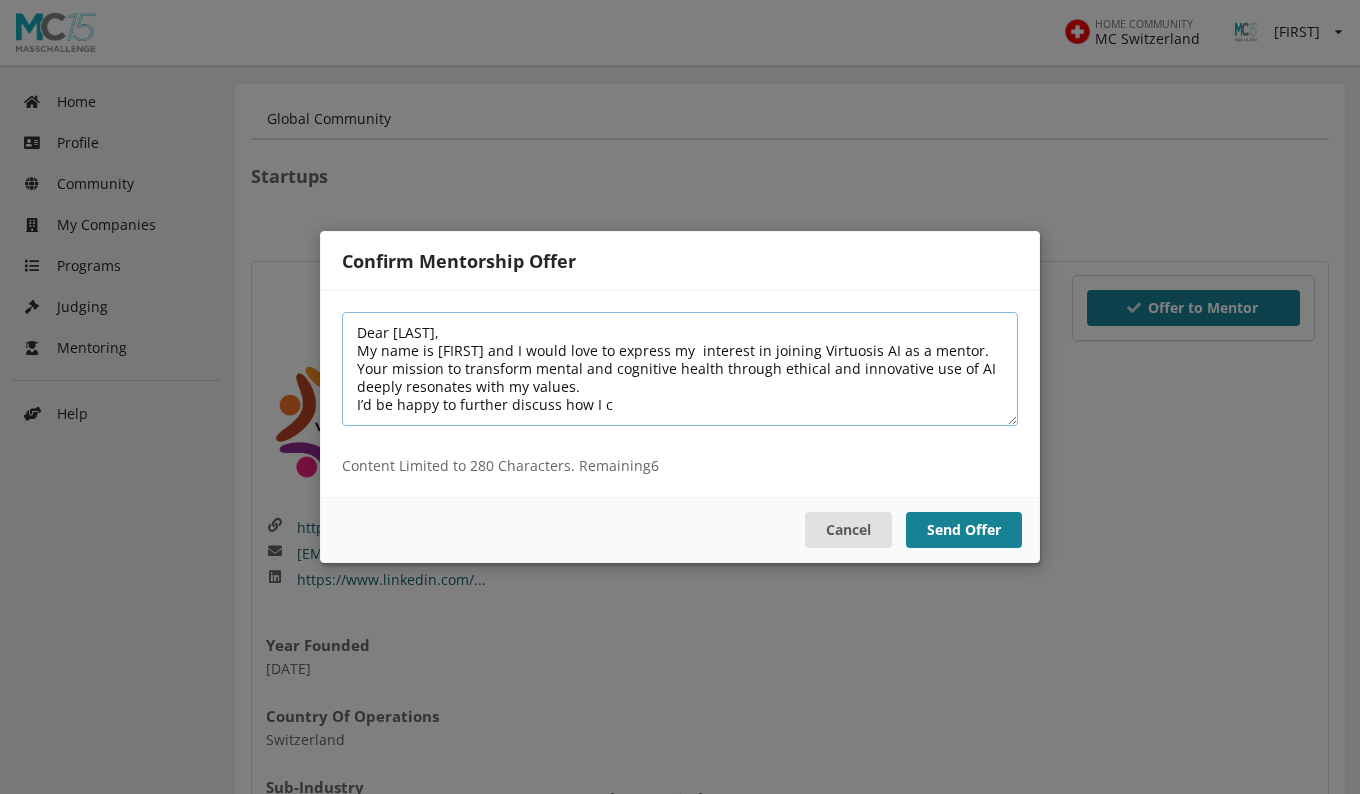 drag, startPoint x: 497, startPoint y: 354, endPoint x: 352, endPoint y: 354, distance: 145 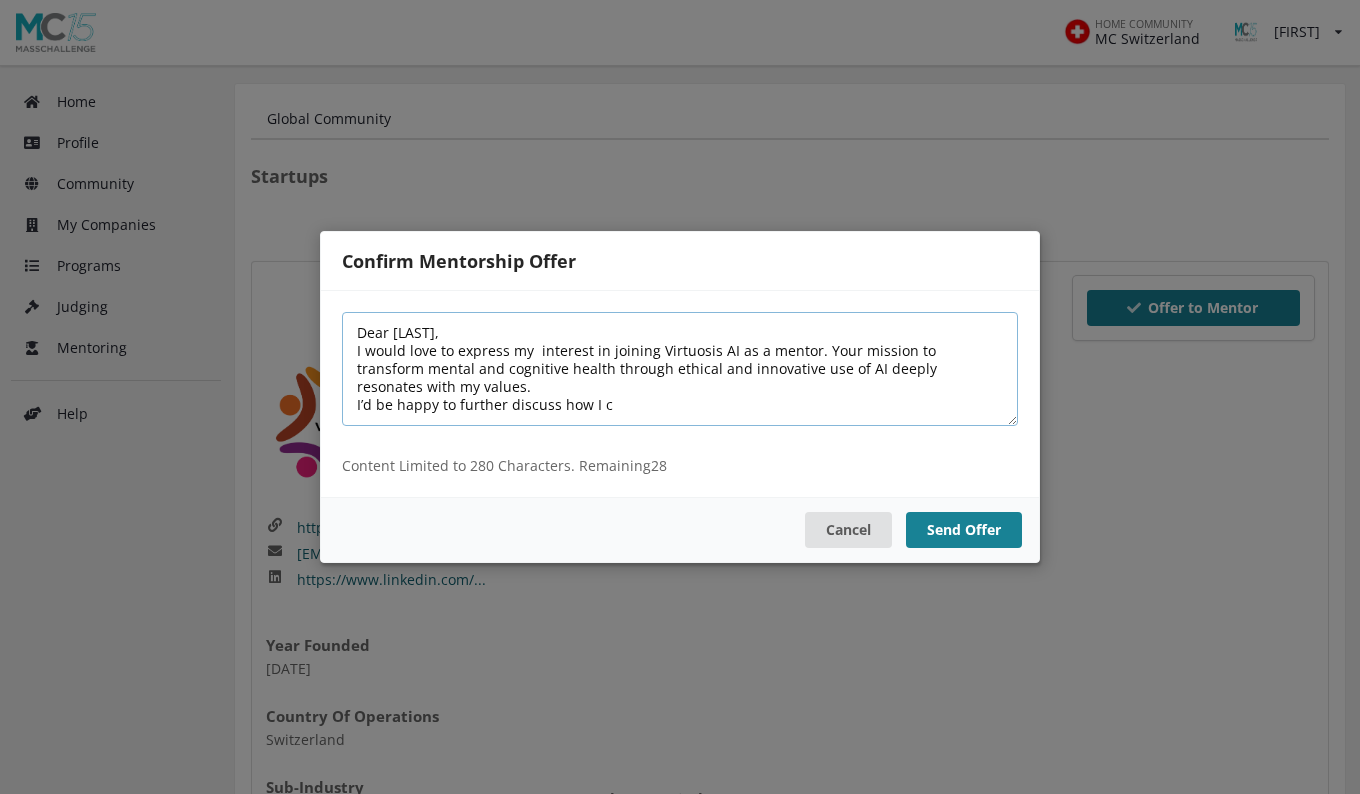 drag, startPoint x: 612, startPoint y: 403, endPoint x: 352, endPoint y: 421, distance: 260.62234 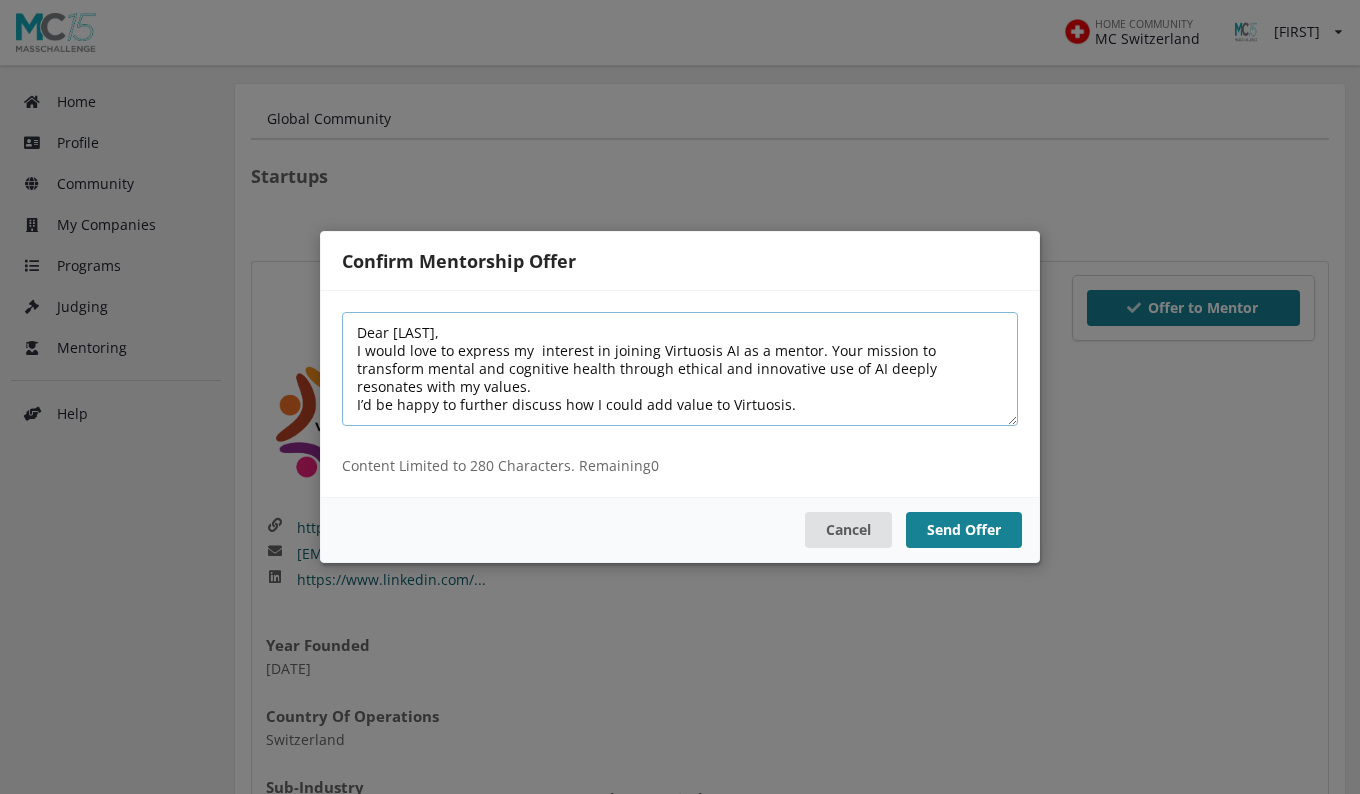 drag, startPoint x: 672, startPoint y: 368, endPoint x: 596, endPoint y: 376, distance: 76.41989 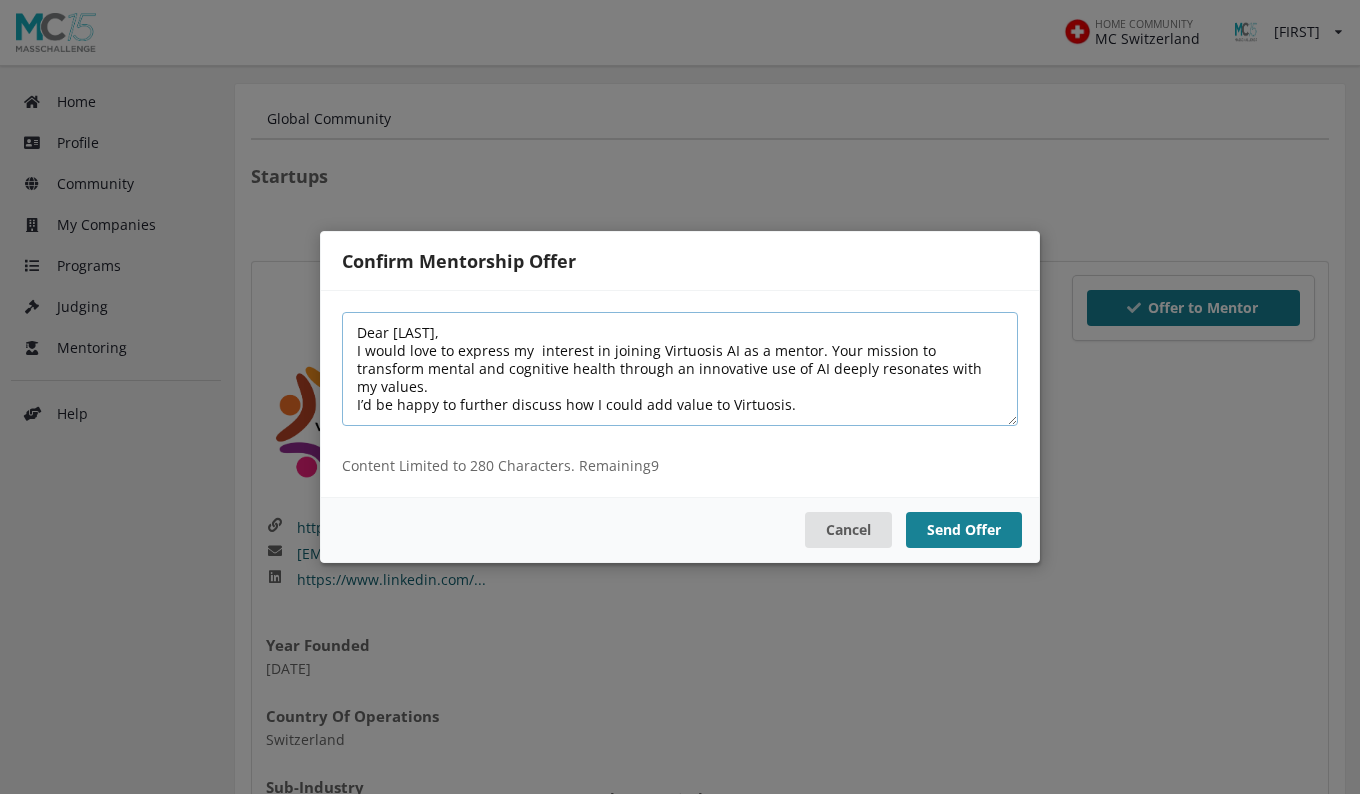 drag, startPoint x: 798, startPoint y: 368, endPoint x: 752, endPoint y: 368, distance: 46 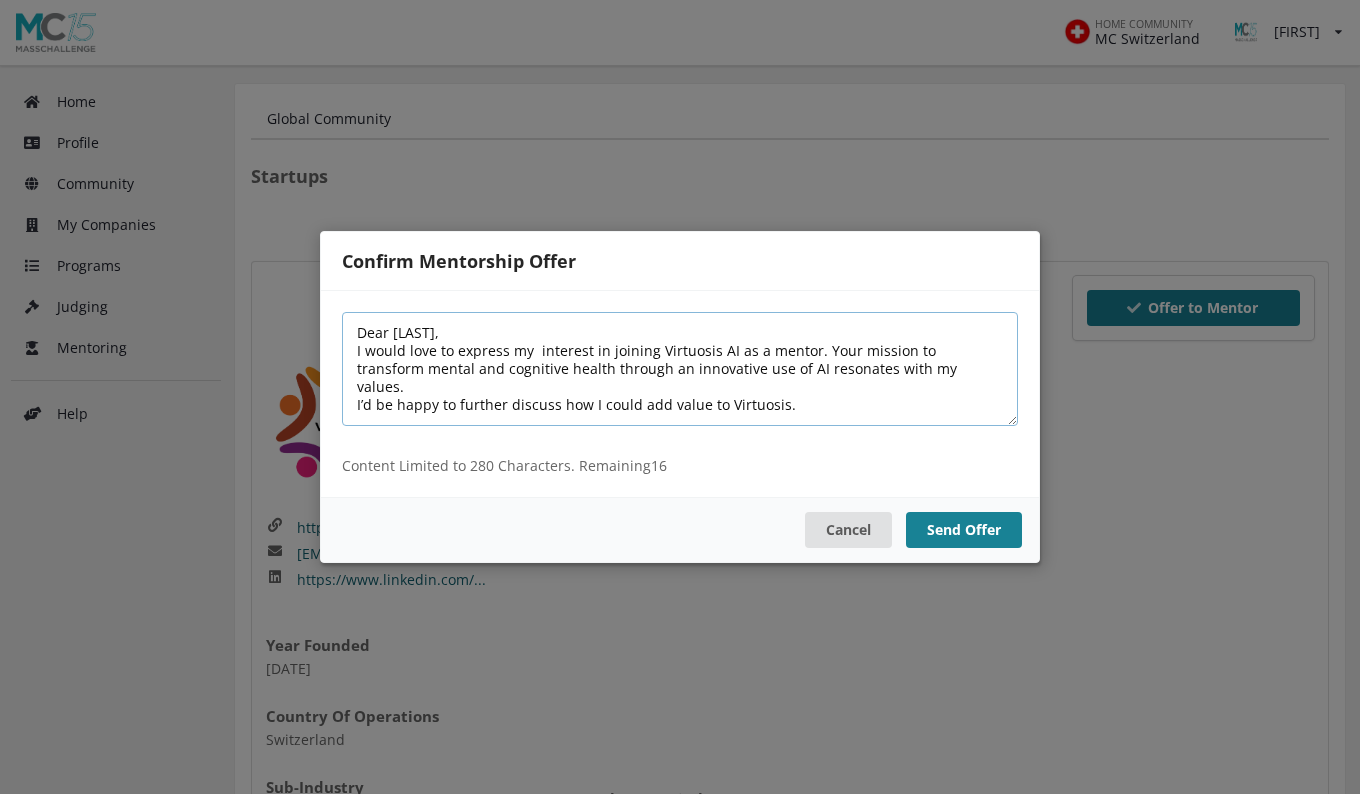 click on "Dear Lara,
I would love to express my  interest in joining Virtuosis AI as a mentor. Your mission to transform mental and cognitive health through an innovative use of AI resonates with my values.
I’d be happy to further discuss how I could add value to Virtuosis." at bounding box center [680, 369] 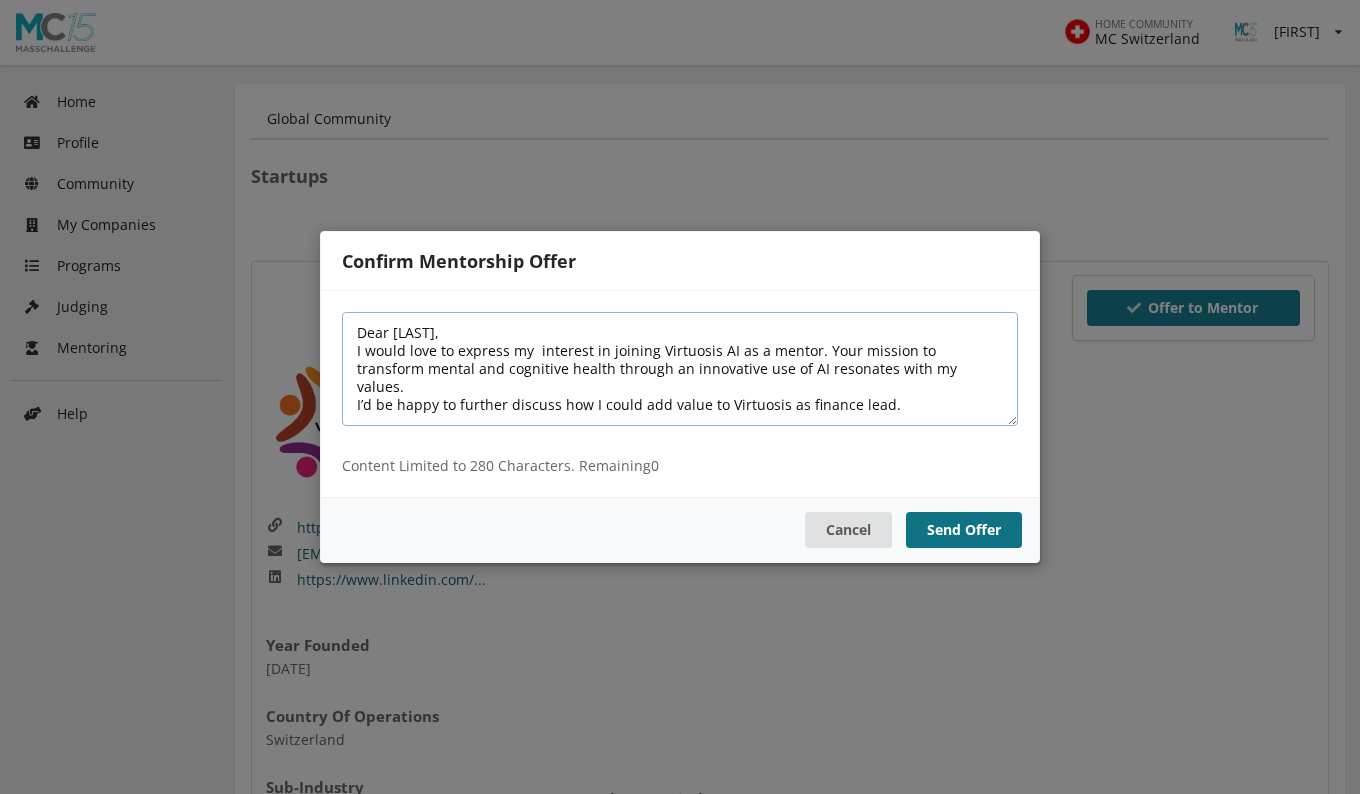 type on "Dear Lara,
I would love to express my  interest in joining Virtuosis AI as a mentor. Your mission to transform mental and cognitive health through an innovative use of AI resonates with my values.
I’d be happy to further discuss how I could add value to Virtuosis as finance lead." 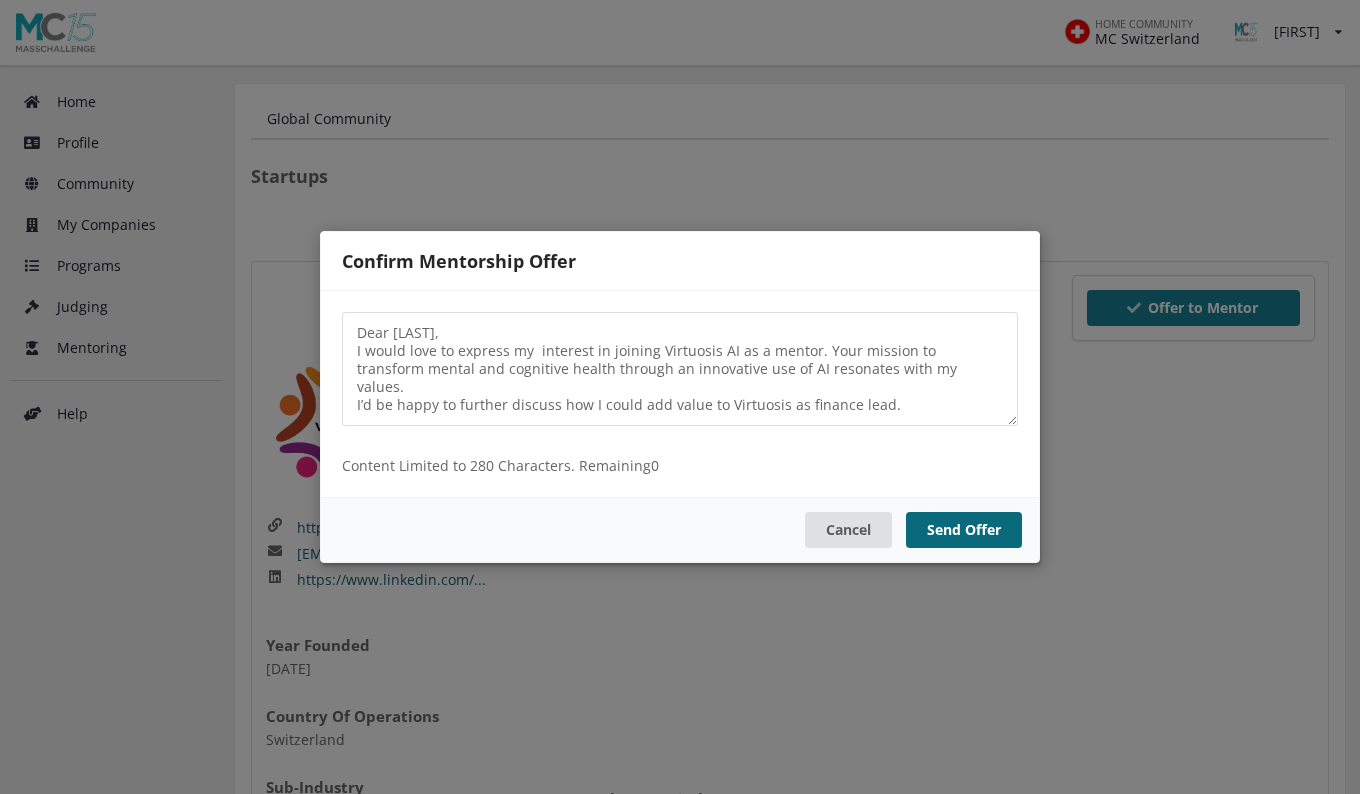 click on "Send Offer" at bounding box center (964, 530) 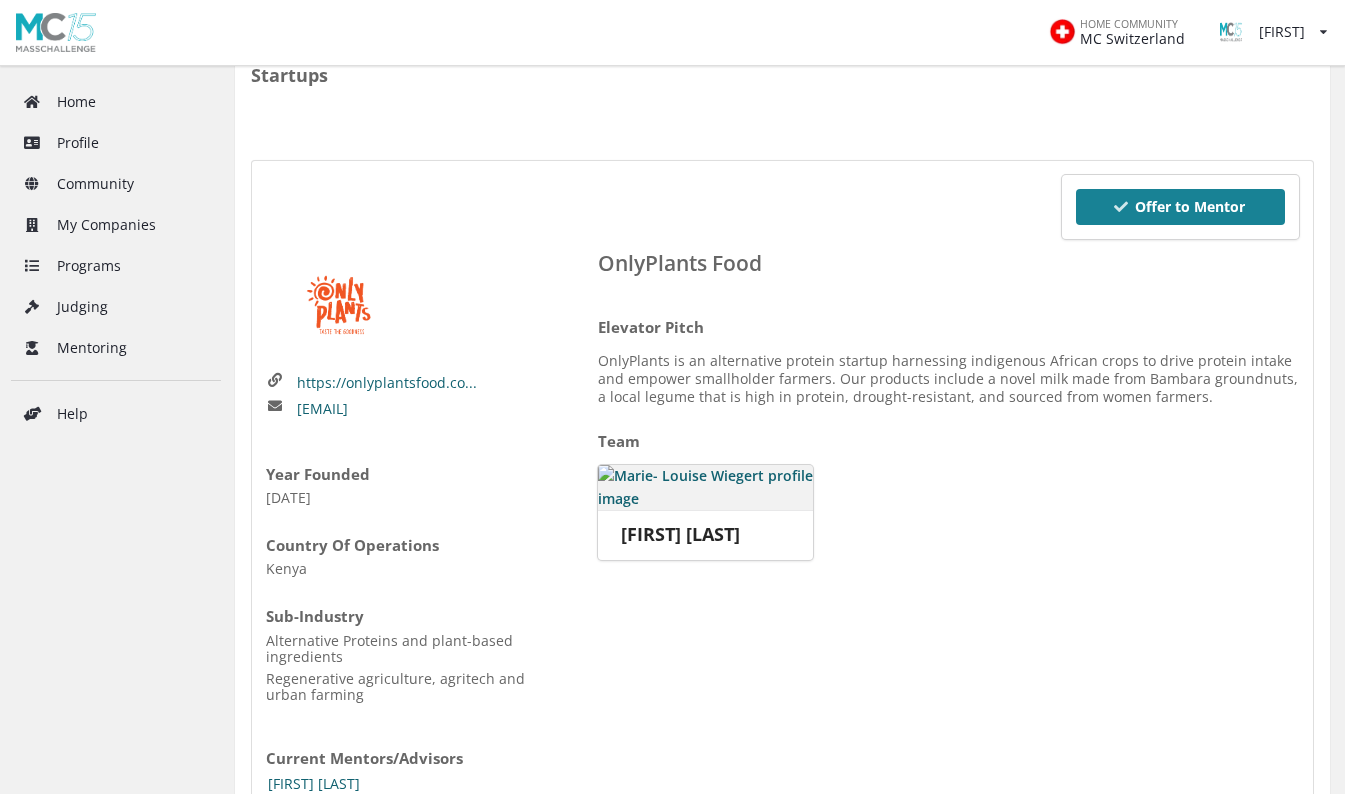scroll, scrollTop: 105, scrollLeft: 0, axis: vertical 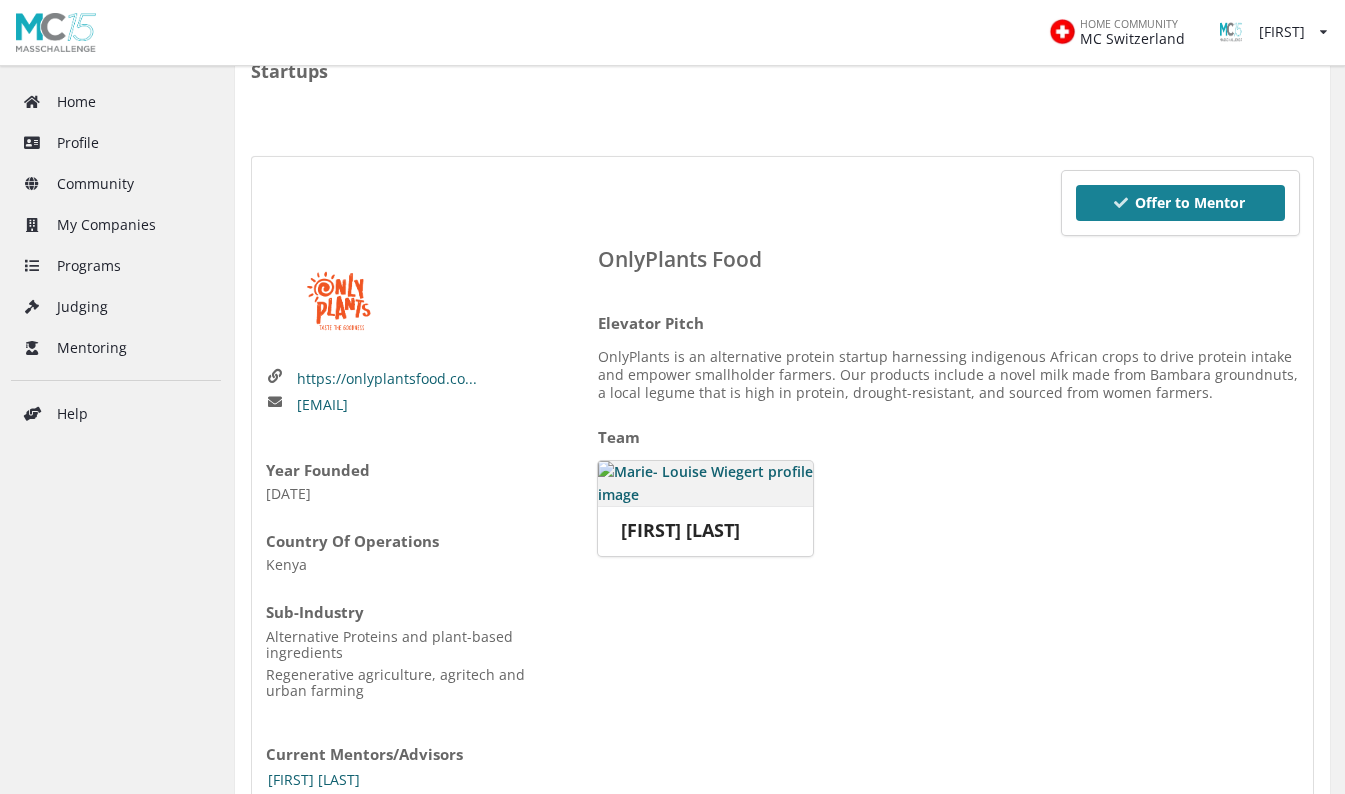 drag, startPoint x: 315, startPoint y: 214, endPoint x: 793, endPoint y: 742, distance: 712.2275 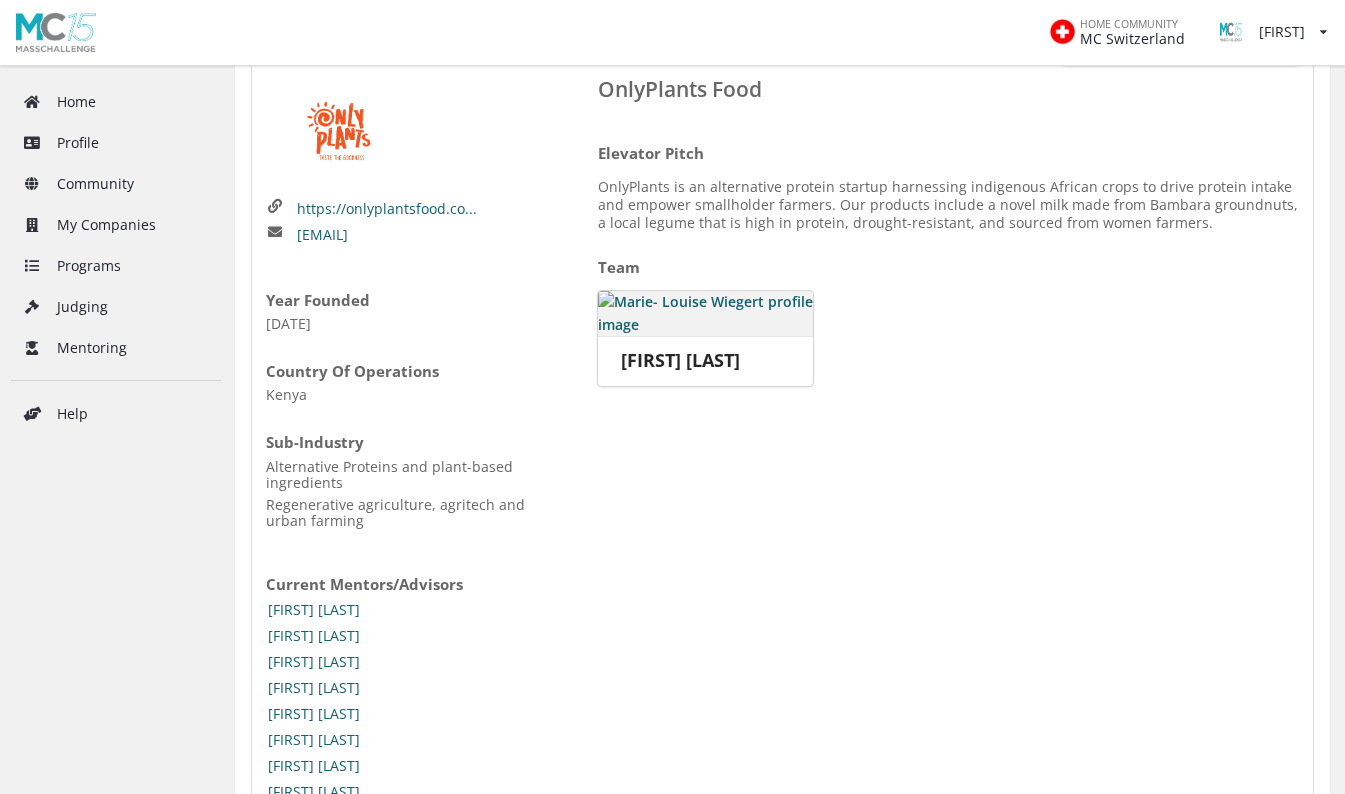 scroll, scrollTop: 276, scrollLeft: 0, axis: vertical 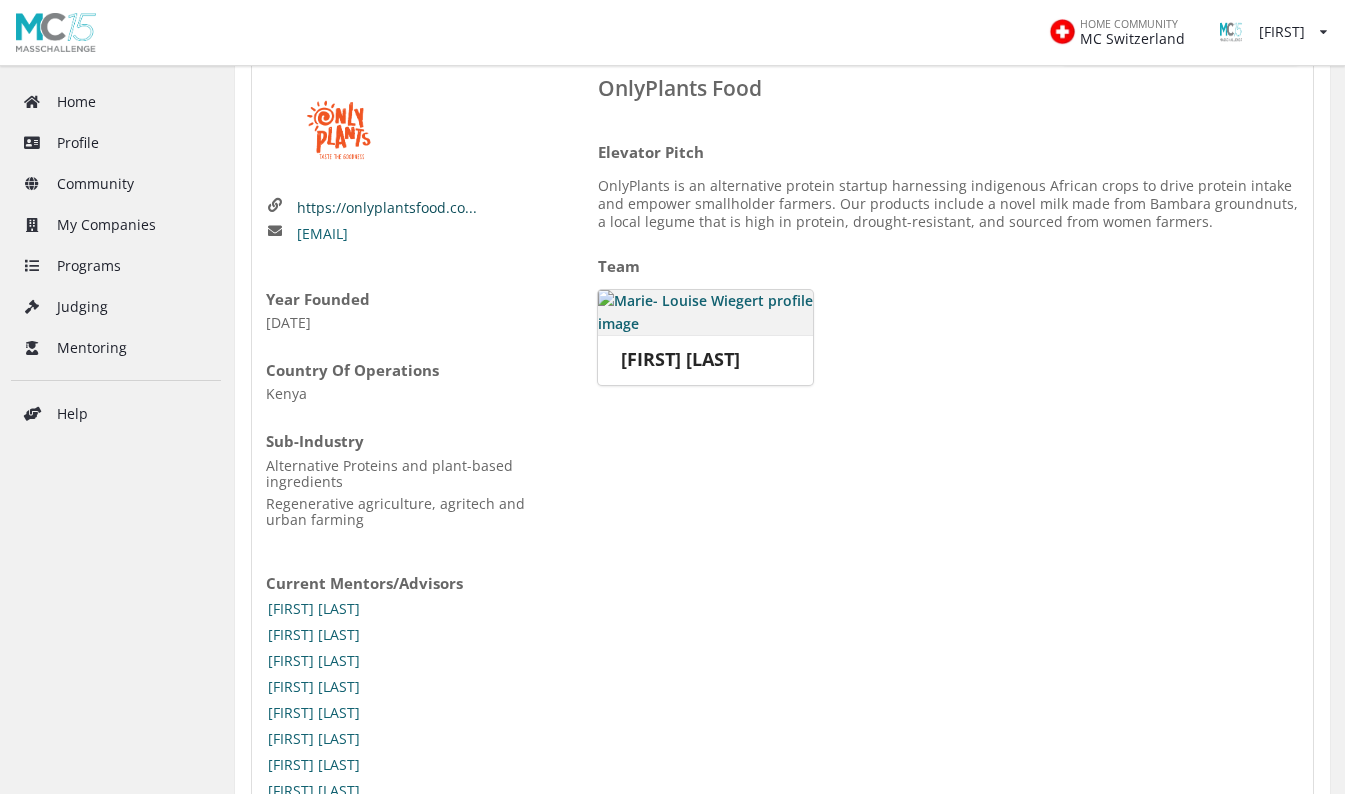 click on "https://onlyplantsfood.co..." at bounding box center (387, 208) 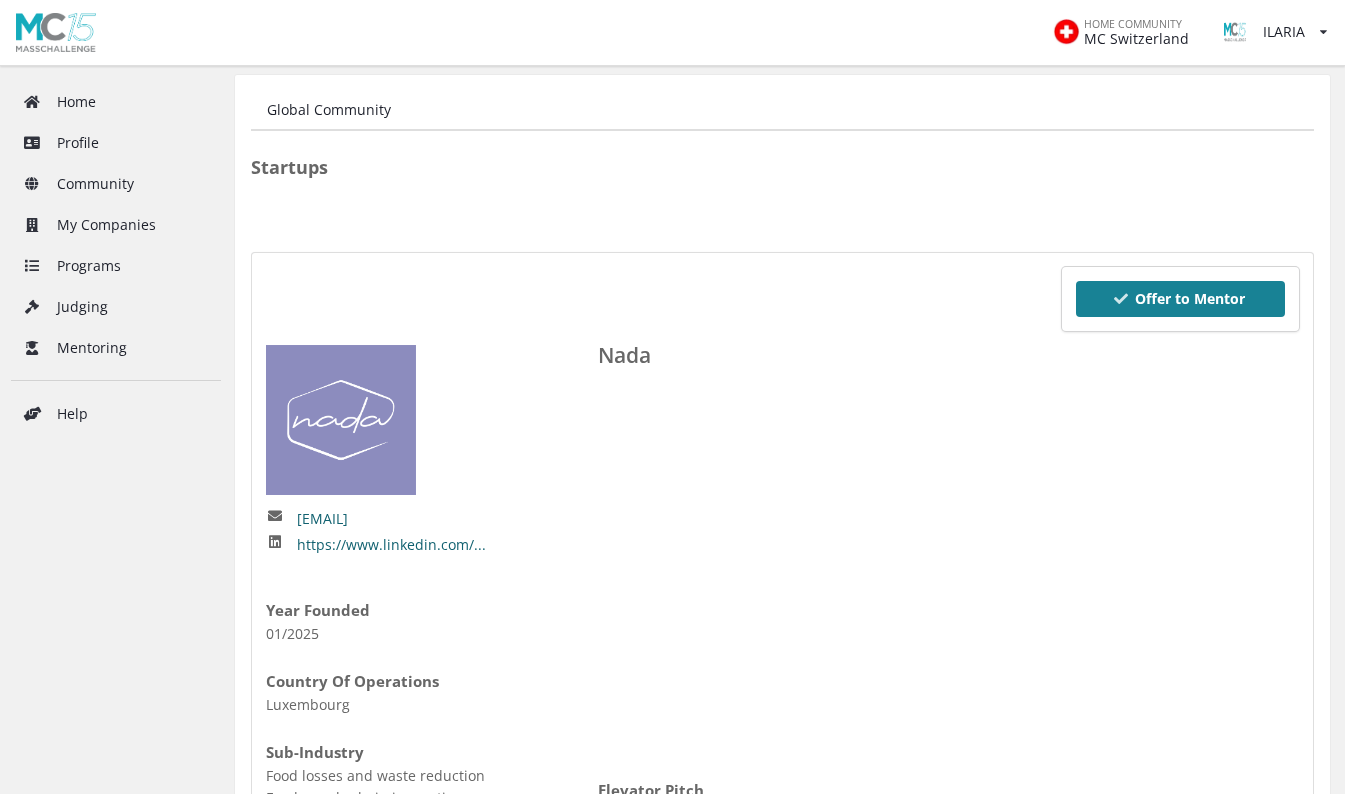 scroll, scrollTop: 0, scrollLeft: 0, axis: both 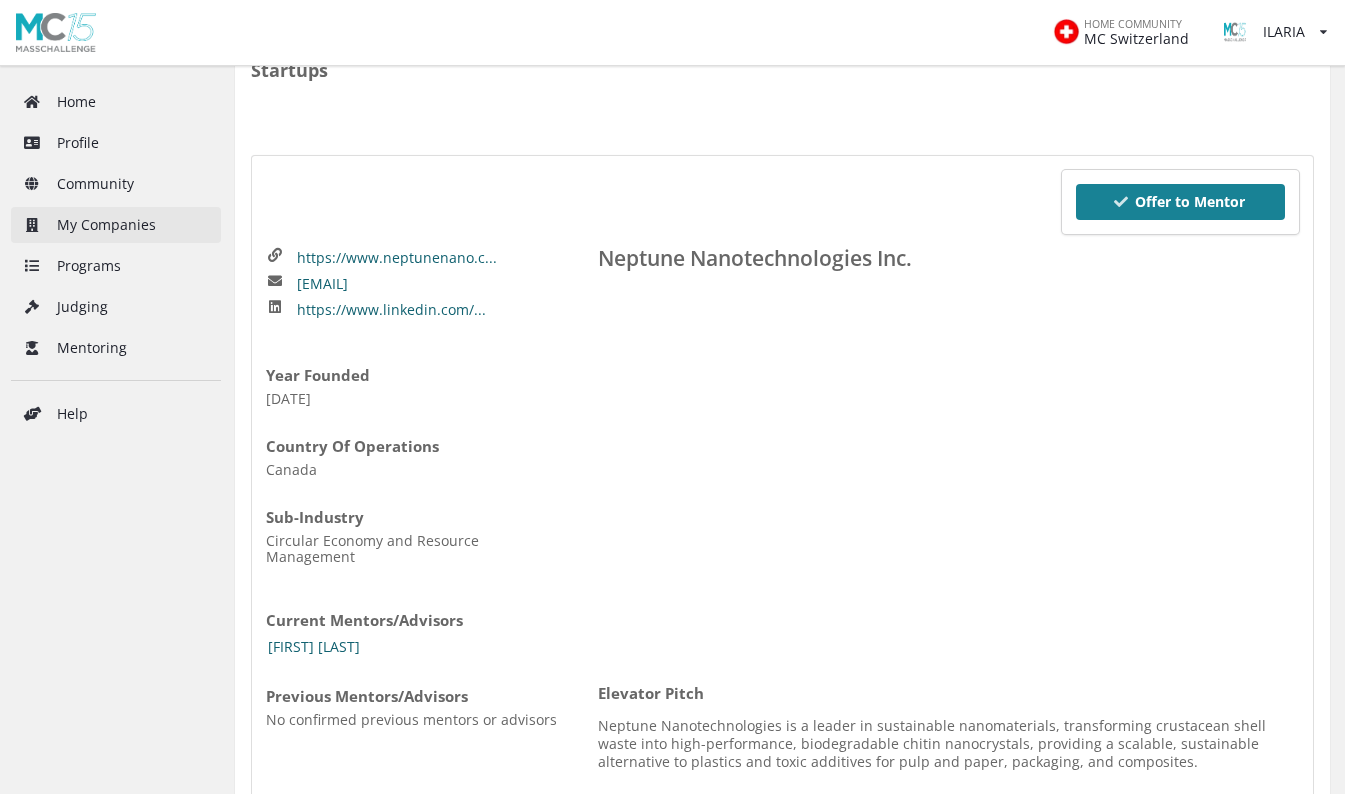 click on "My Companies" at bounding box center [116, 225] 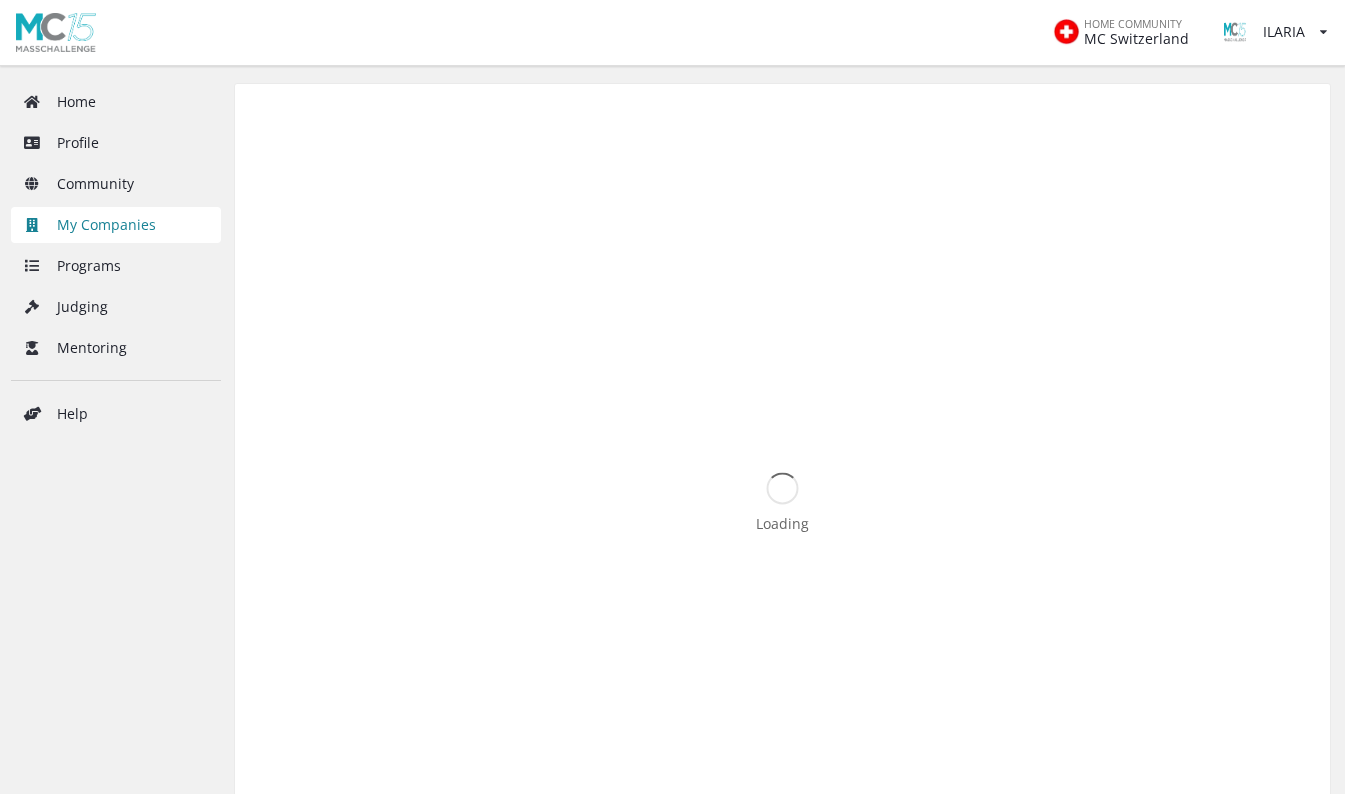 scroll, scrollTop: 0, scrollLeft: 0, axis: both 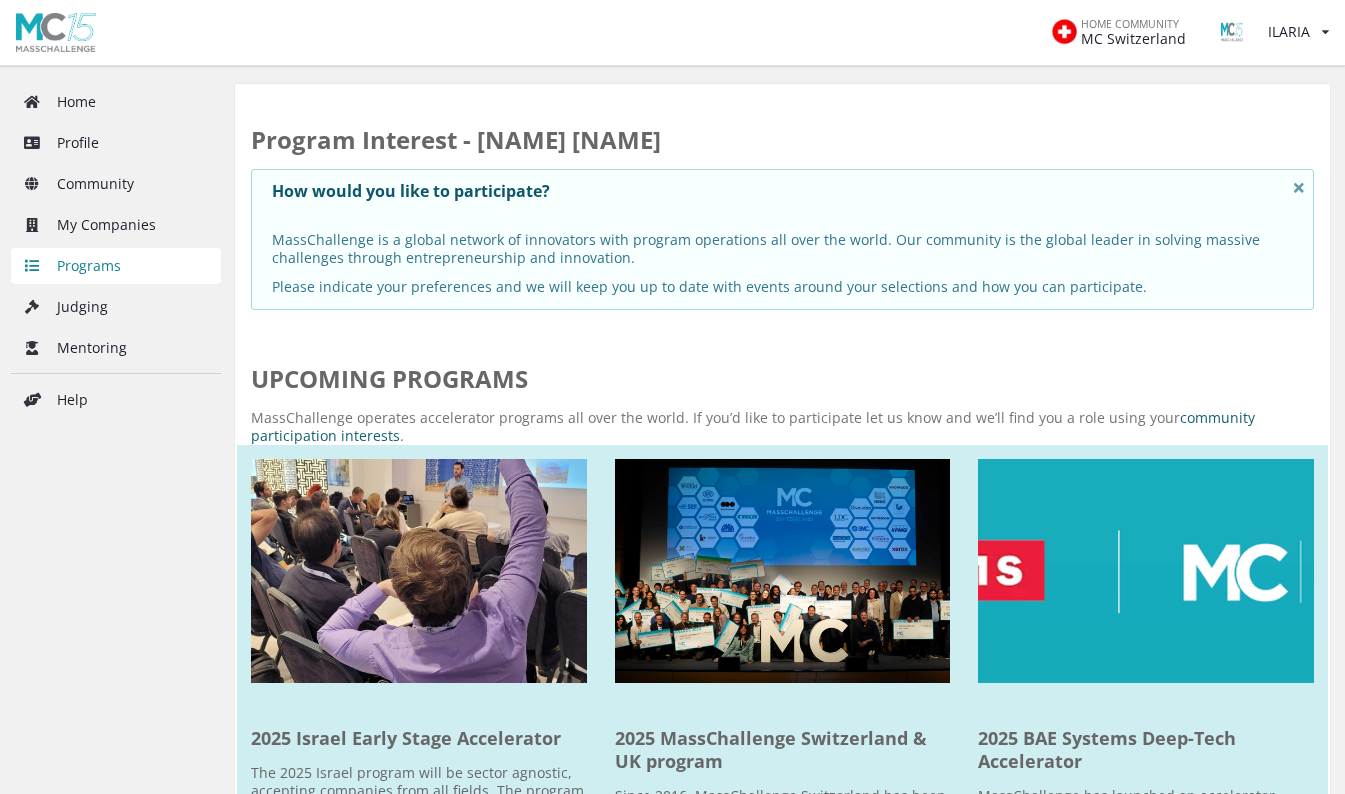 click on "Mentoring" at bounding box center (116, 348) 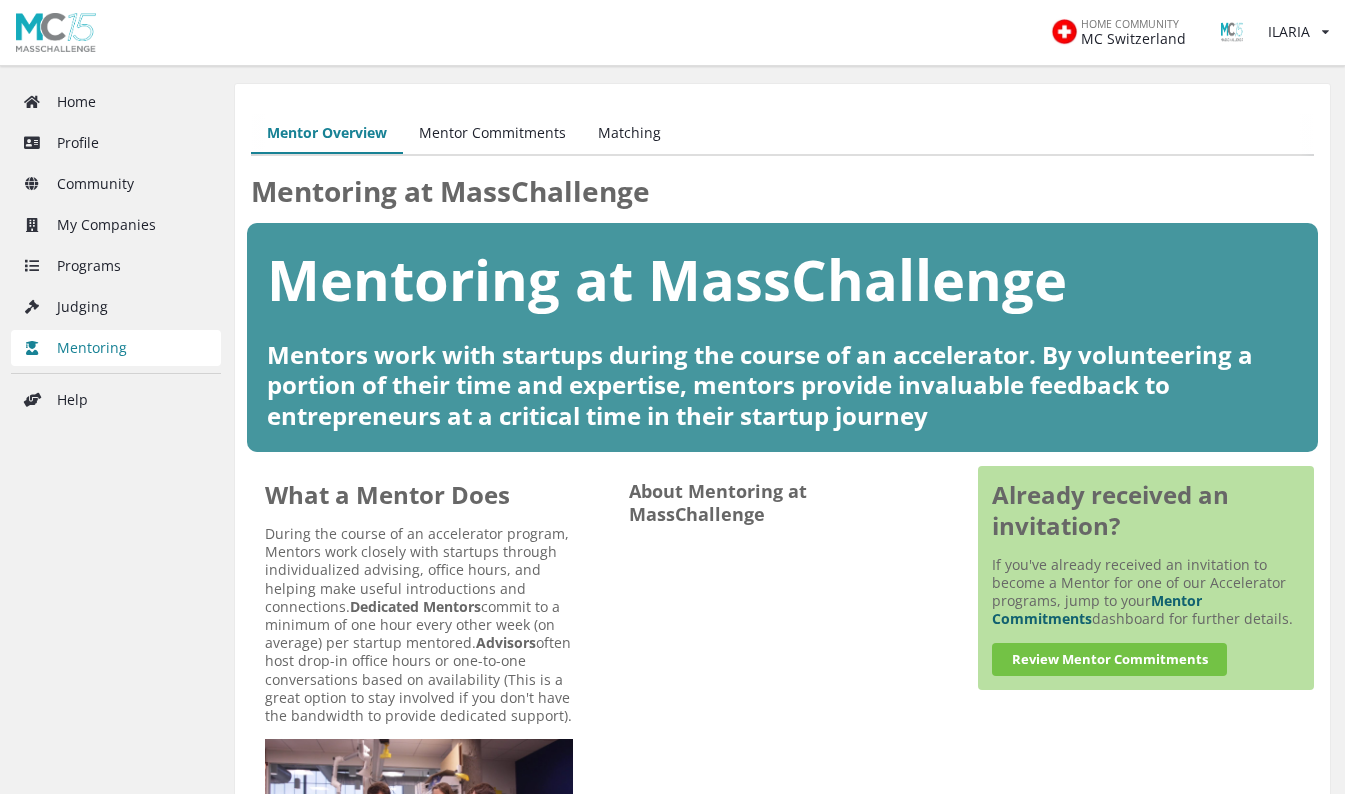 scroll, scrollTop: 62, scrollLeft: 0, axis: vertical 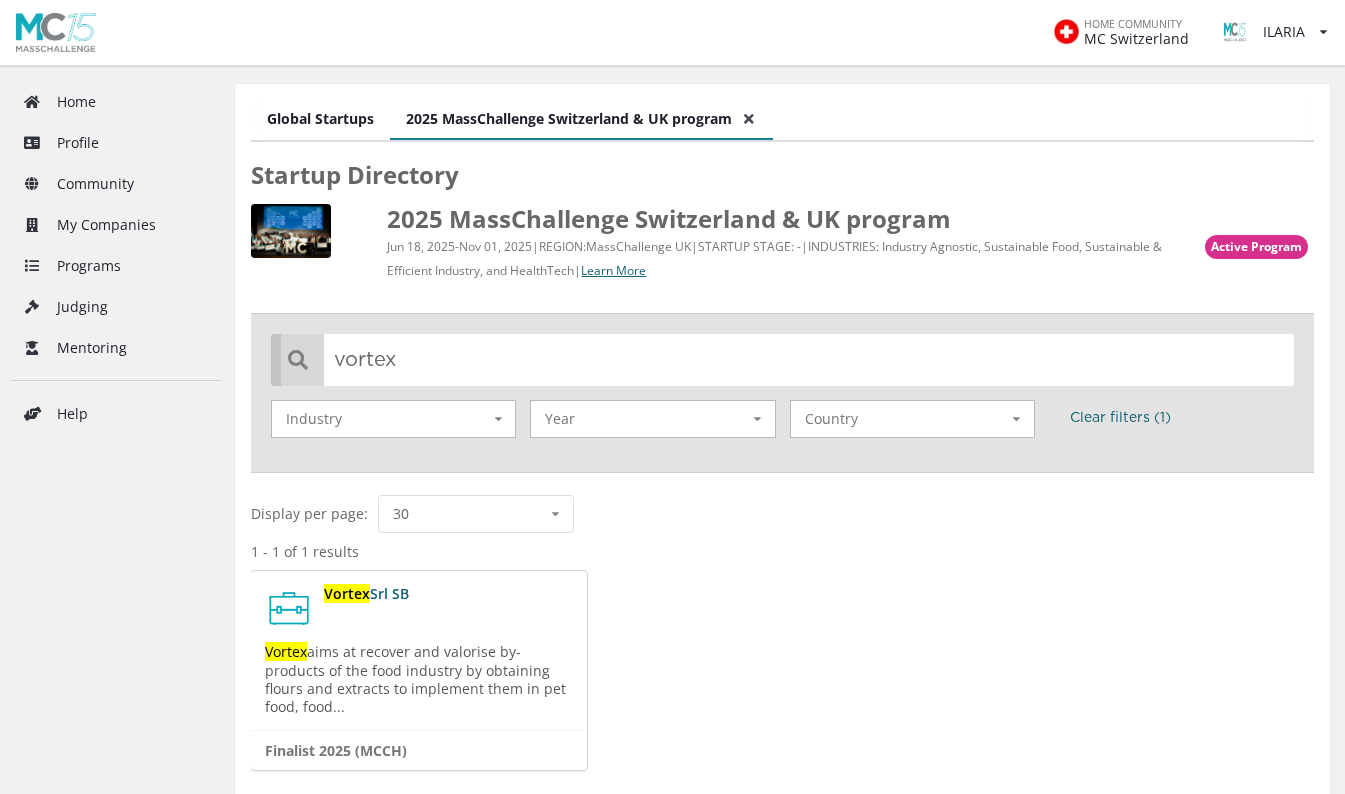 click on "Clear filters ( 1 )" at bounding box center (1120, 418) 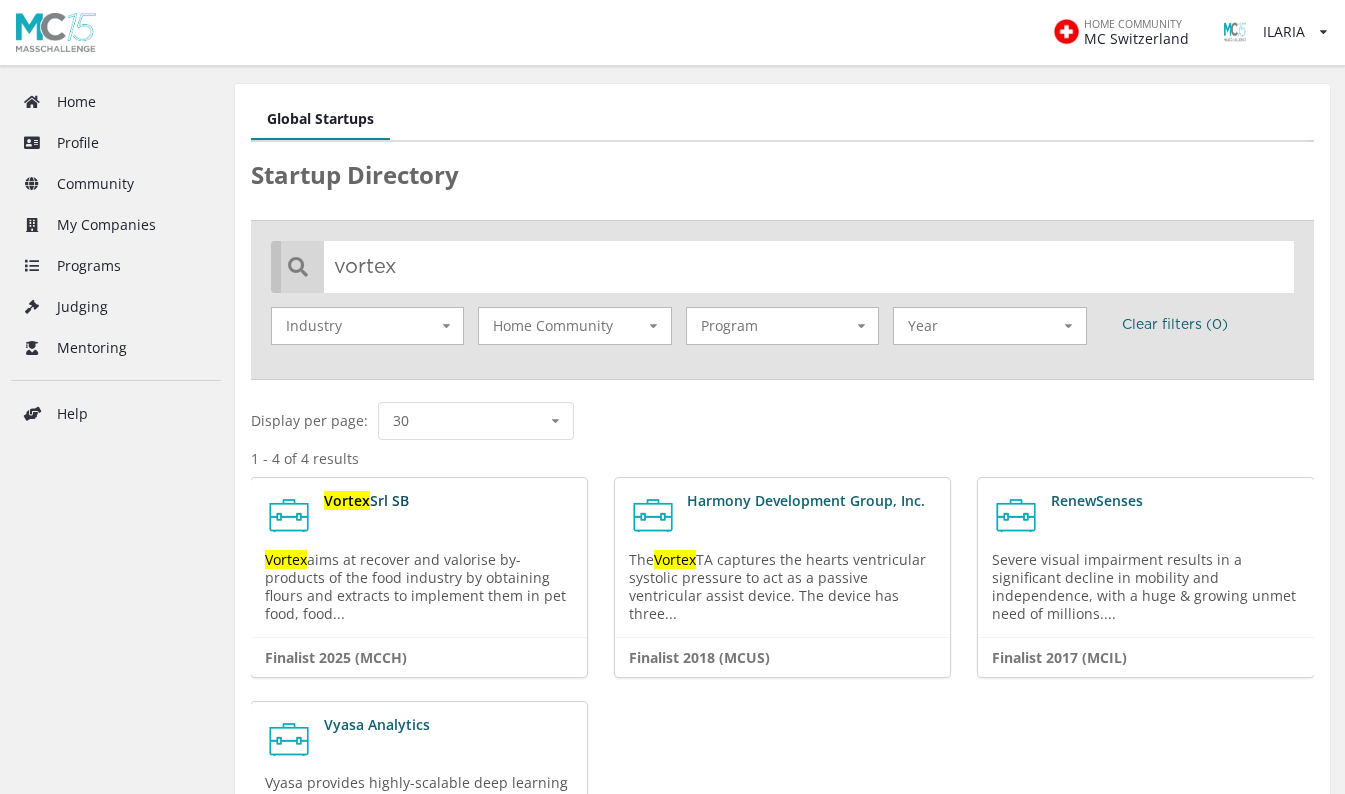 click on "Srl SB" at bounding box center (389, 500) 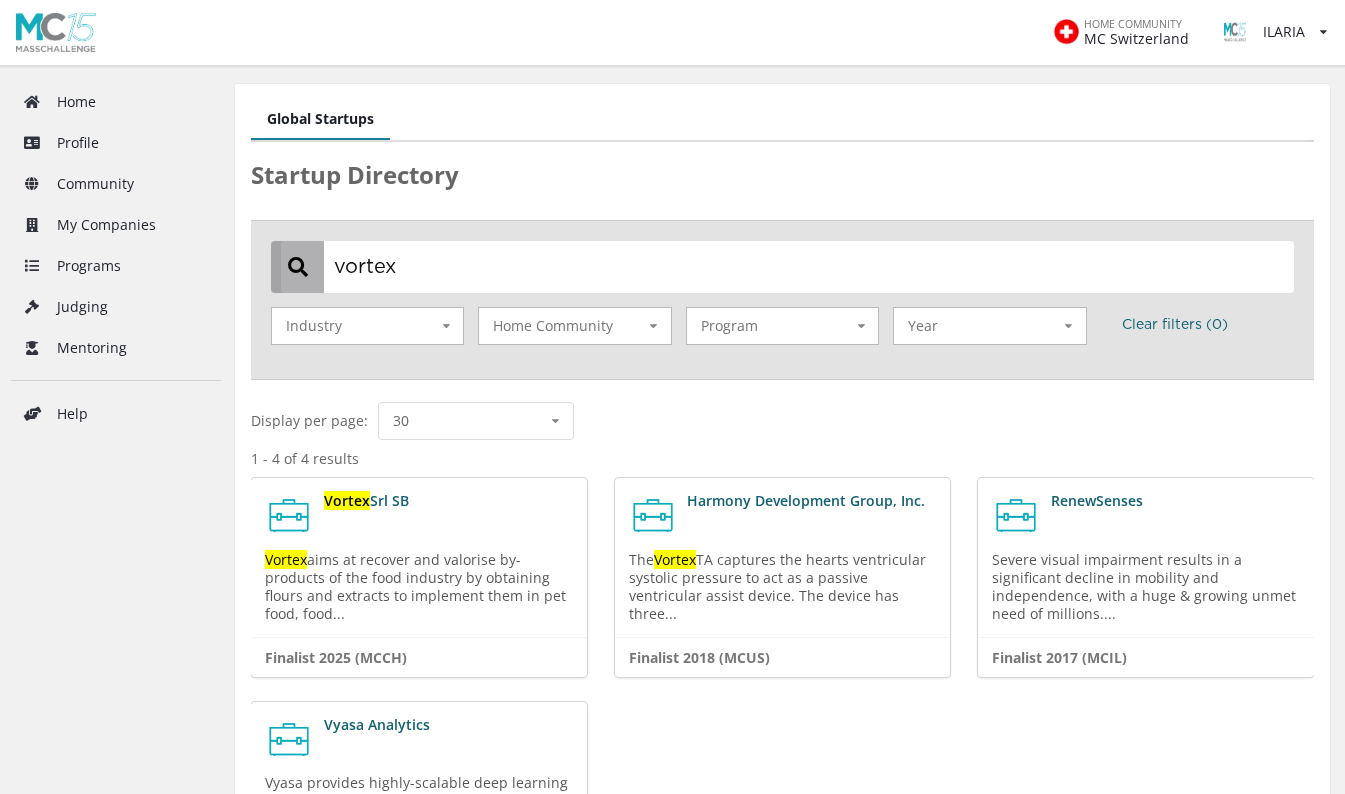 drag, startPoint x: 553, startPoint y: 282, endPoint x: 224, endPoint y: 265, distance: 329.4389 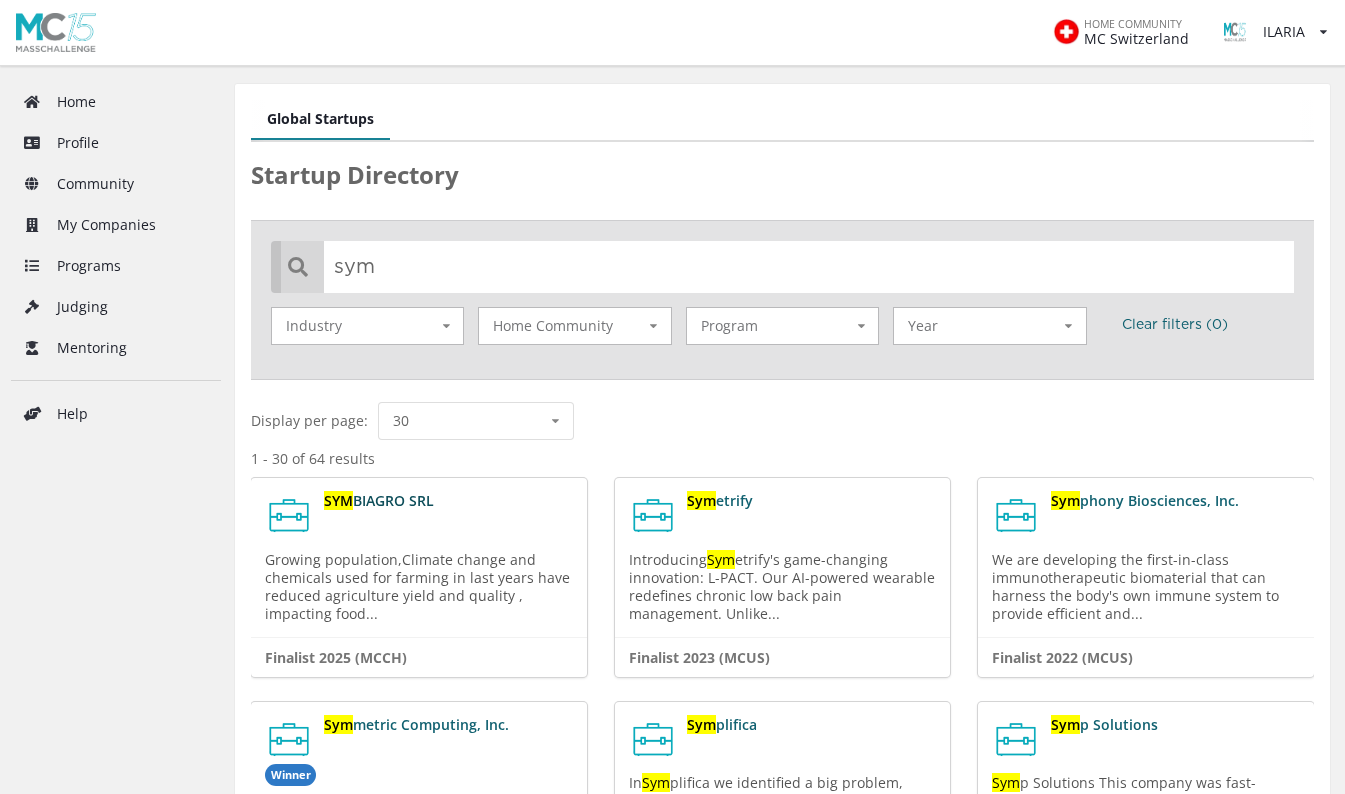 click on "BIAGRO SRL" at bounding box center (393, 500) 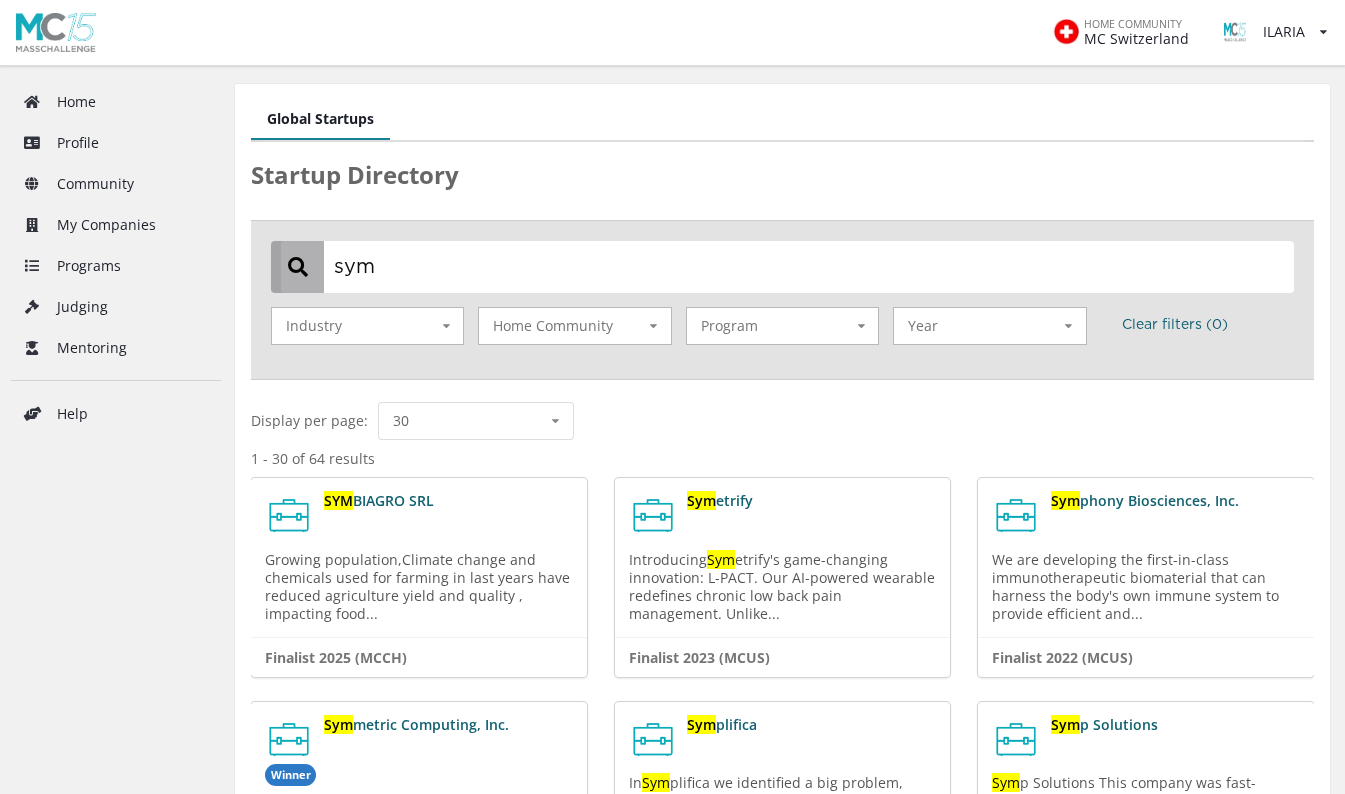 drag, startPoint x: 425, startPoint y: 257, endPoint x: 270, endPoint y: 287, distance: 157.87654 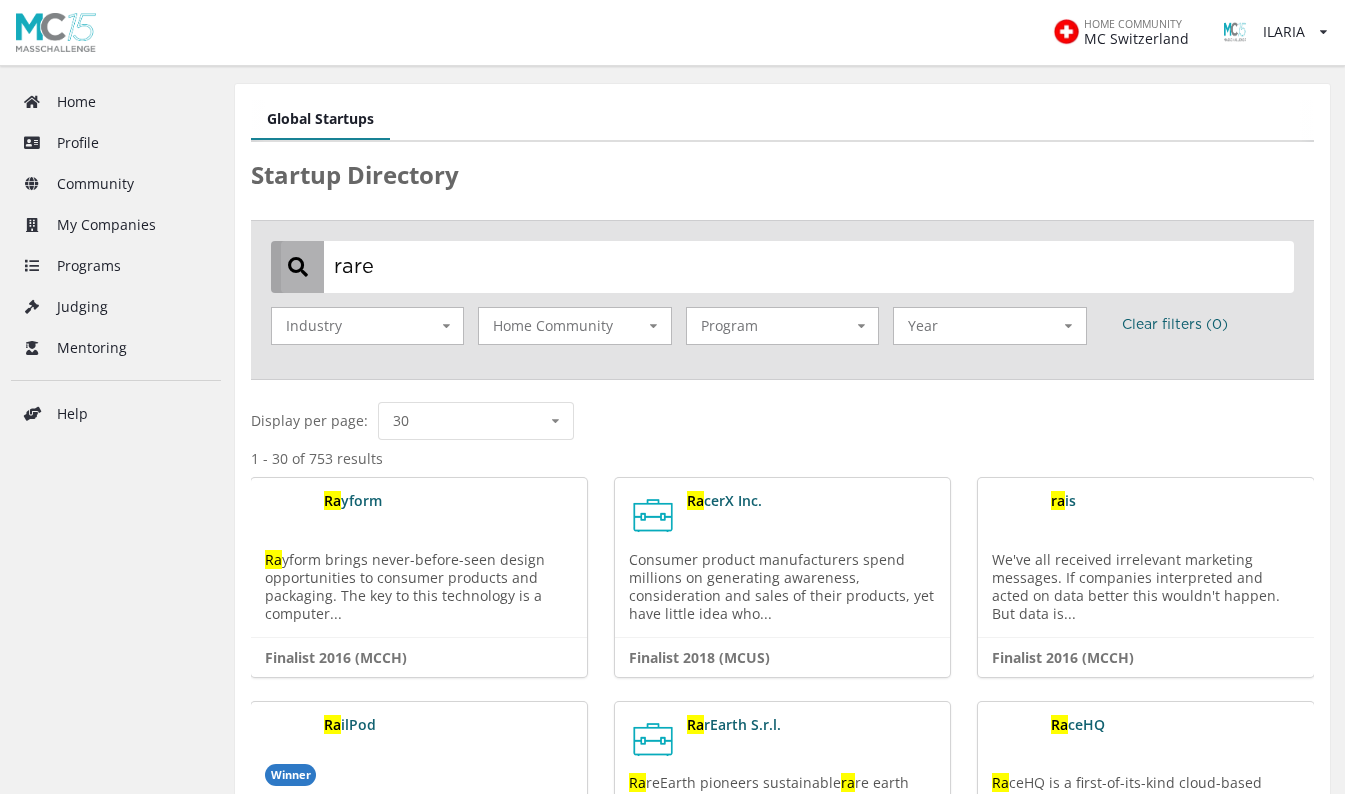 type on "rare" 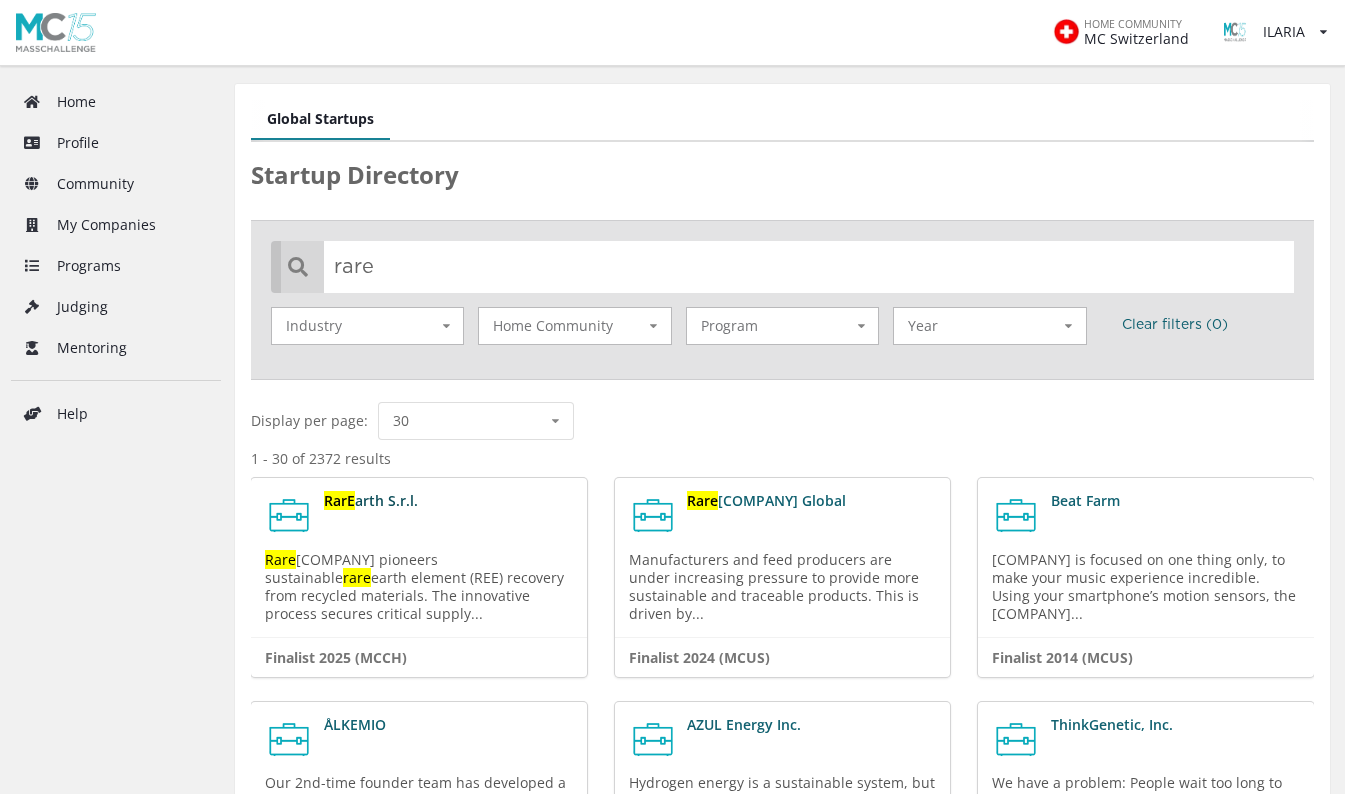 click on "arth S.r.l." at bounding box center (386, 500) 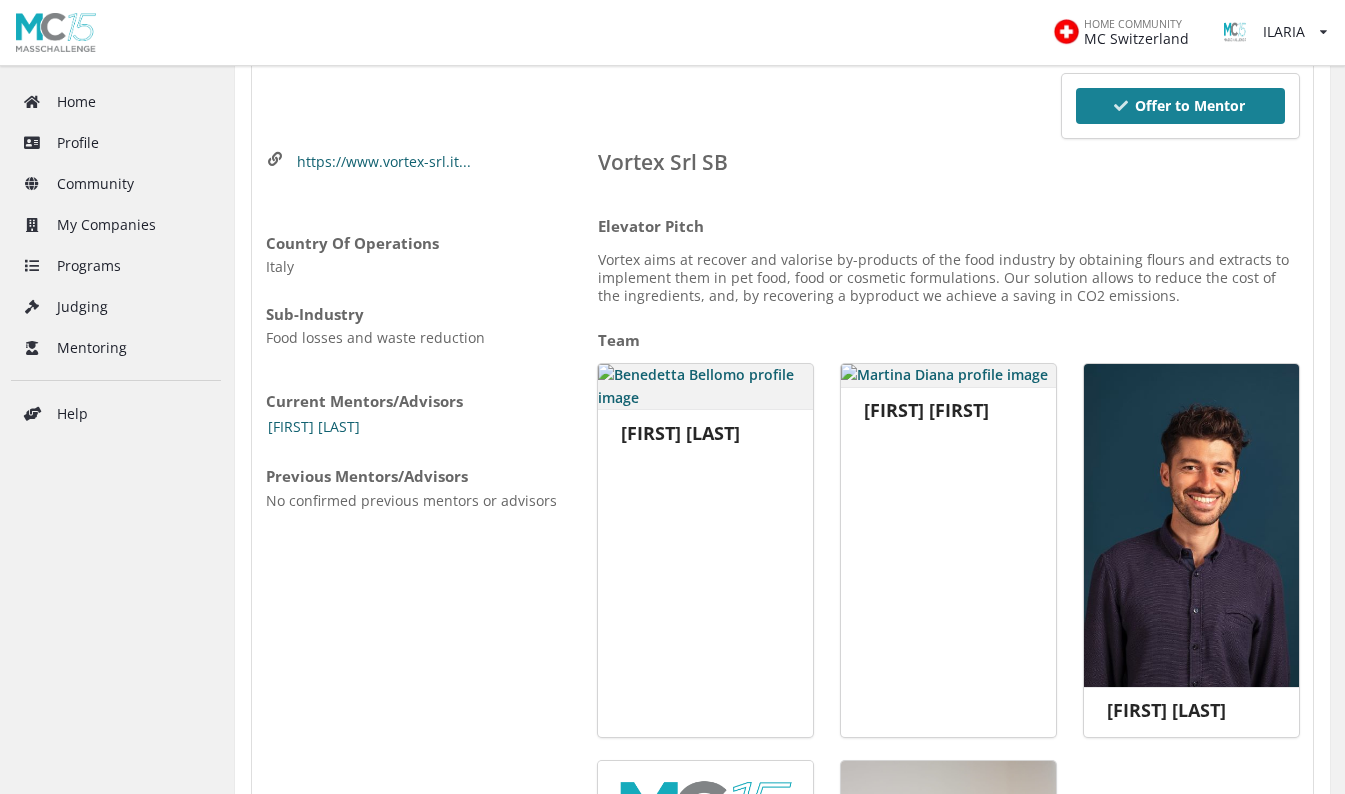 scroll, scrollTop: 199, scrollLeft: 0, axis: vertical 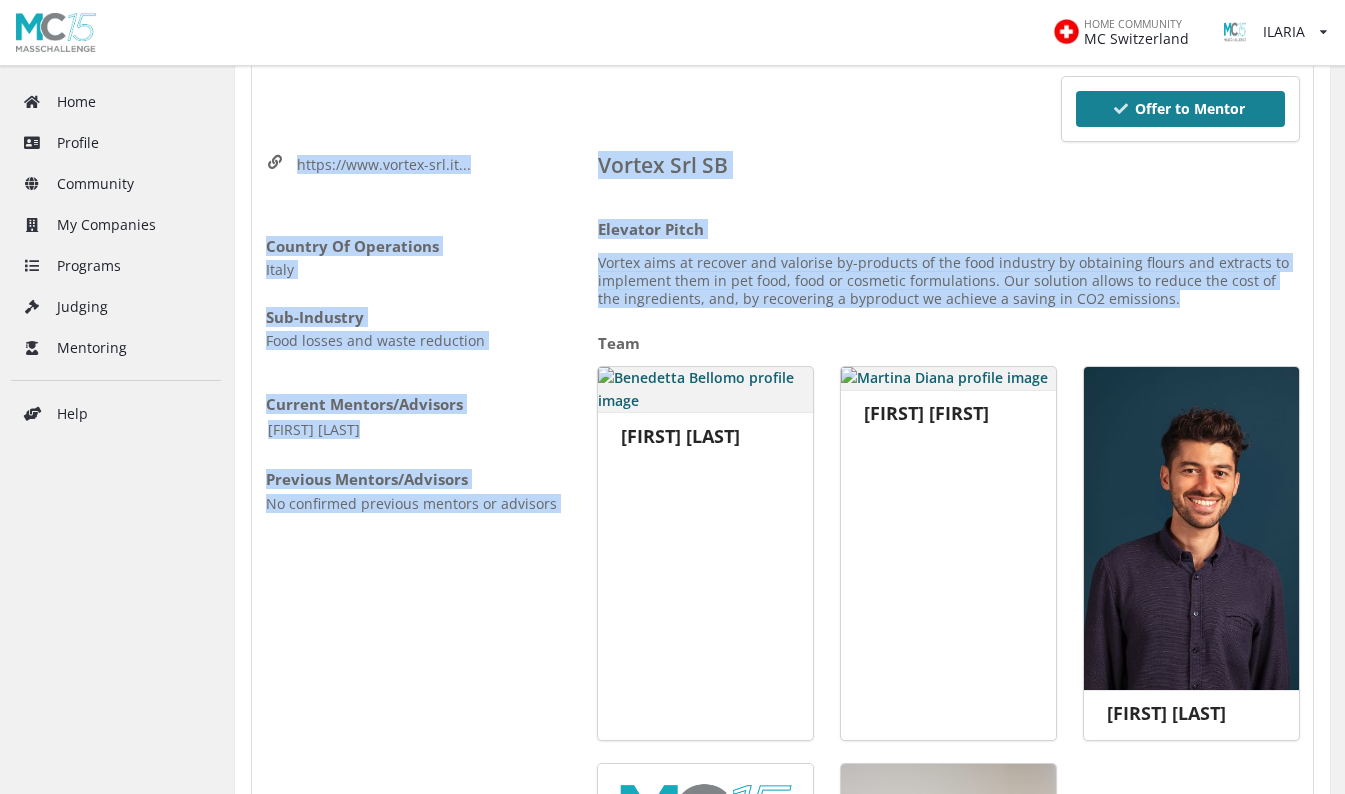 drag, startPoint x: 1140, startPoint y: 299, endPoint x: 233, endPoint y: 117, distance: 925.08 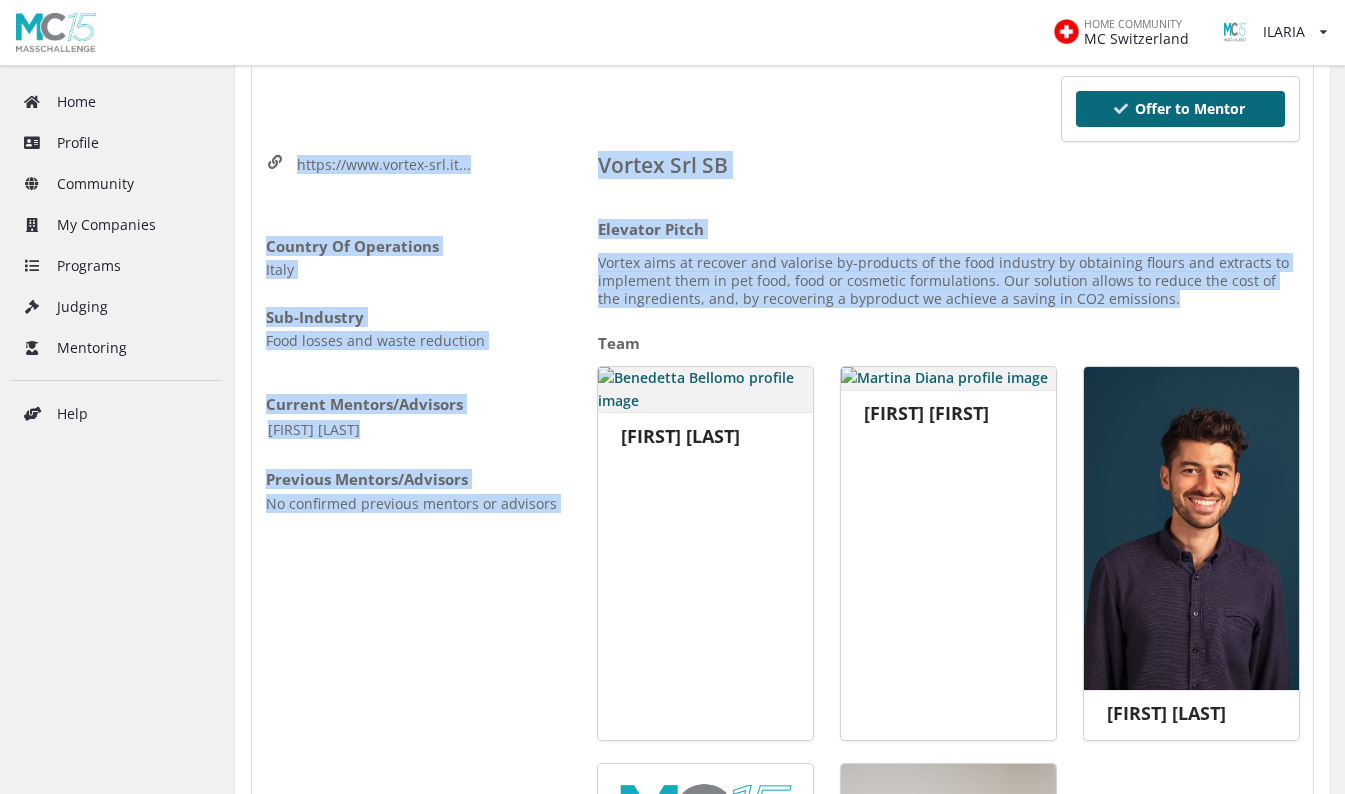 click on "Offer to Mentor" at bounding box center (1180, 109) 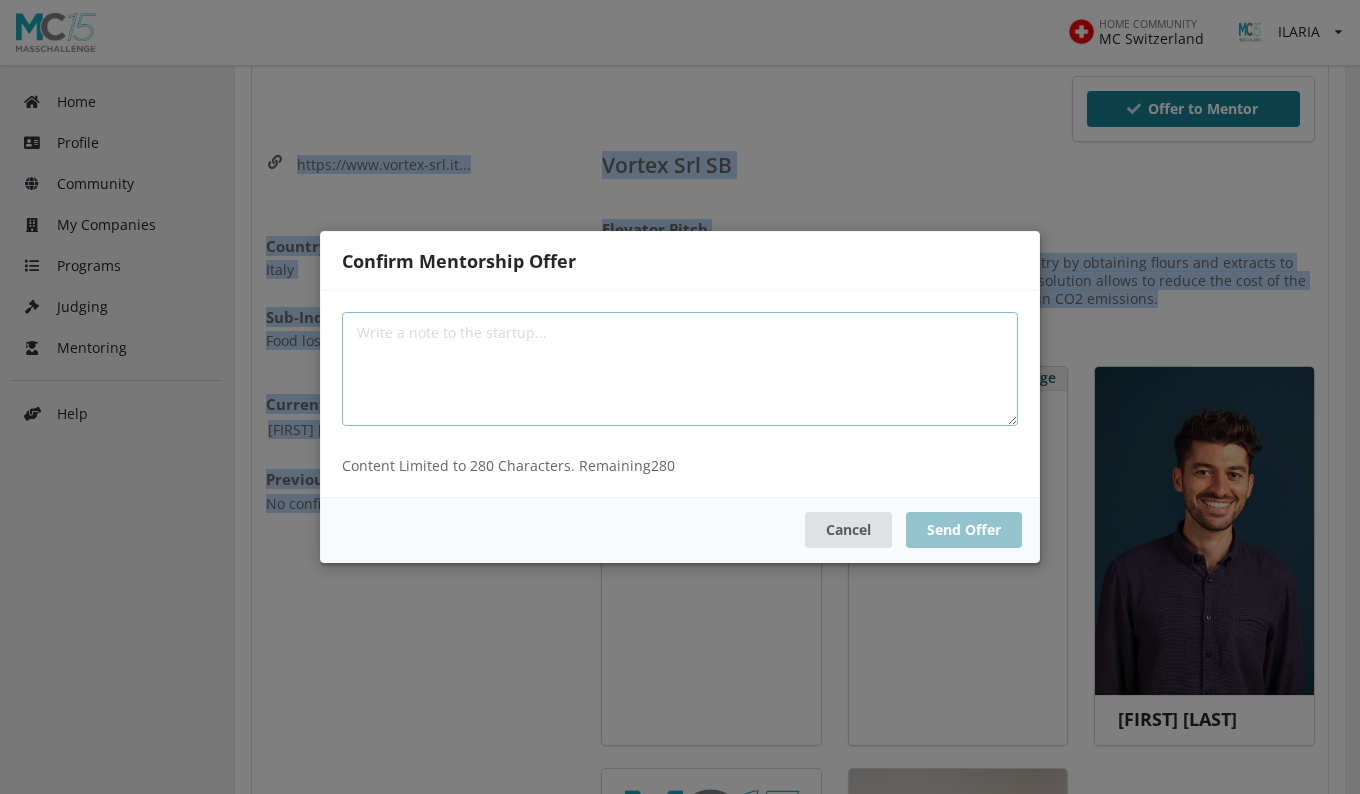 click at bounding box center [680, 369] 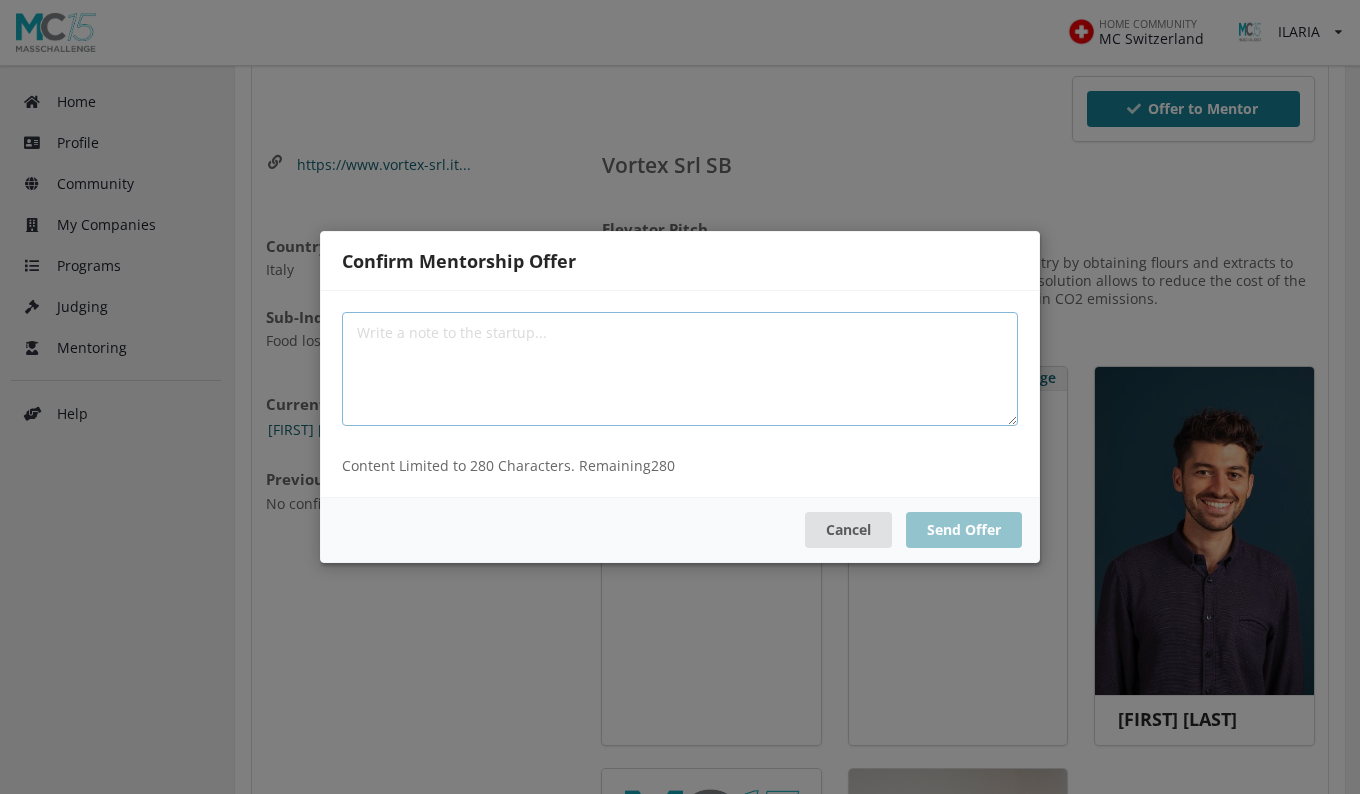 paste on "Dear Vortex Team / [LAST]," 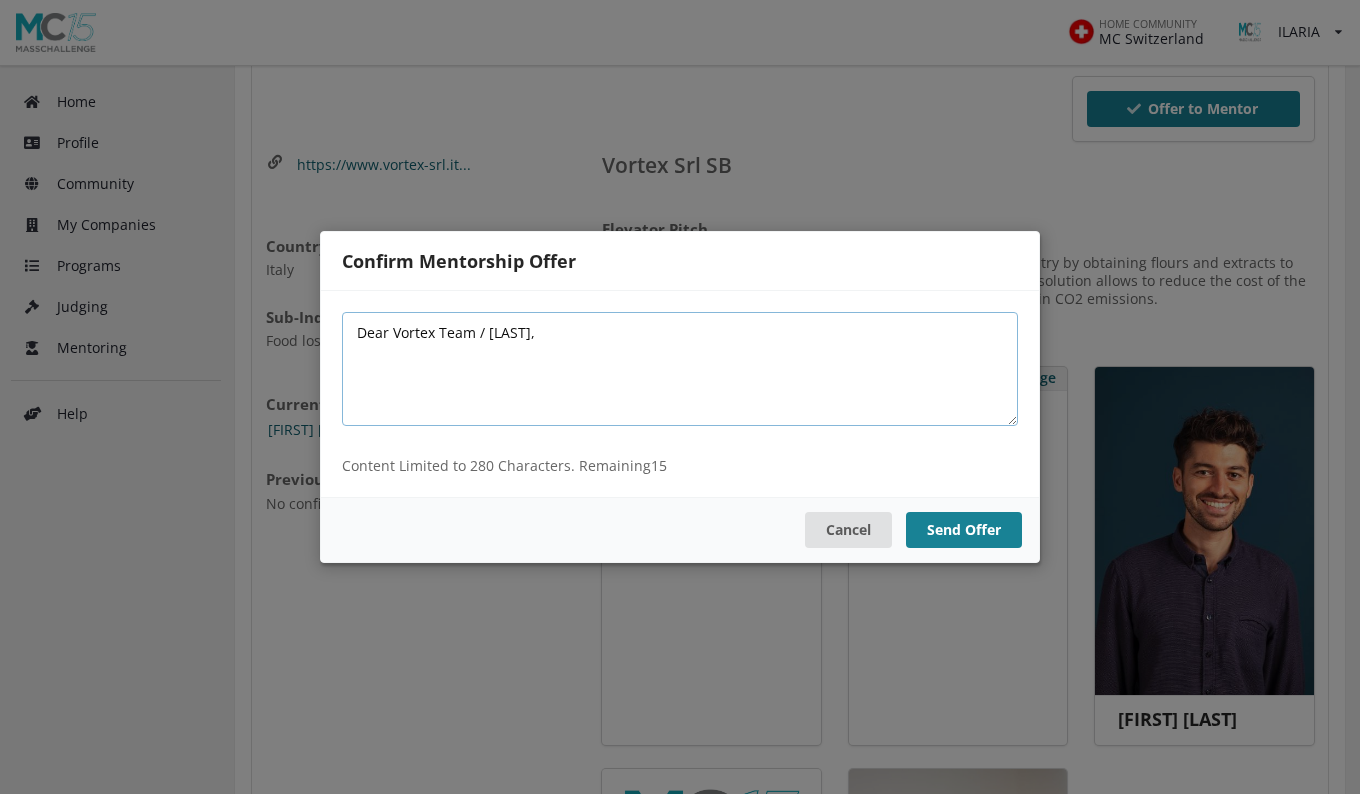 click on "Dear Vortex Team / [LAST]," at bounding box center (680, 369) 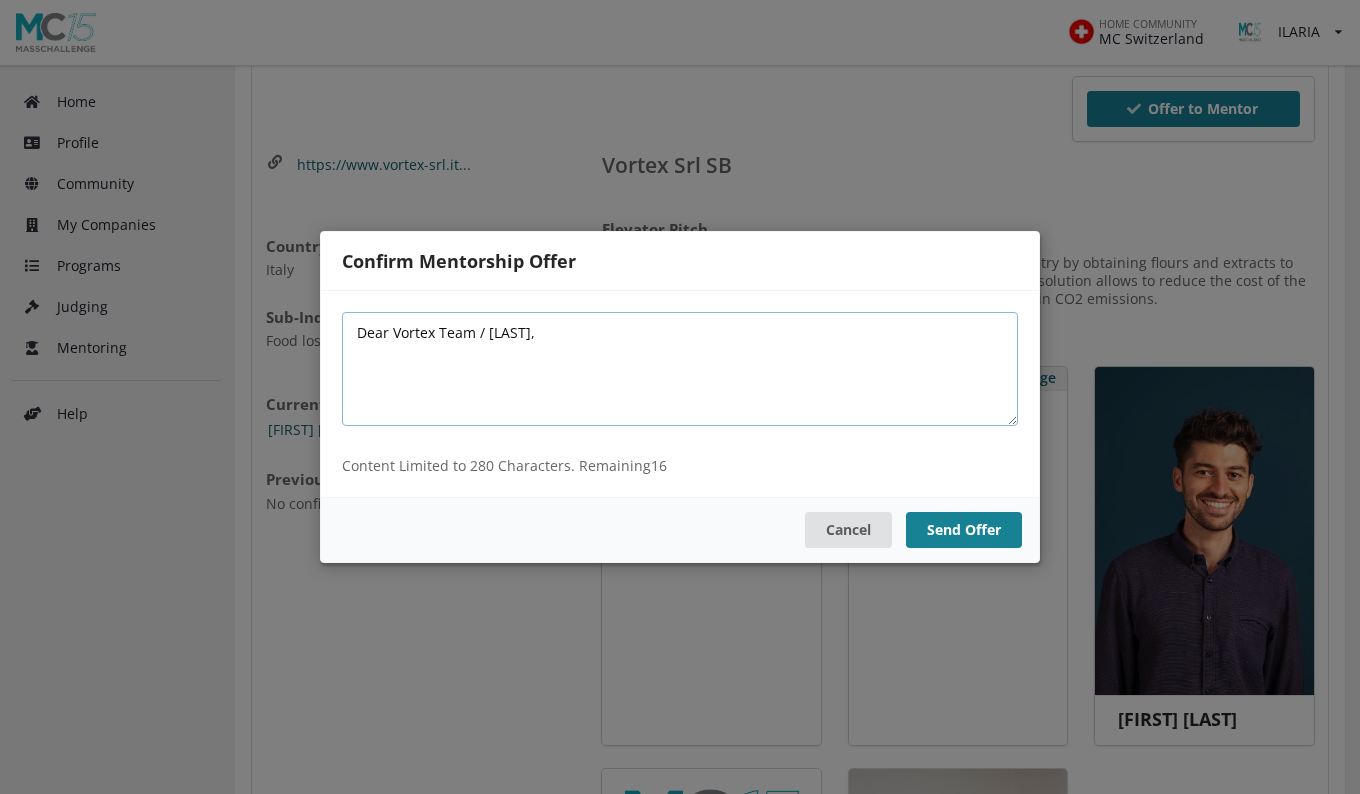 drag, startPoint x: 586, startPoint y: 329, endPoint x: 470, endPoint y: 332, distance: 116.03879 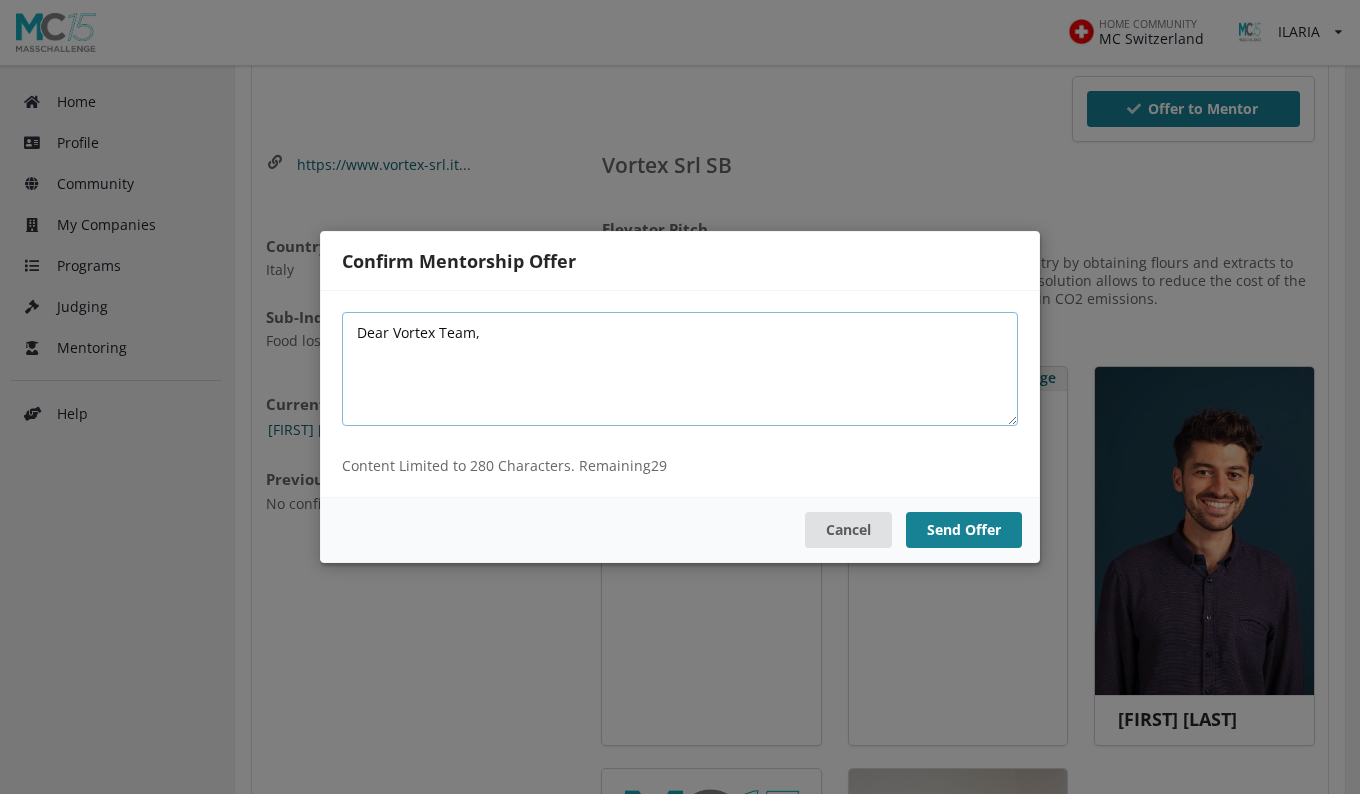 type on "Dear Vortex Team," 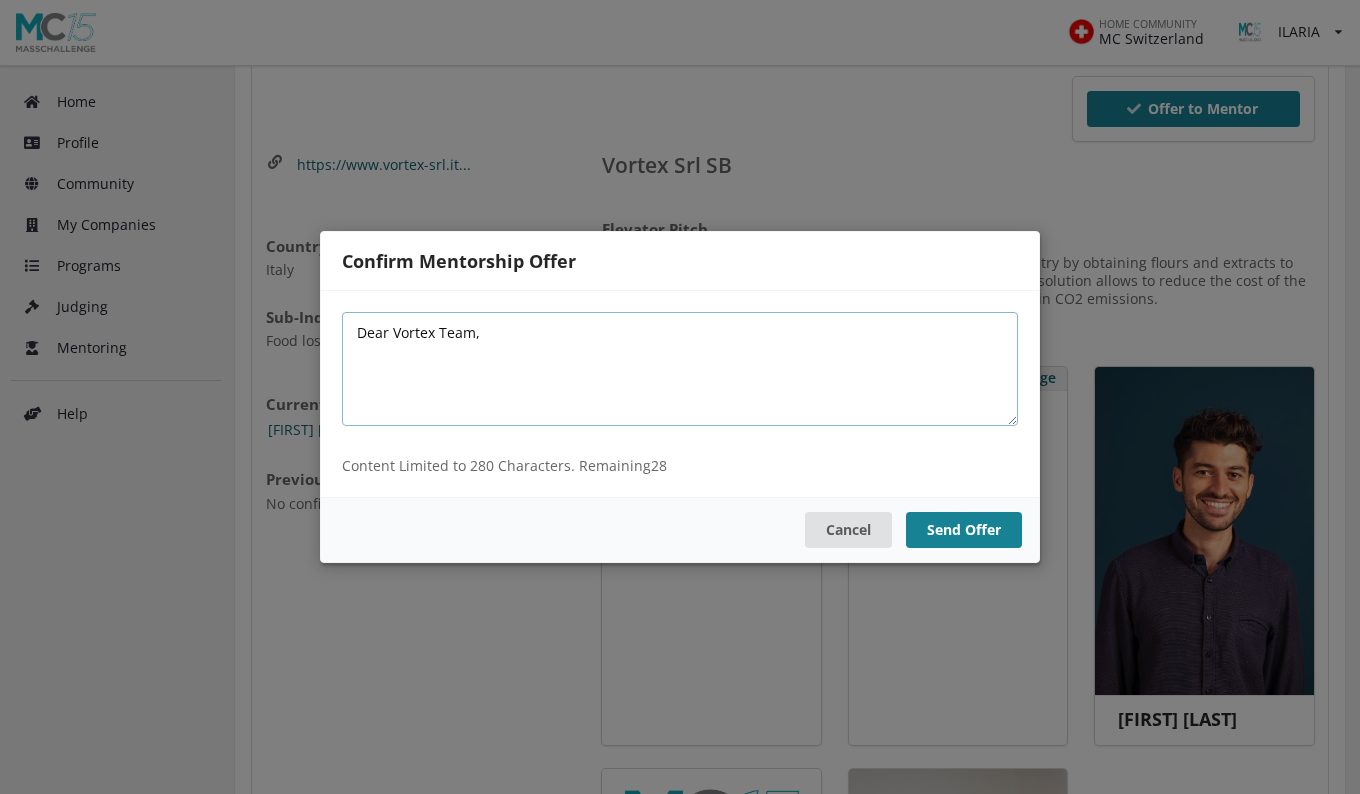 paste on "Looking forward to the oppor" 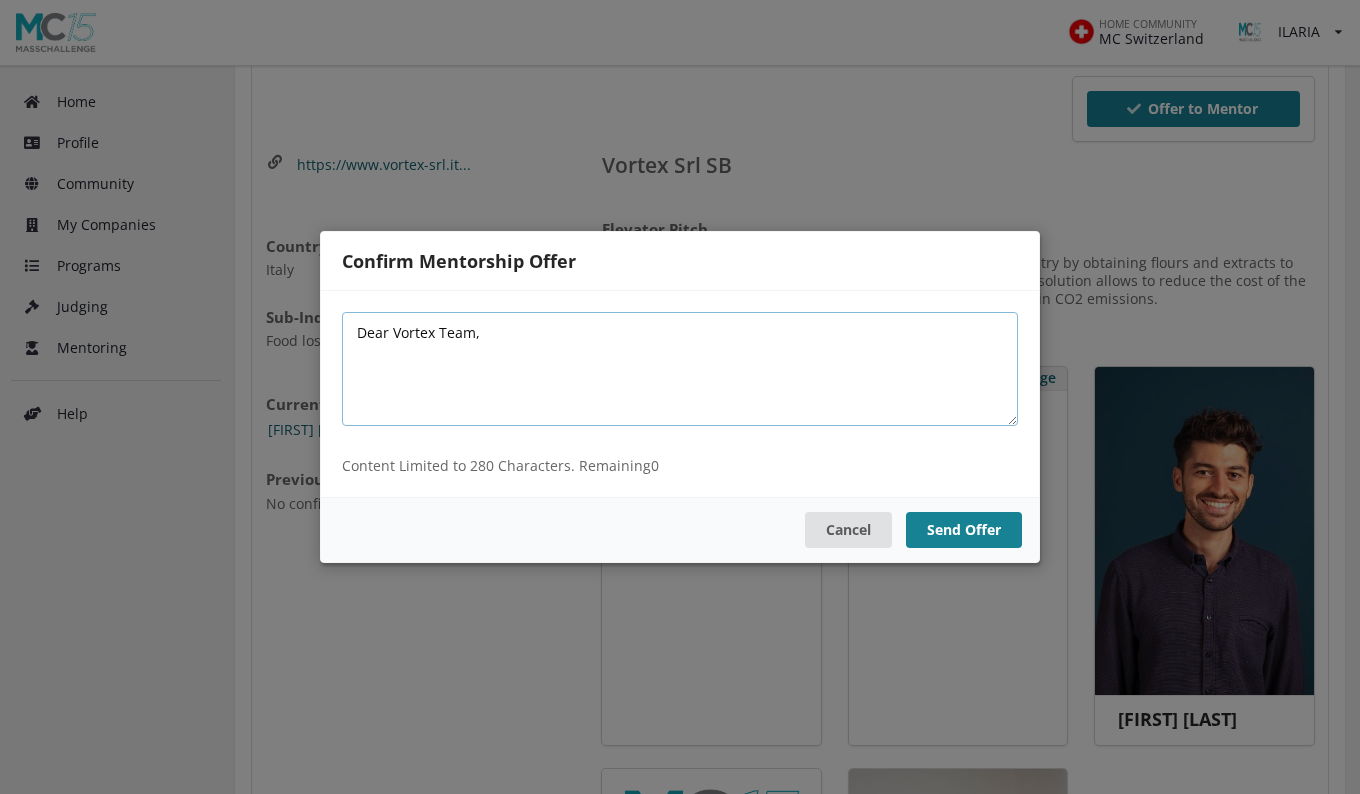 drag, startPoint x: 696, startPoint y: 369, endPoint x: 916, endPoint y: 377, distance: 220.1454 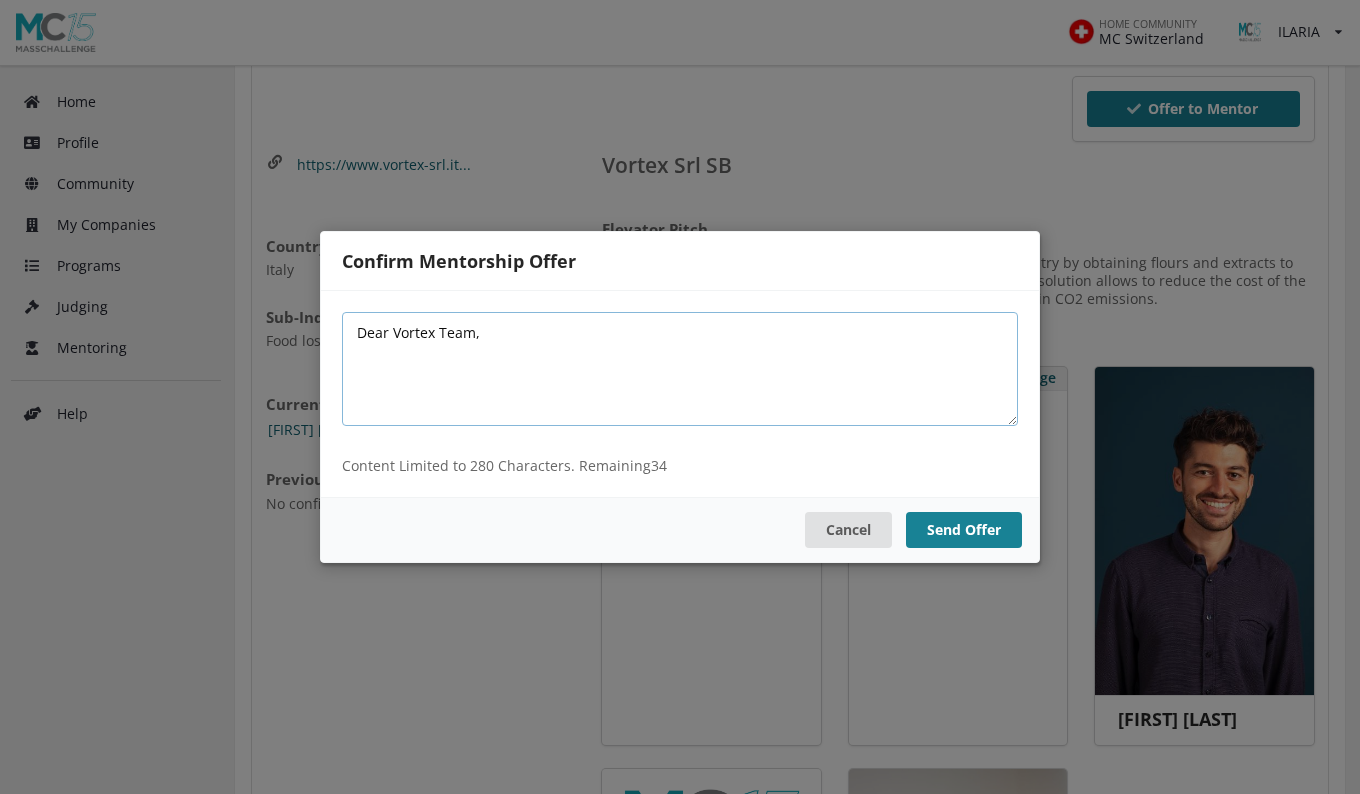 click on "Dear Vortex Team,
I’m excited to express my interest in supporting Vortex as a mentor. Your mission to transform food industry by-products into valuable ingredients is a powerful example of circular economy in action. Looking forward to the oppor" at bounding box center (680, 369) 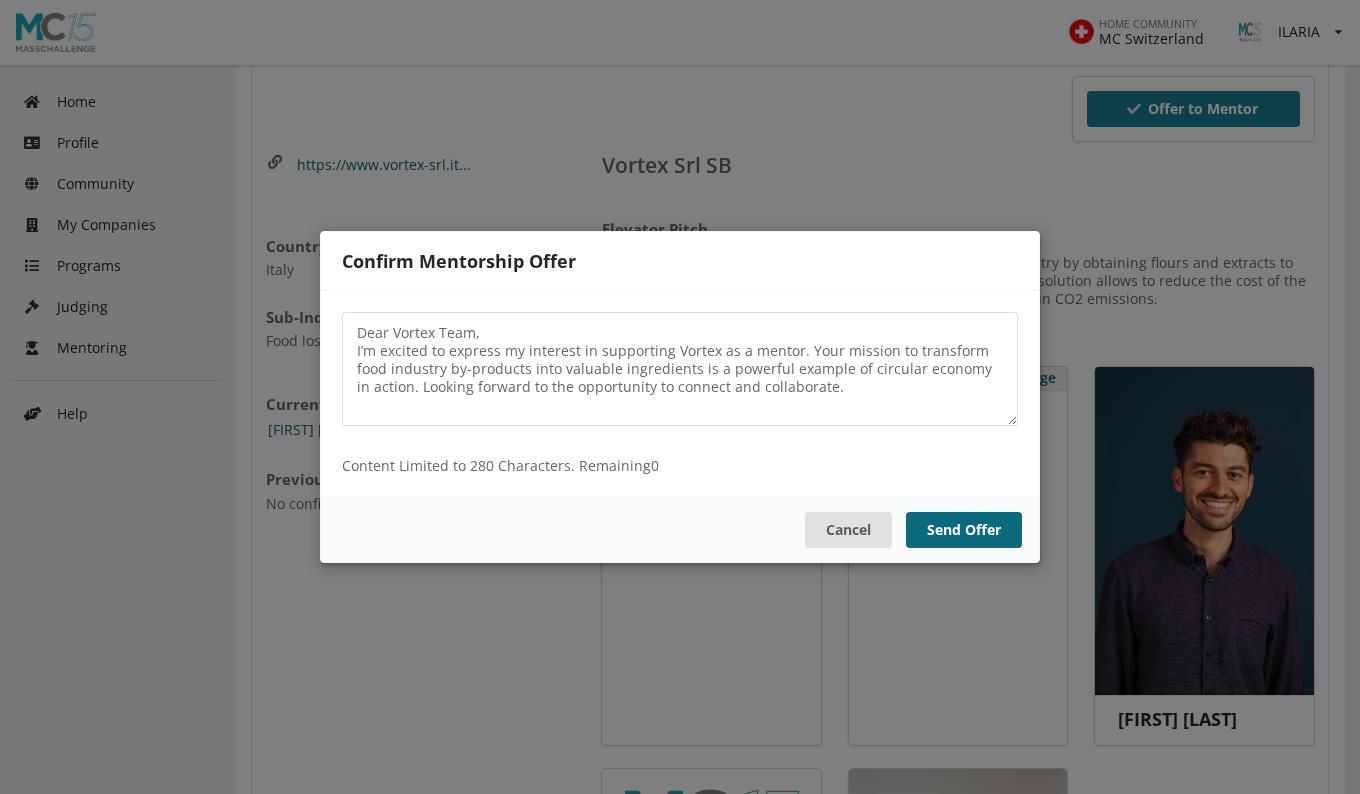 click on "Send Offer" at bounding box center (964, 530) 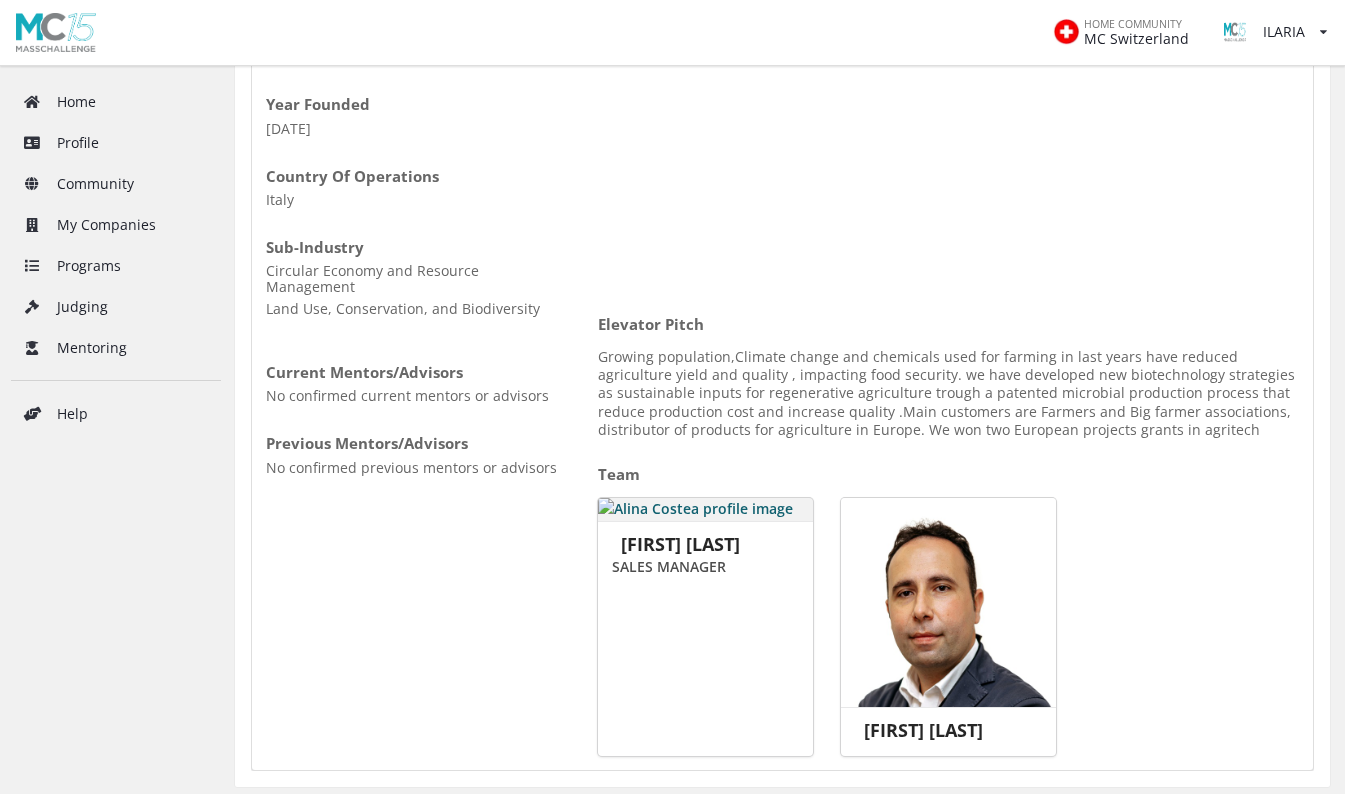 scroll, scrollTop: 490, scrollLeft: 0, axis: vertical 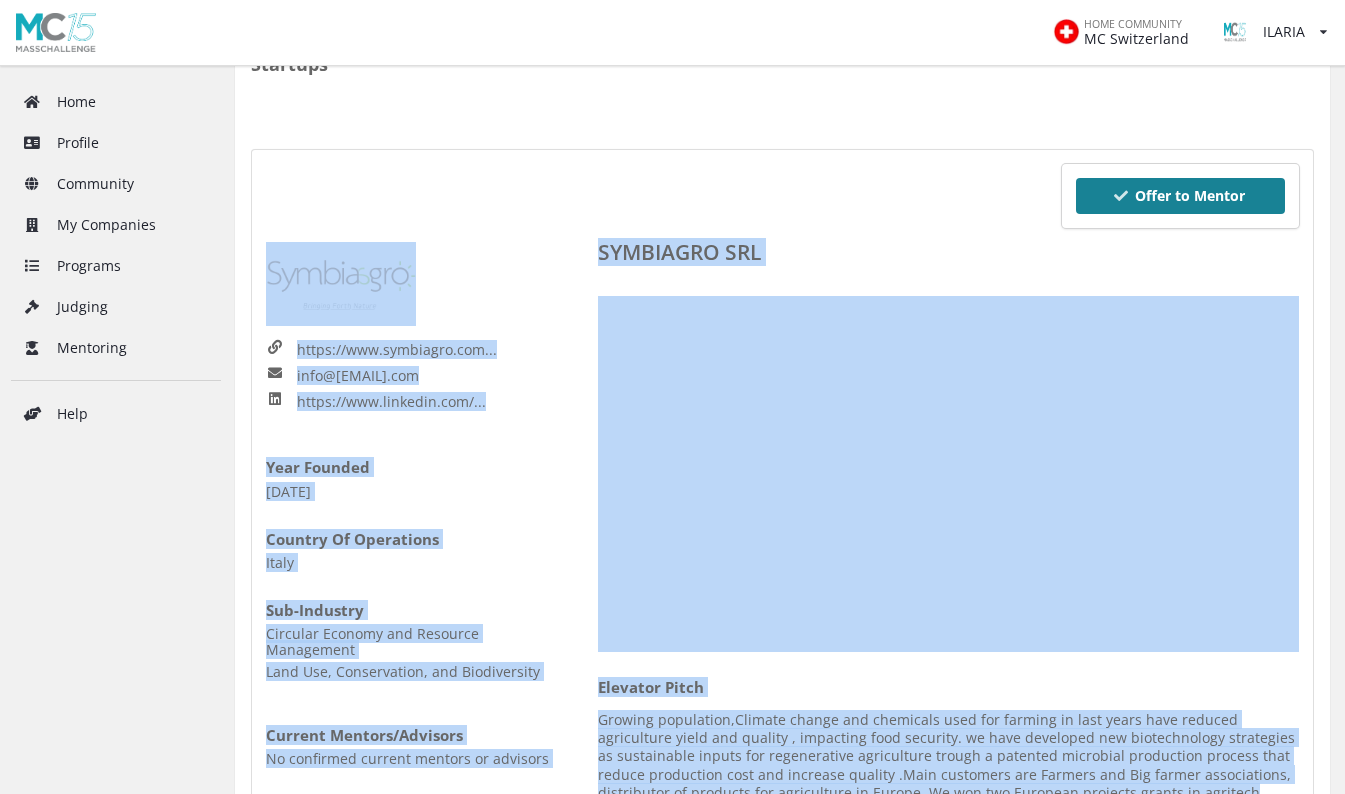 drag, startPoint x: 1106, startPoint y: 417, endPoint x: 273, endPoint y: 203, distance: 860.04944 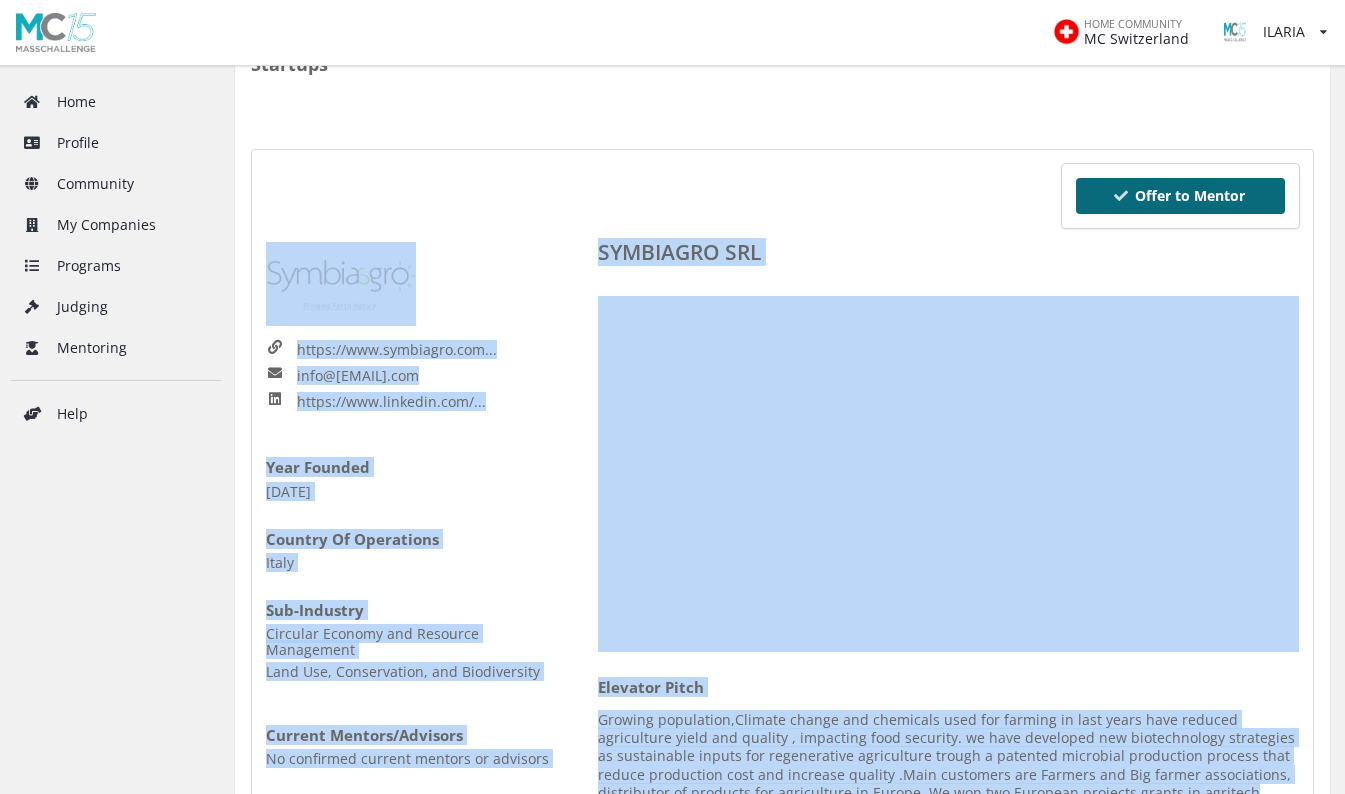 click at bounding box center [1121, 196] 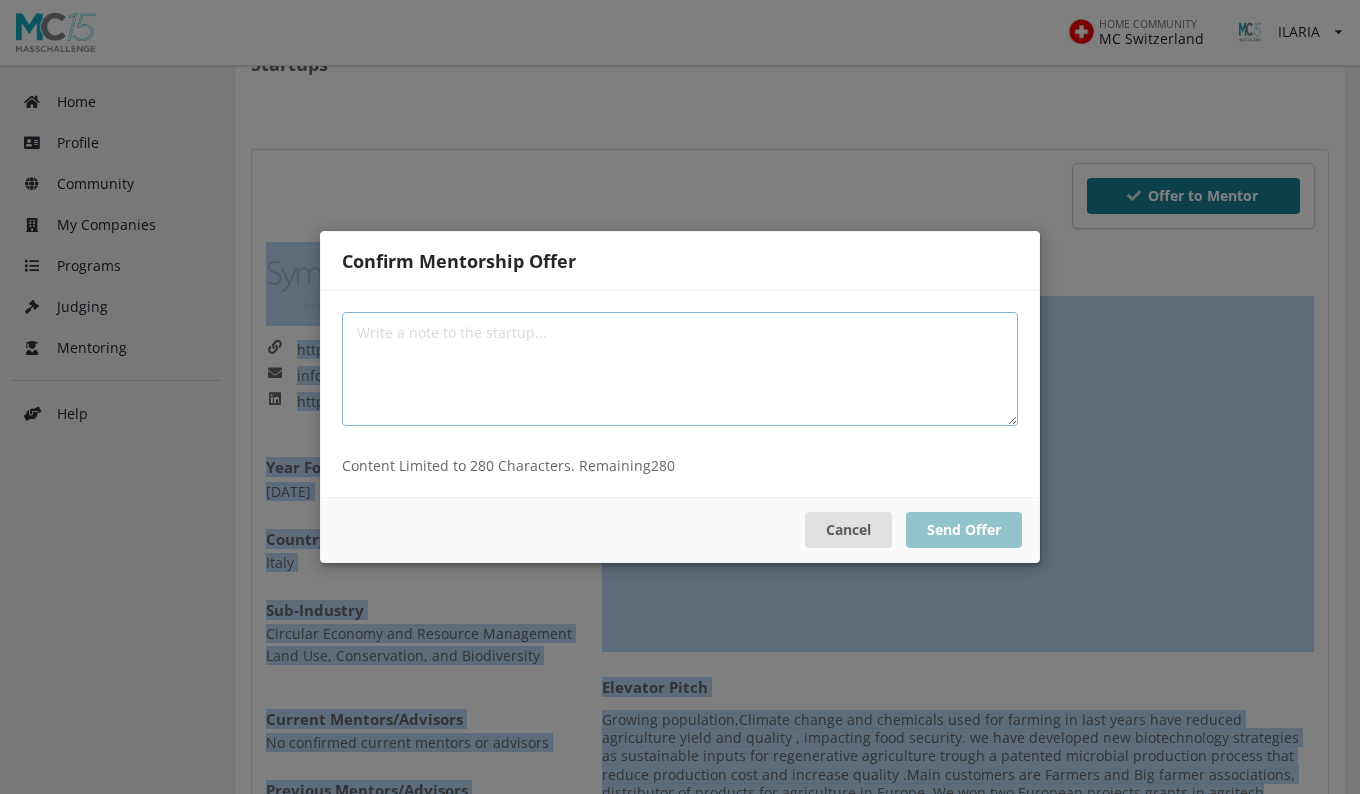 click at bounding box center [680, 369] 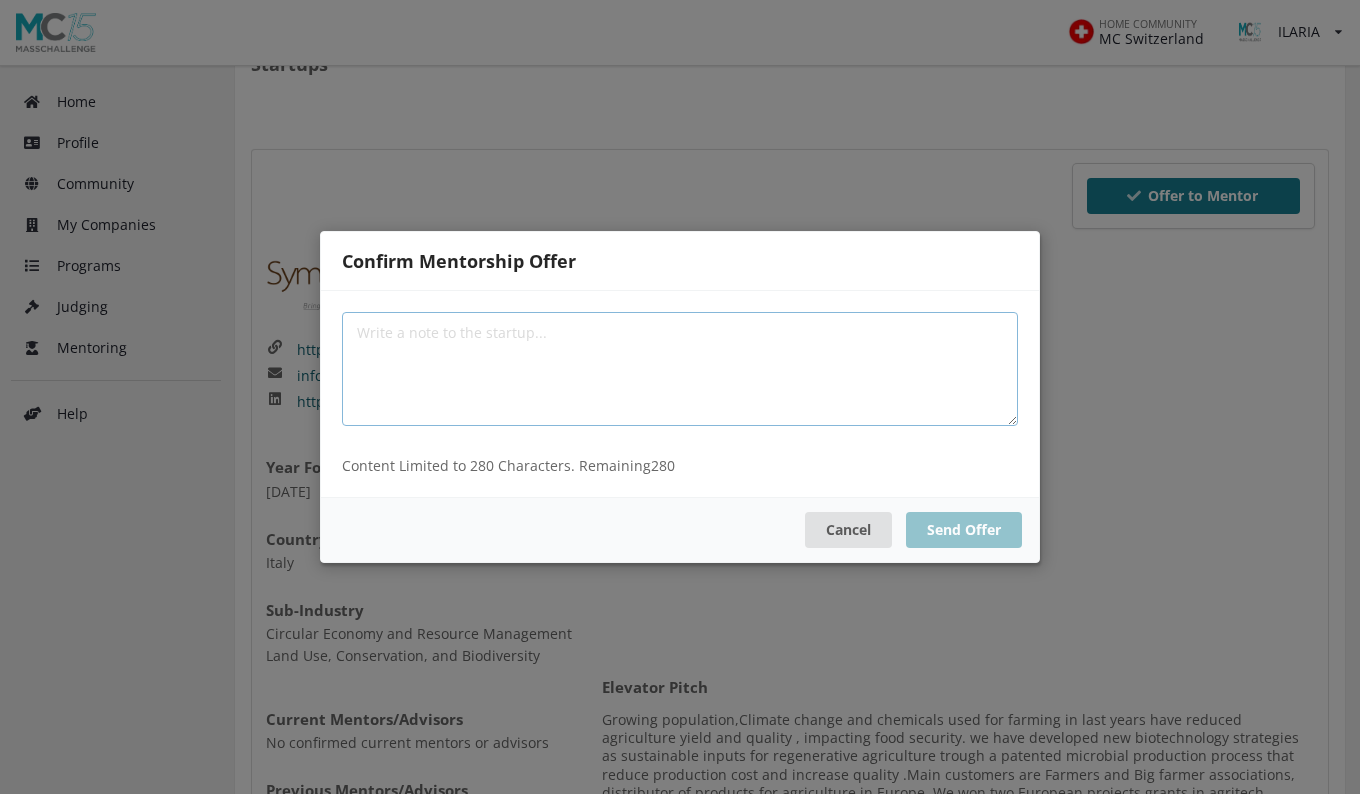 paste on "Dear SYMBIAGRO Team,
I’m reaching out to express my sincere interest in supporting your work as a mentor." 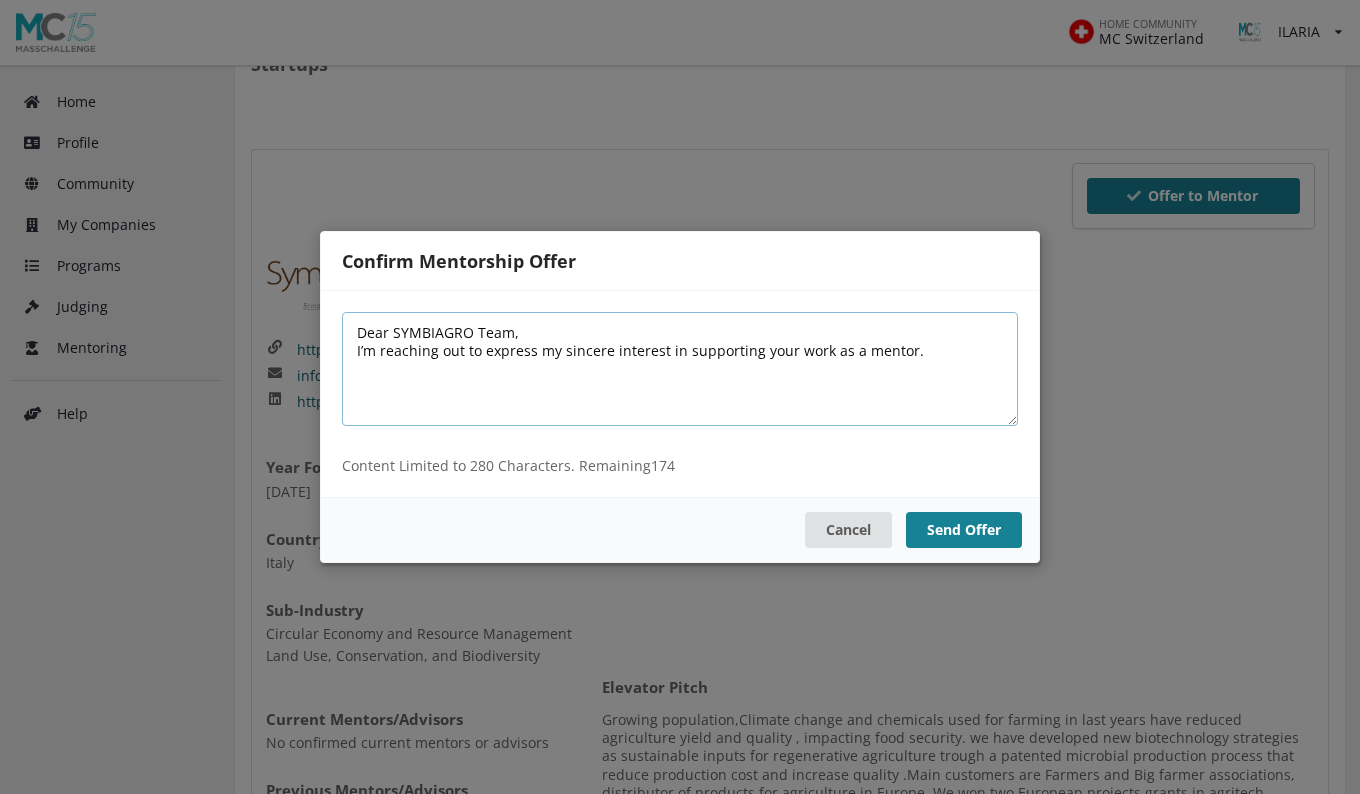 paste on "I’m passionate about sustainable food systems, circular economy models, and scaling science-driven solutions with real-world impact. I’d be honored to contribute" 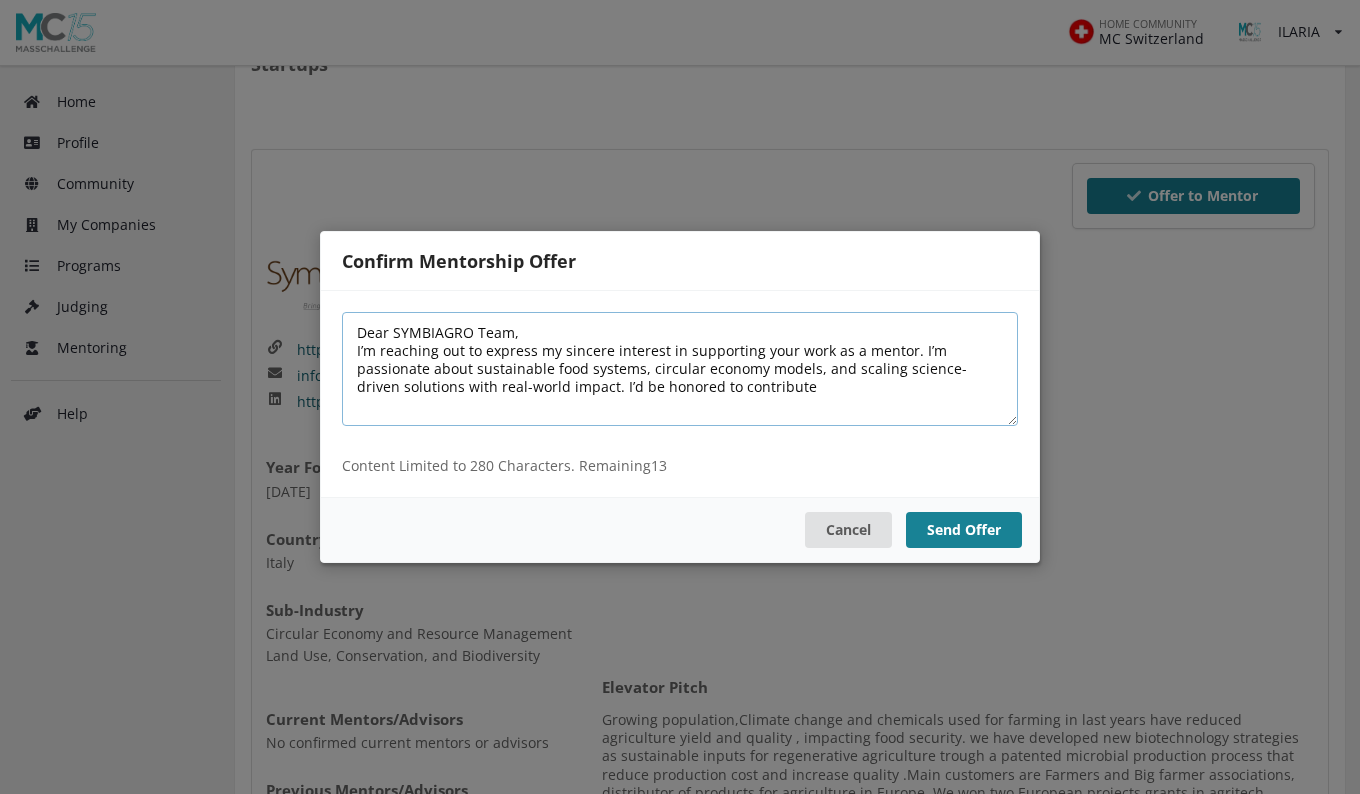 drag, startPoint x: 427, startPoint y: 371, endPoint x: 356, endPoint y: 362, distance: 71.568146 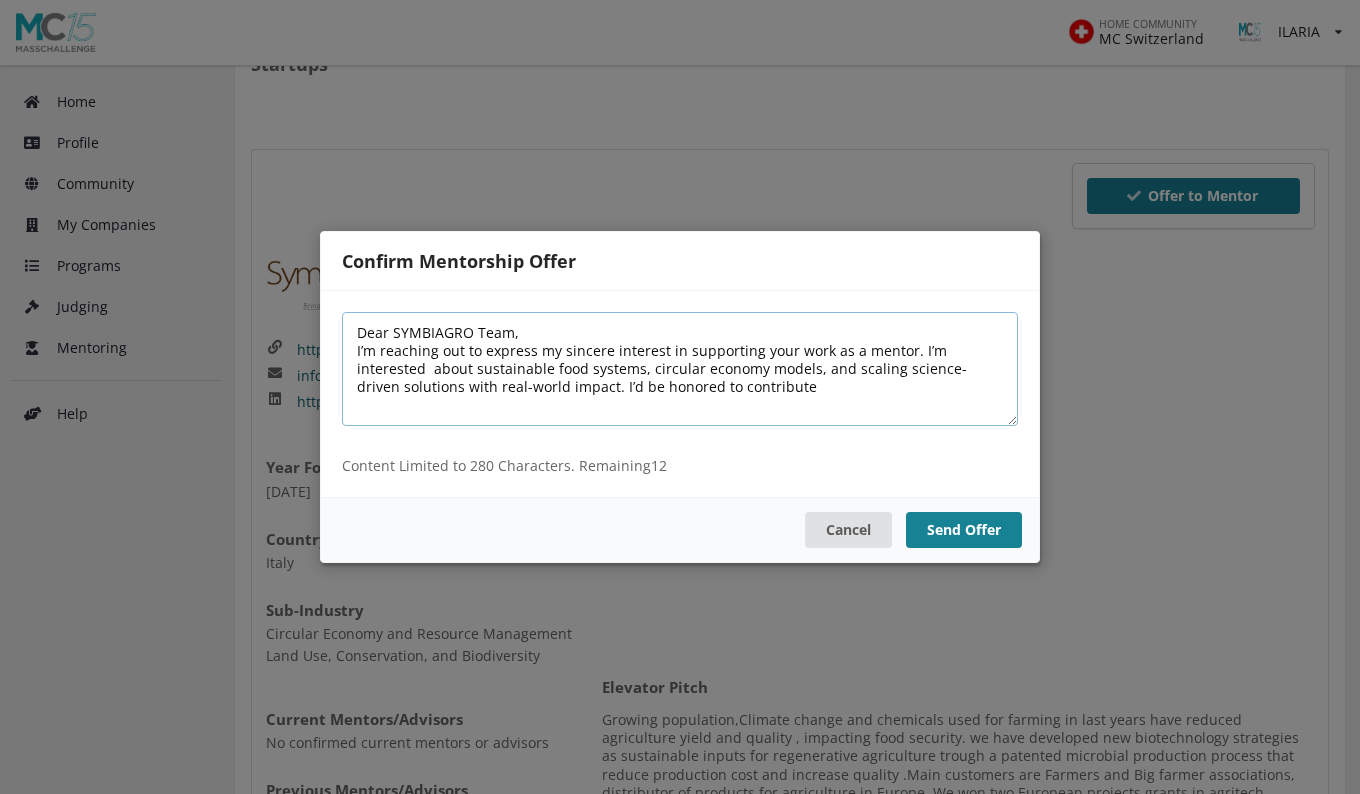 click on "Dear SYMBIAGRO Team,
I’m reaching out to express my sincere interest in supporting your work as a mentor. I’m interested  about sustainable food systems, circular economy models, and scaling science-driven solutions with real-world impact. I’d be honored to contribute" at bounding box center (680, 369) 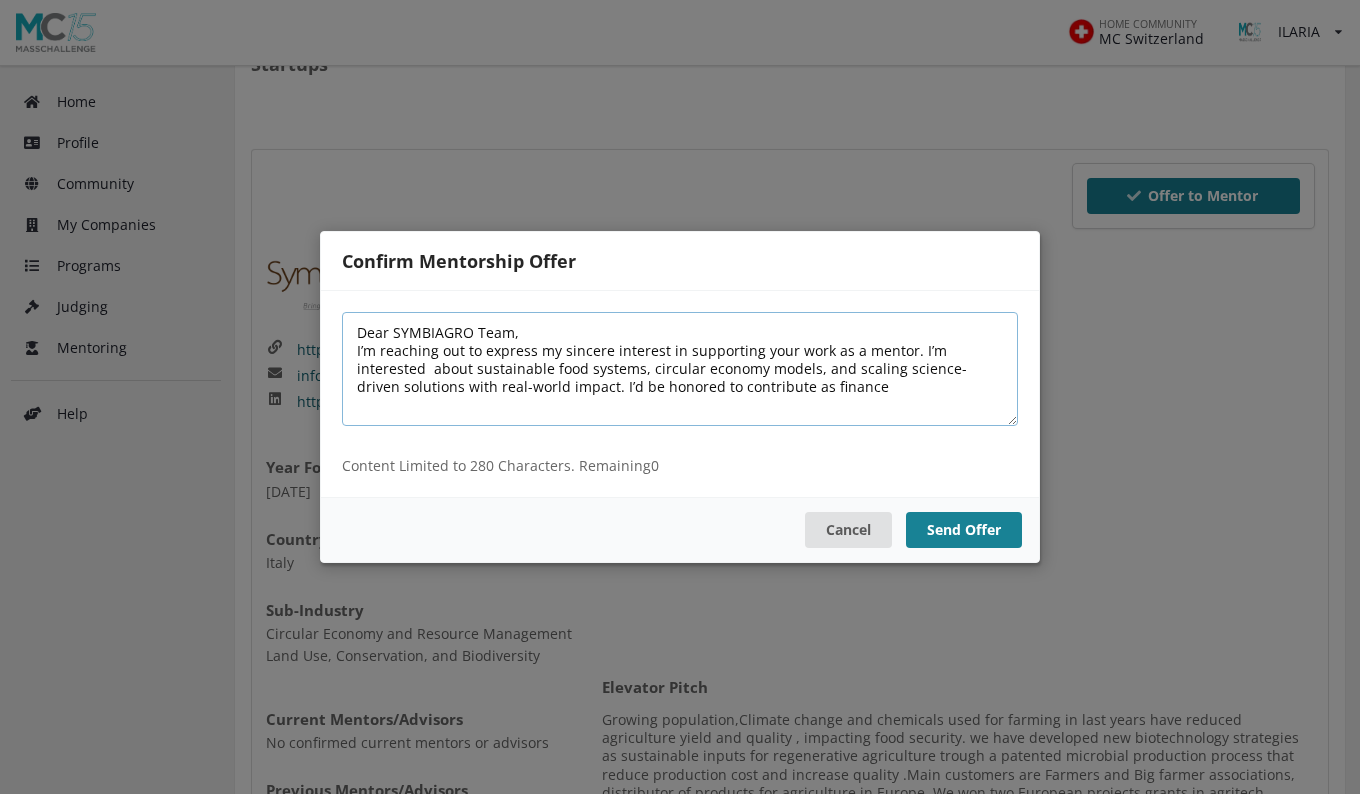 drag, startPoint x: 814, startPoint y: 369, endPoint x: 768, endPoint y: 369, distance: 46 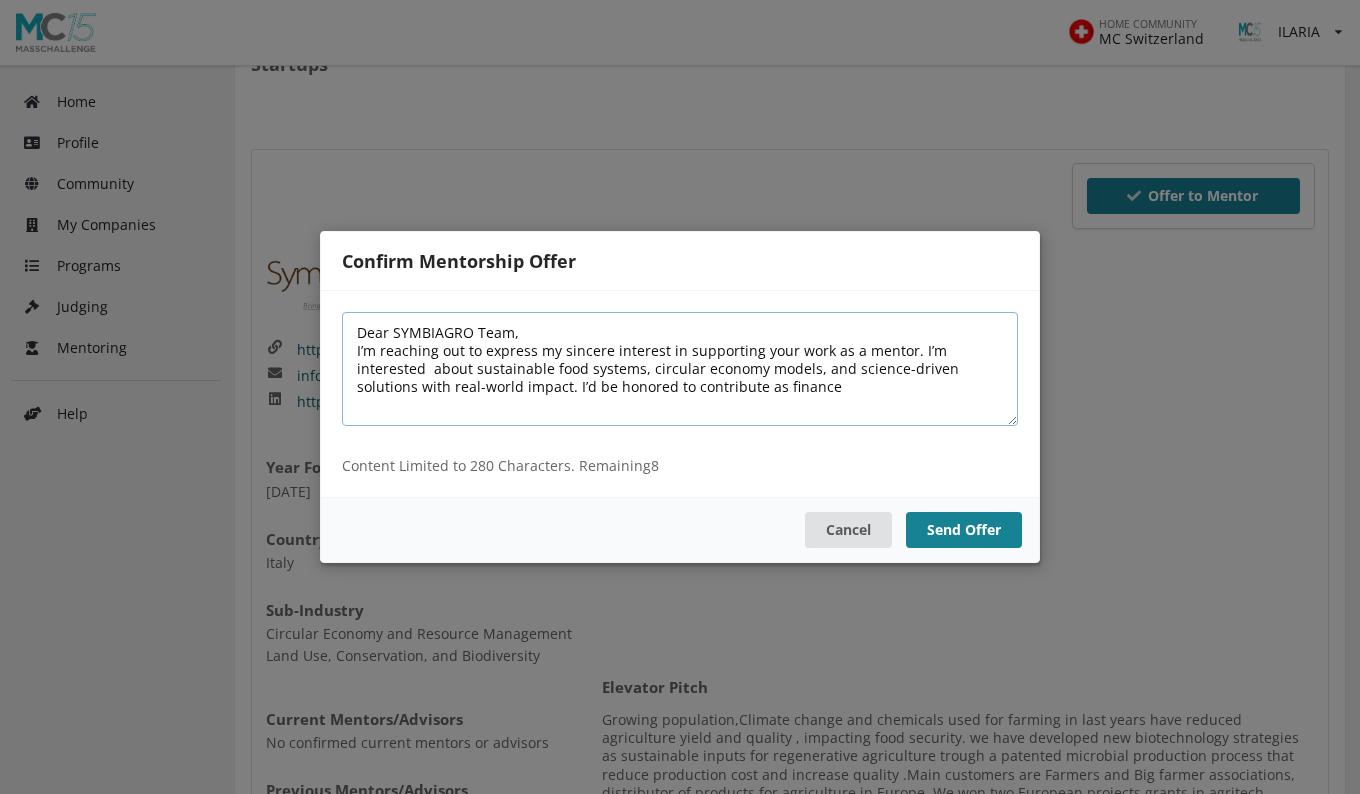click on "Dear SYMBIAGRO Team,
I’m reaching out to express my sincere interest in supporting your work as a mentor. I’m interested  about sustainable food systems, circular economy models, and science-driven solutions with real-world impact. I’d be honored to contribute as finance" at bounding box center (680, 369) 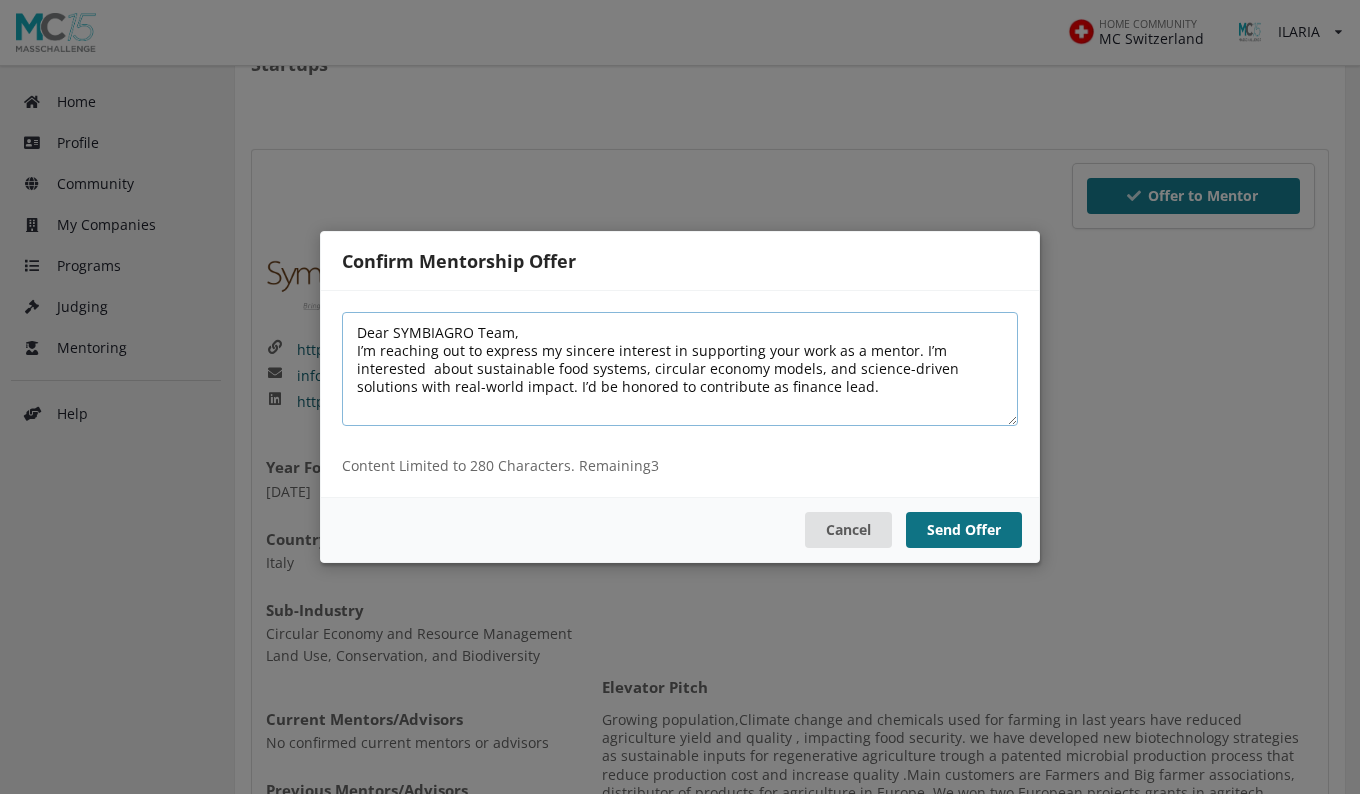 type on "Dear SYMBIAGRO Team,
I’m reaching out to express my sincere interest in supporting your work as a mentor. I’m interested  about sustainable food systems, circular economy models, and science-driven solutions with real-world impact. I’d be honored to contribute as finance lead." 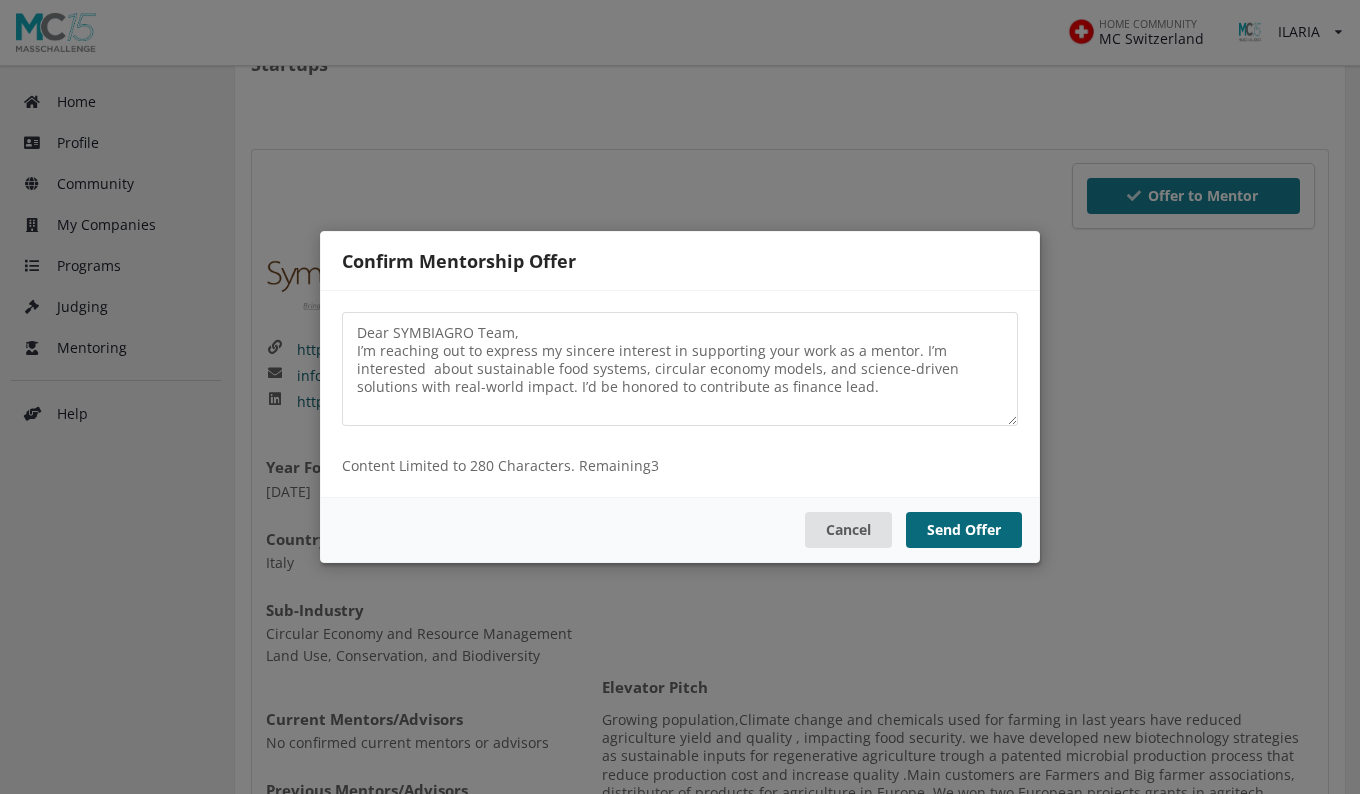 click on "Send Offer" at bounding box center (964, 530) 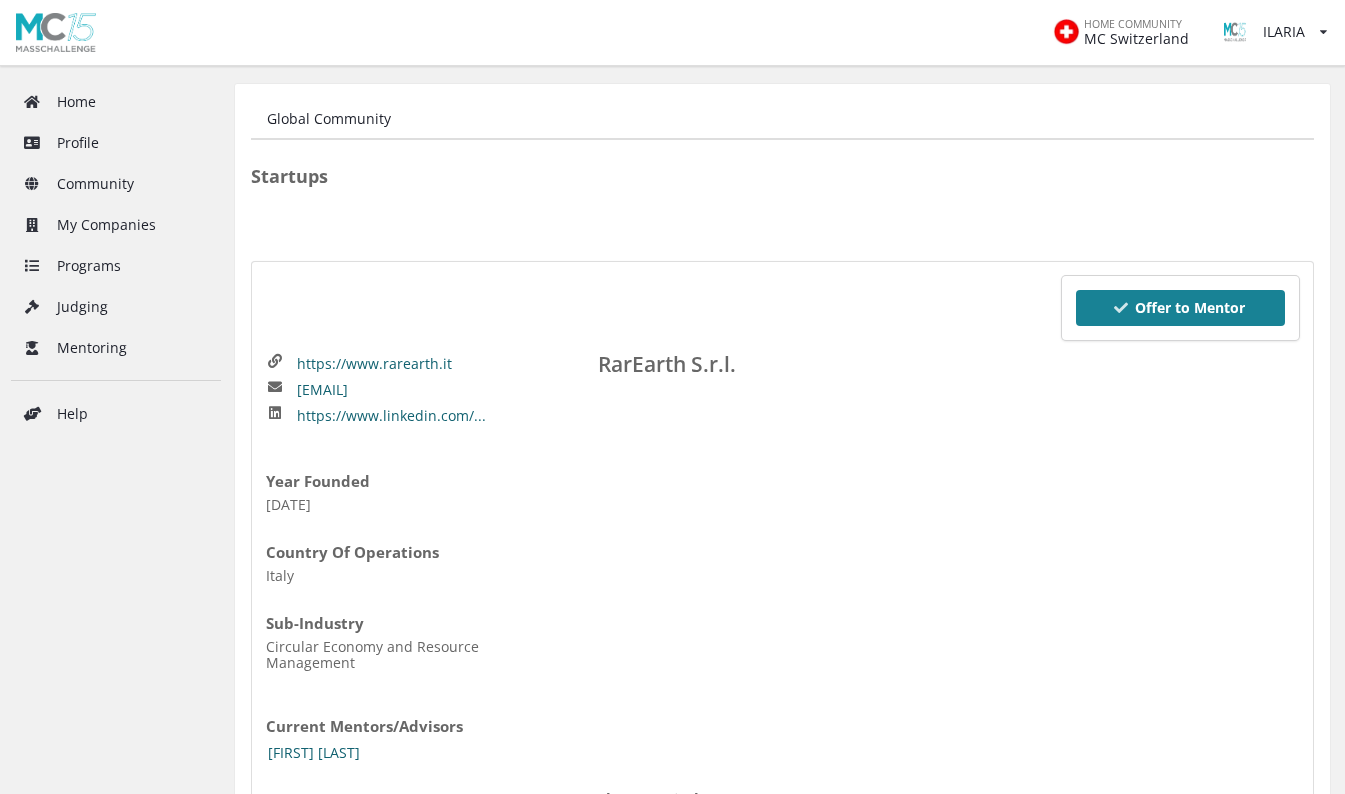 scroll, scrollTop: 0, scrollLeft: 0, axis: both 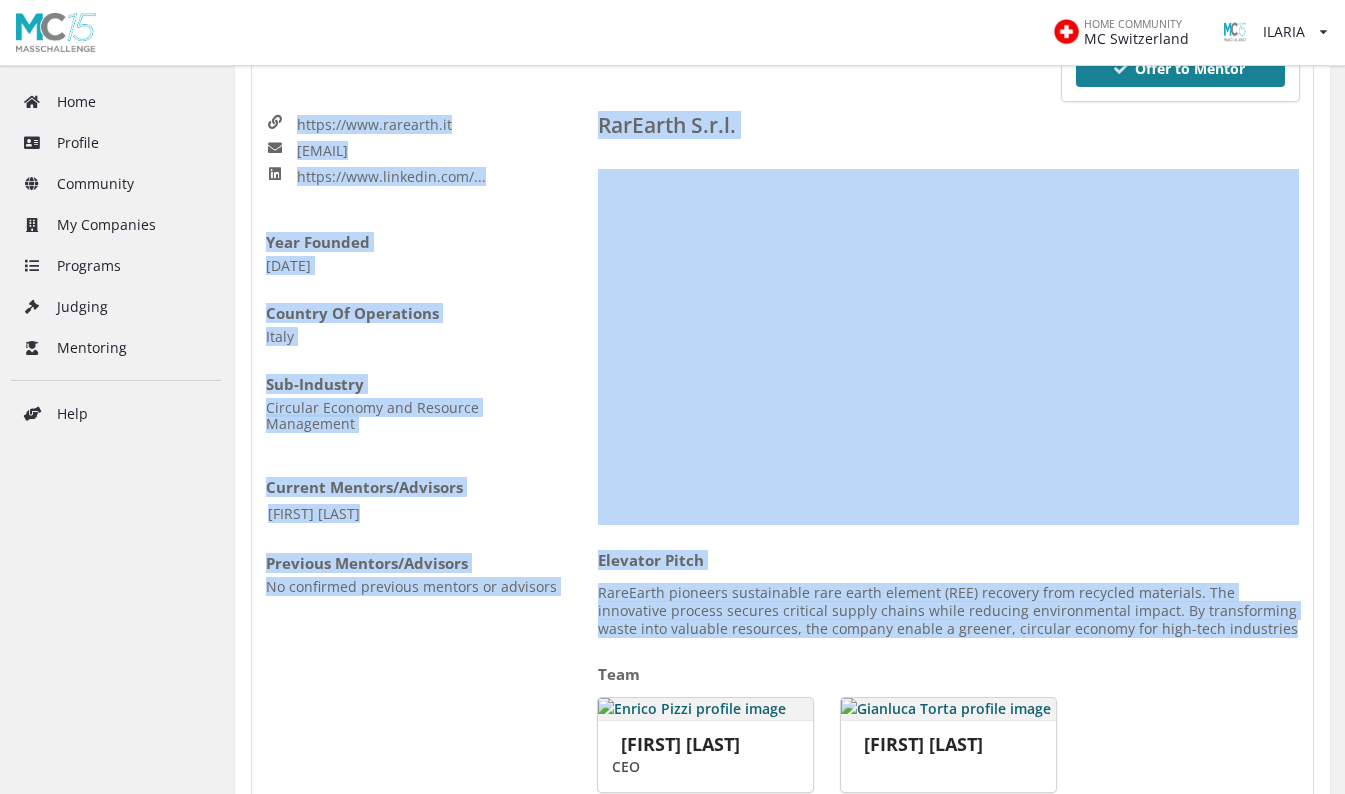 drag, startPoint x: 1220, startPoint y: 630, endPoint x: 244, endPoint y: 104, distance: 1108.7164 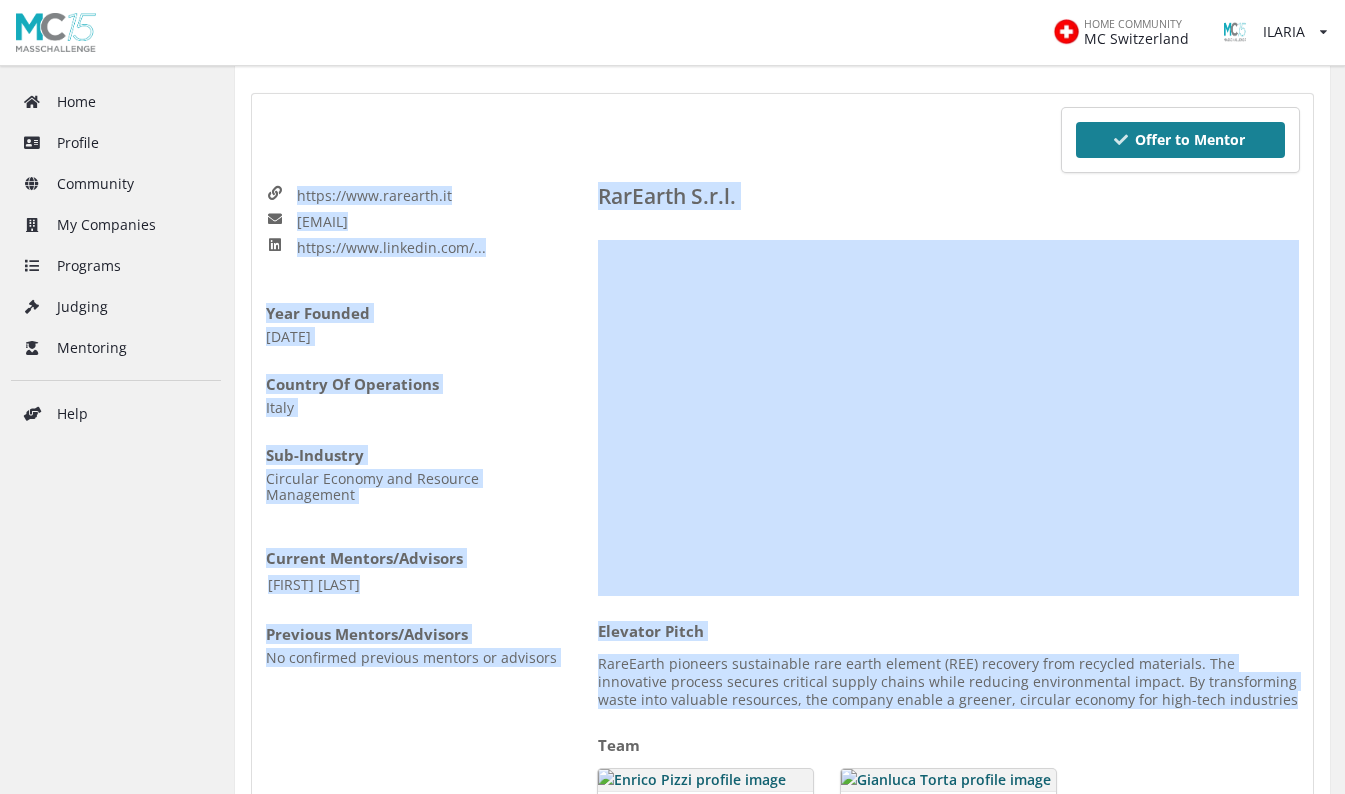 scroll, scrollTop: 167, scrollLeft: 0, axis: vertical 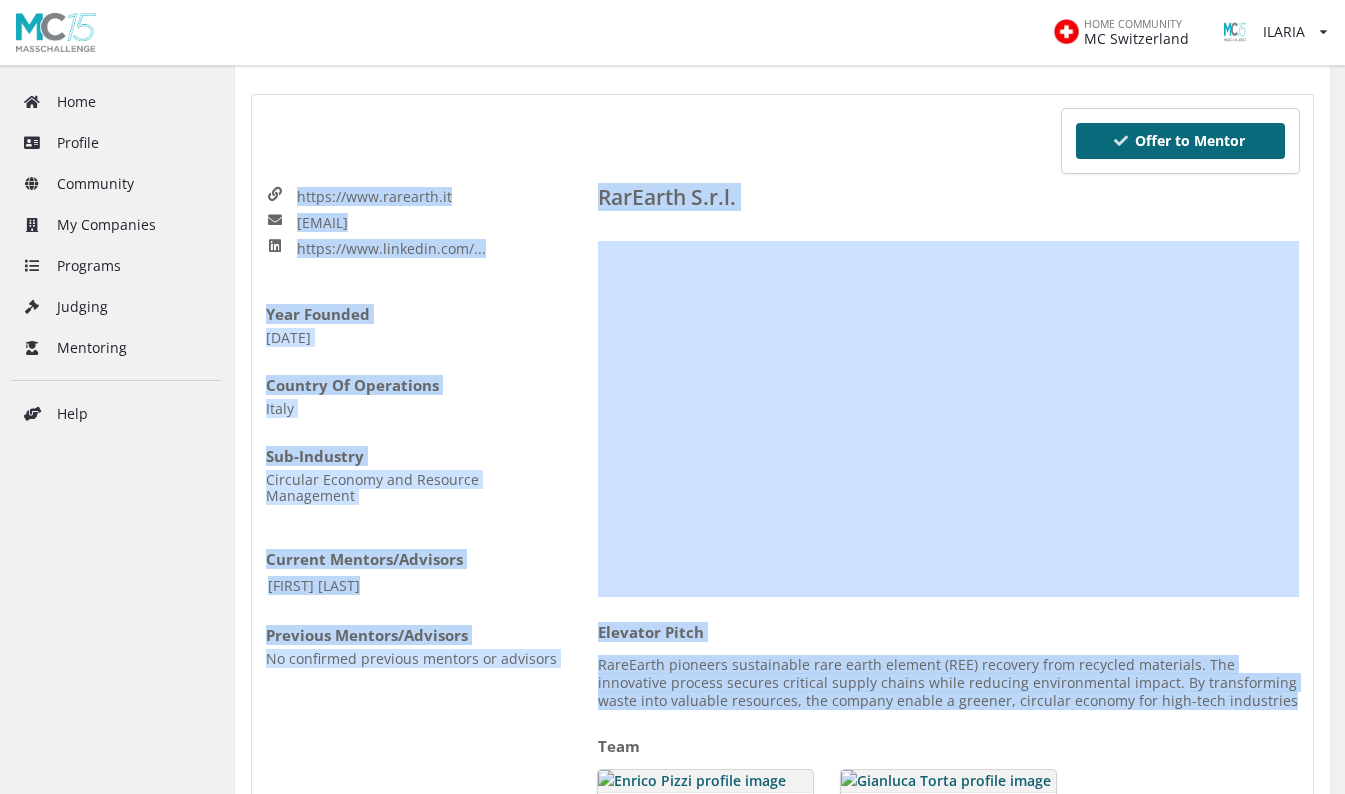 click on "Offer to Mentor" at bounding box center [1180, 141] 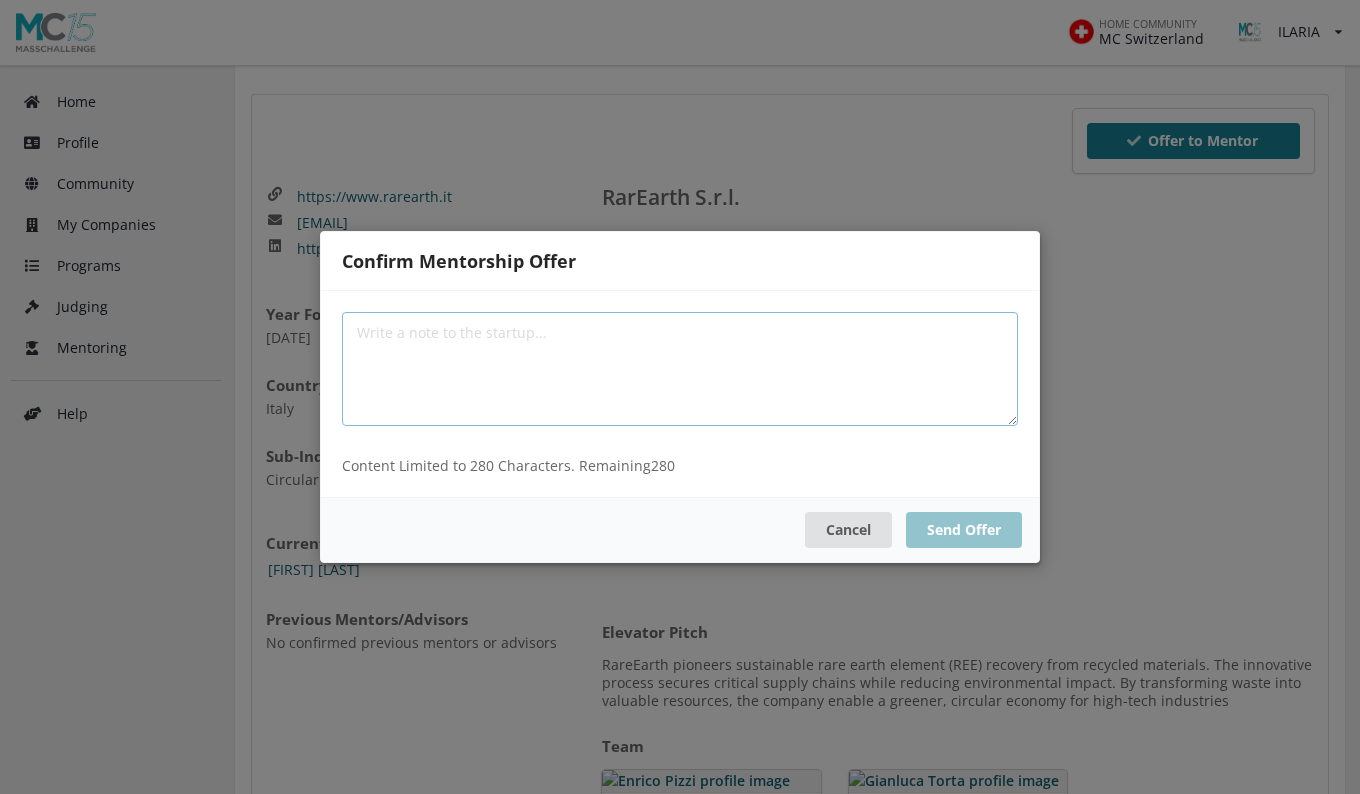 click at bounding box center (680, 369) 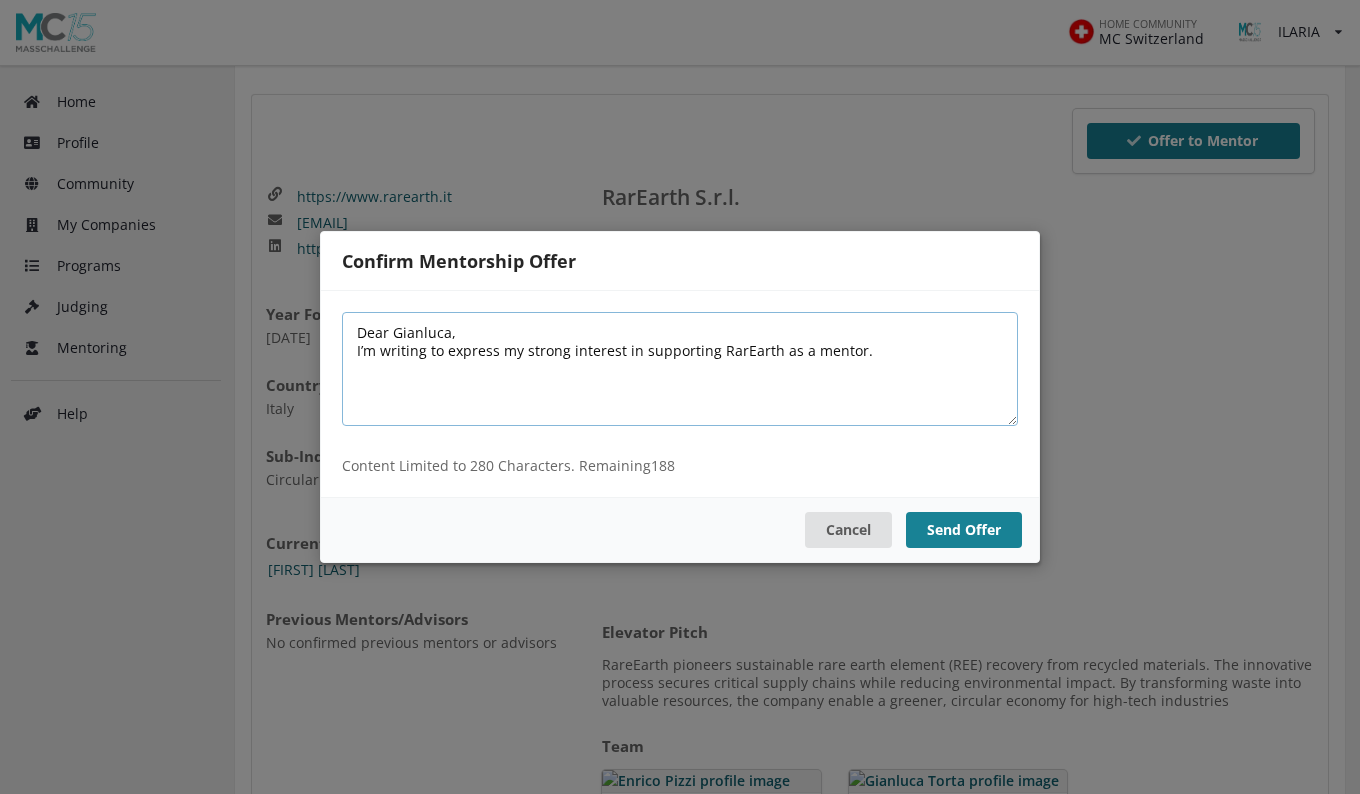 click on "Dear Gianluca,
I’m writing to express my strong interest in supporting RarEarth as a mentor." at bounding box center (680, 369) 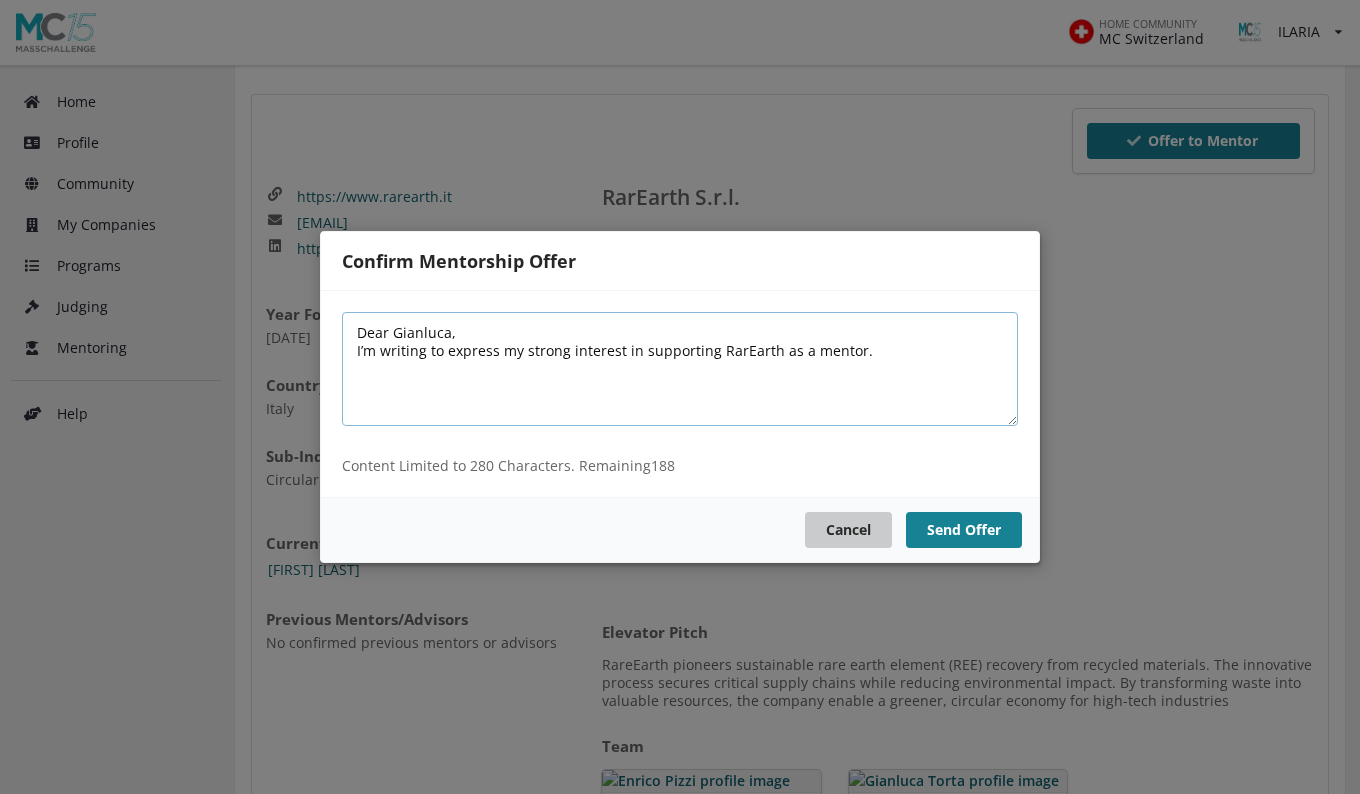 type on "Dear Gianluca,
I’m writing to express my strong interest in supporting RarEarth as a mentor." 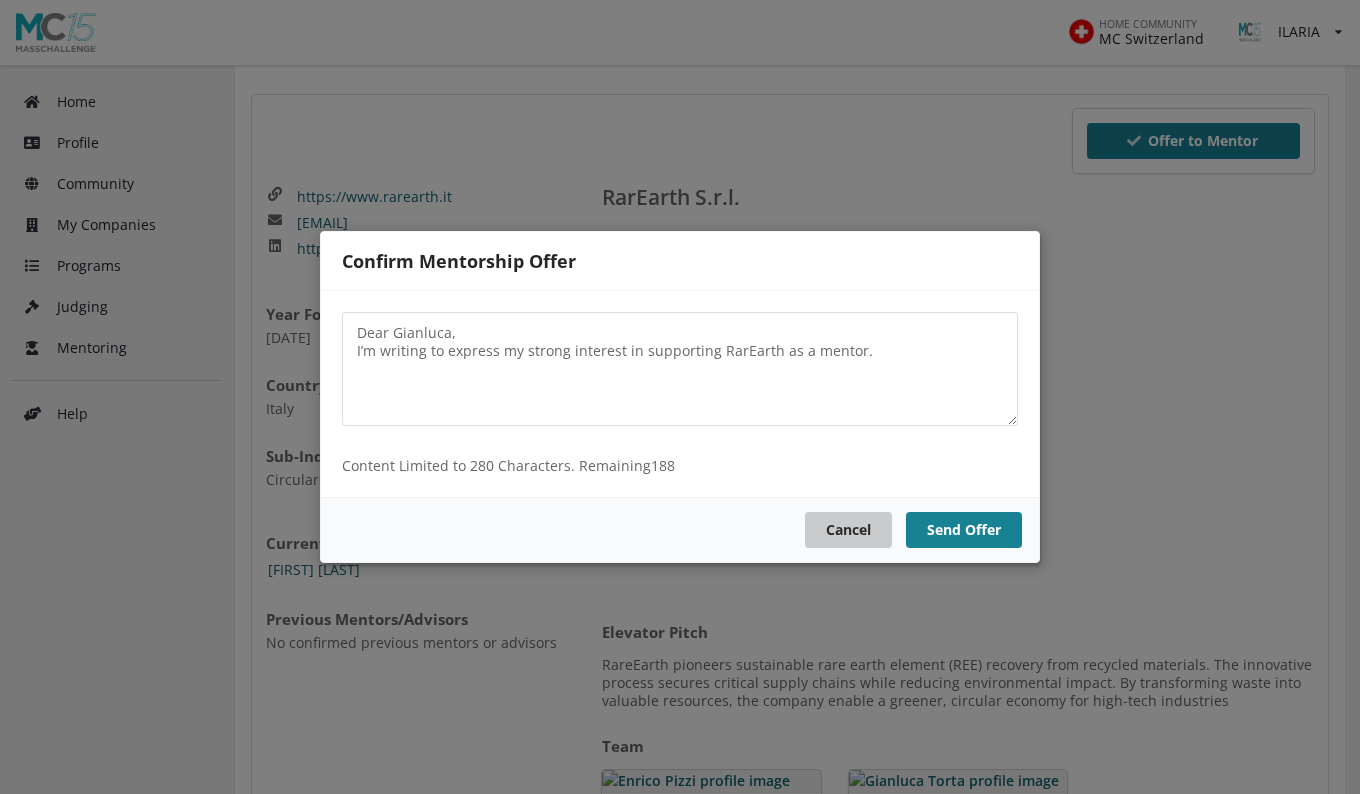 click on "Cancel" at bounding box center (848, 530) 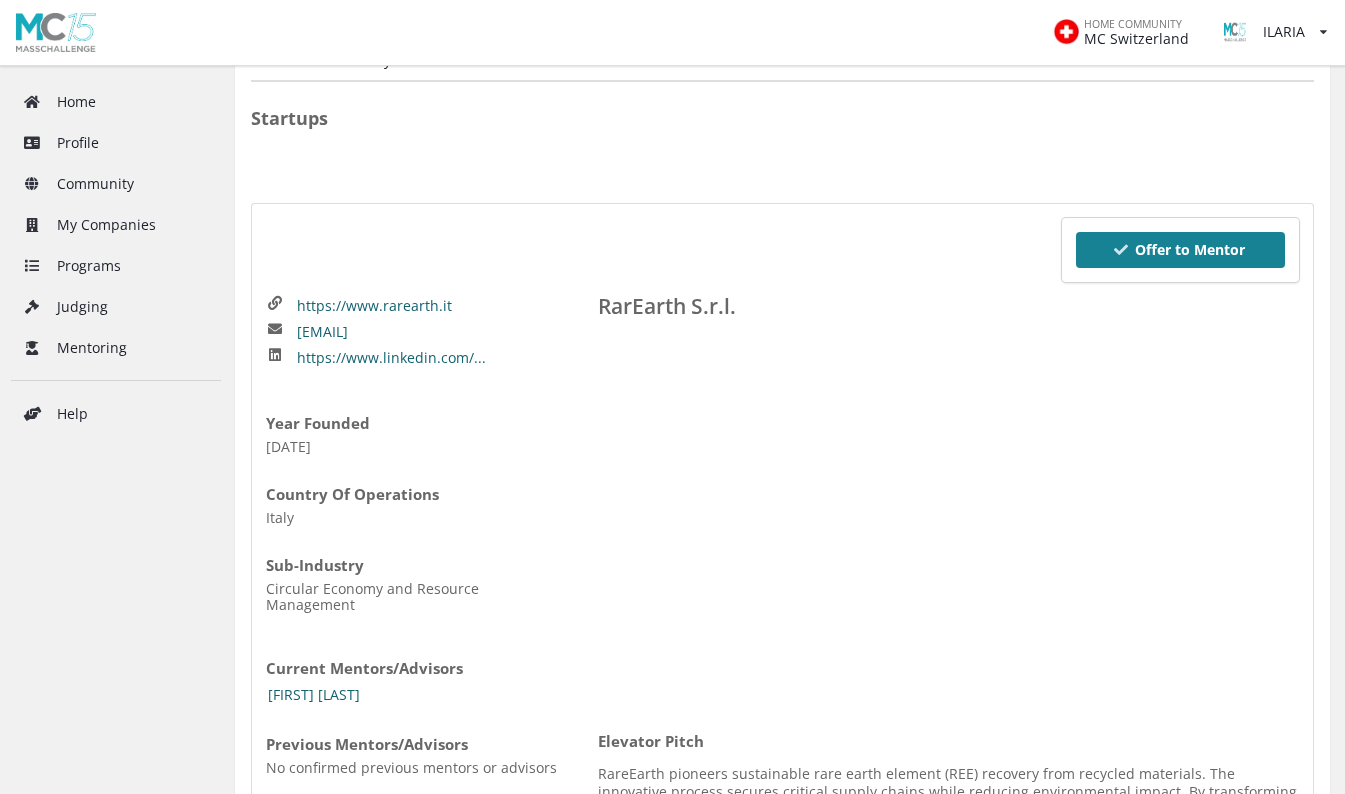 scroll, scrollTop: 50, scrollLeft: 0, axis: vertical 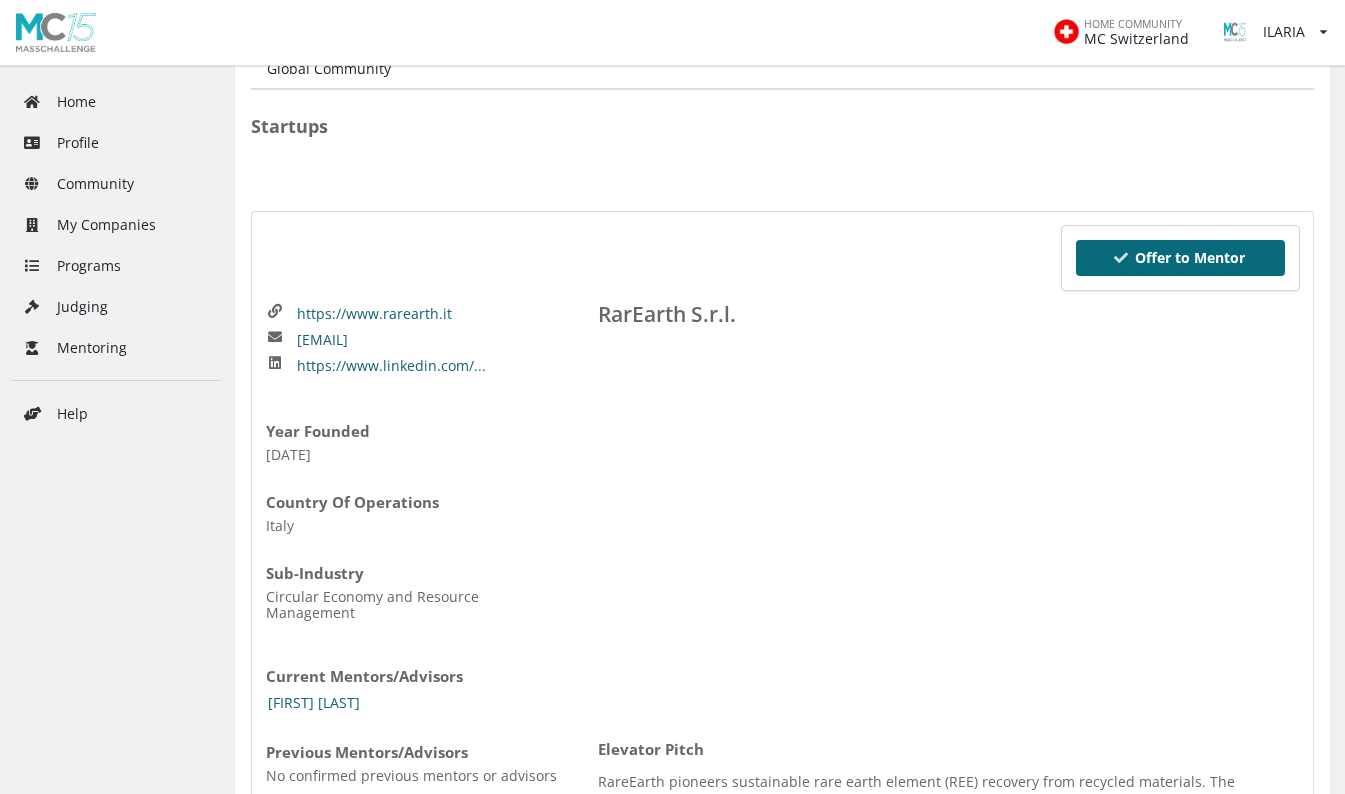 click at bounding box center (1121, 258) 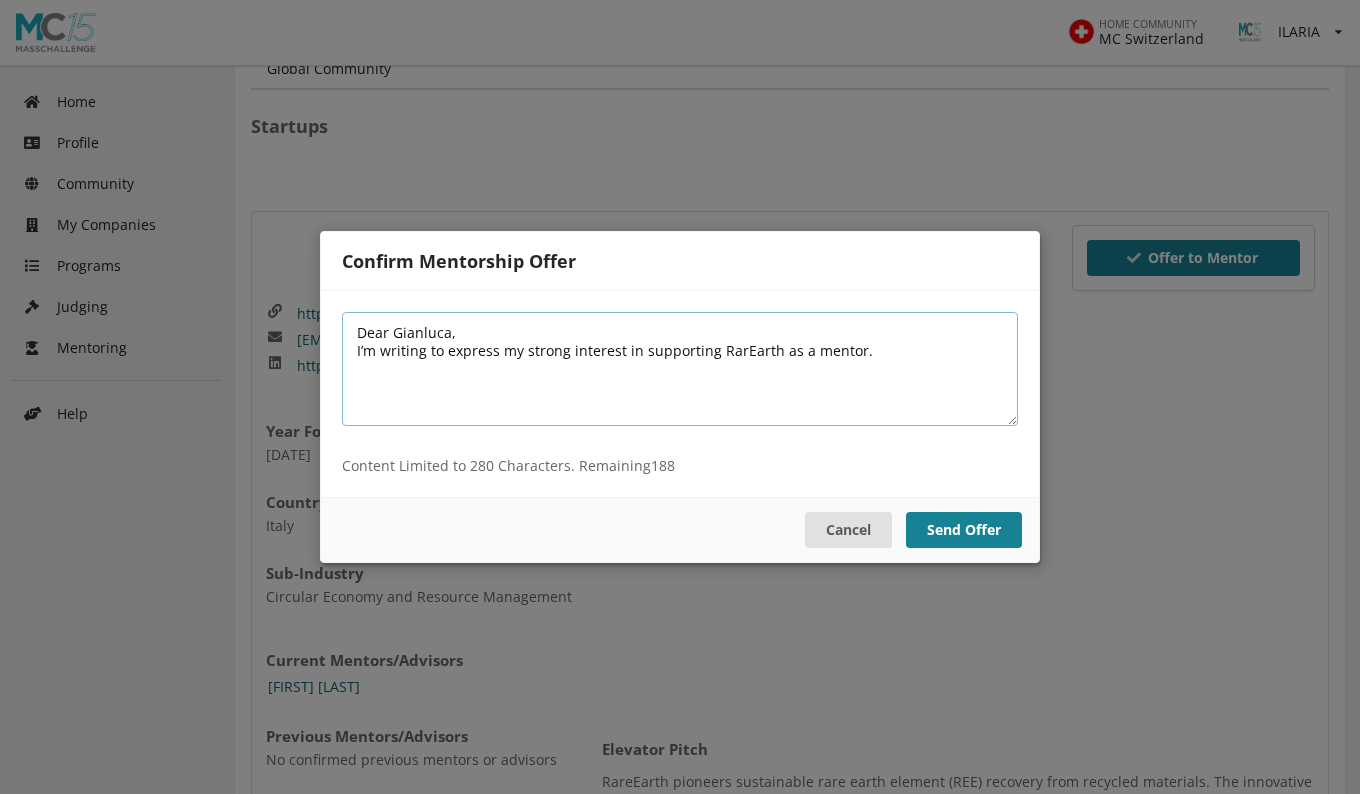 click on "Dear Gianluca,
I’m writing to express my strong interest in supporting RarEarth as a mentor." at bounding box center (680, 369) 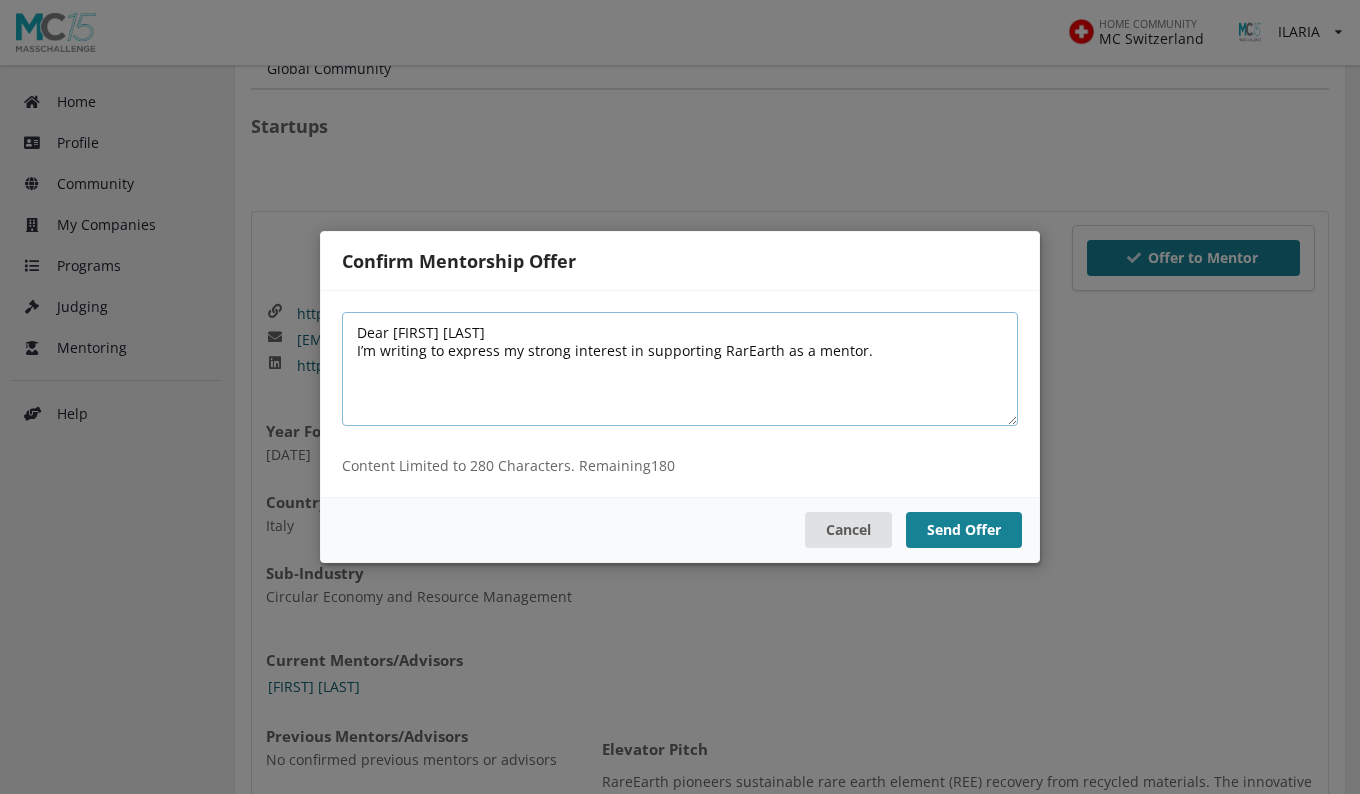 drag, startPoint x: 566, startPoint y: 352, endPoint x: 523, endPoint y: 344, distance: 43.737854 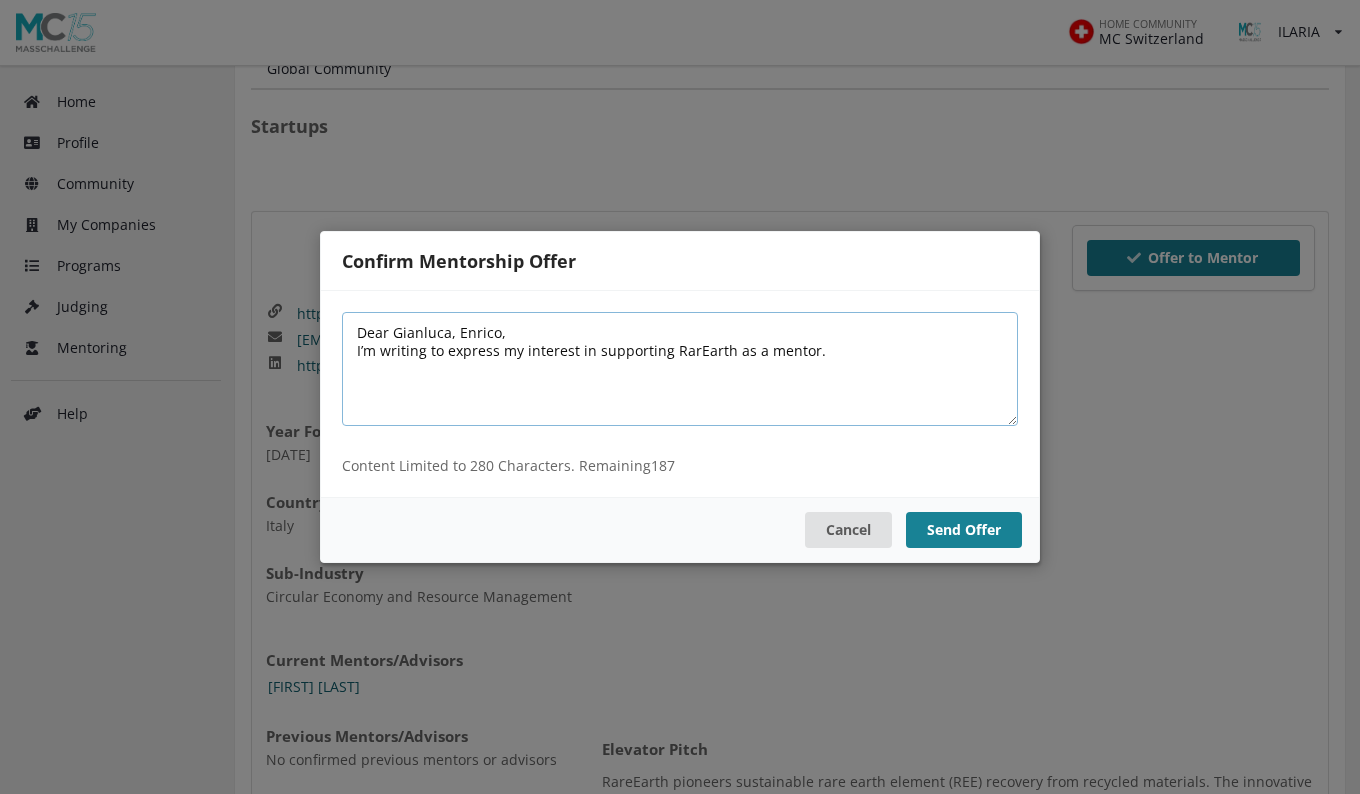 click on "Dear Gianluca, Enrico,
I’m writing to express my interest in supporting RarEarth as a mentor." at bounding box center (680, 369) 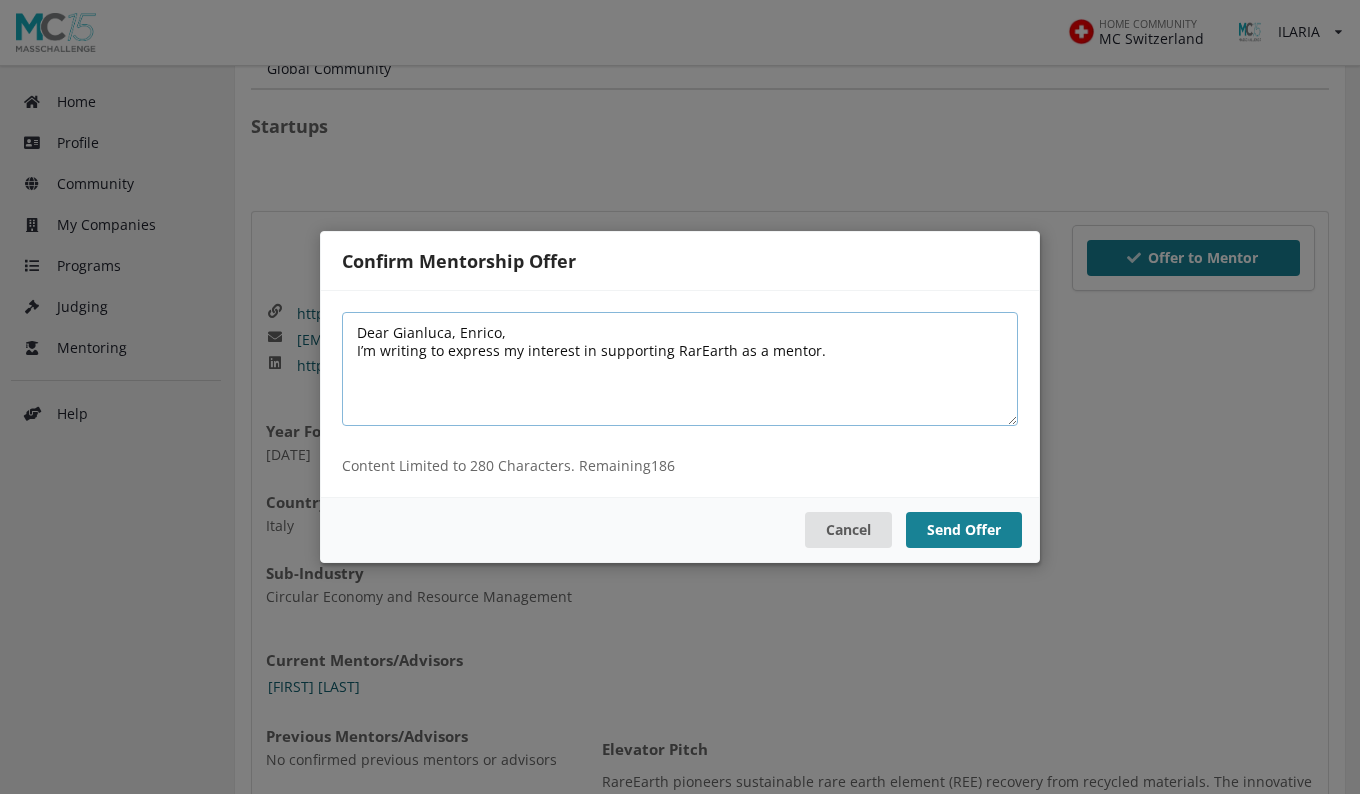 paste on "I would be thrilled to contribute to RarEarth’s growth and strategic development." 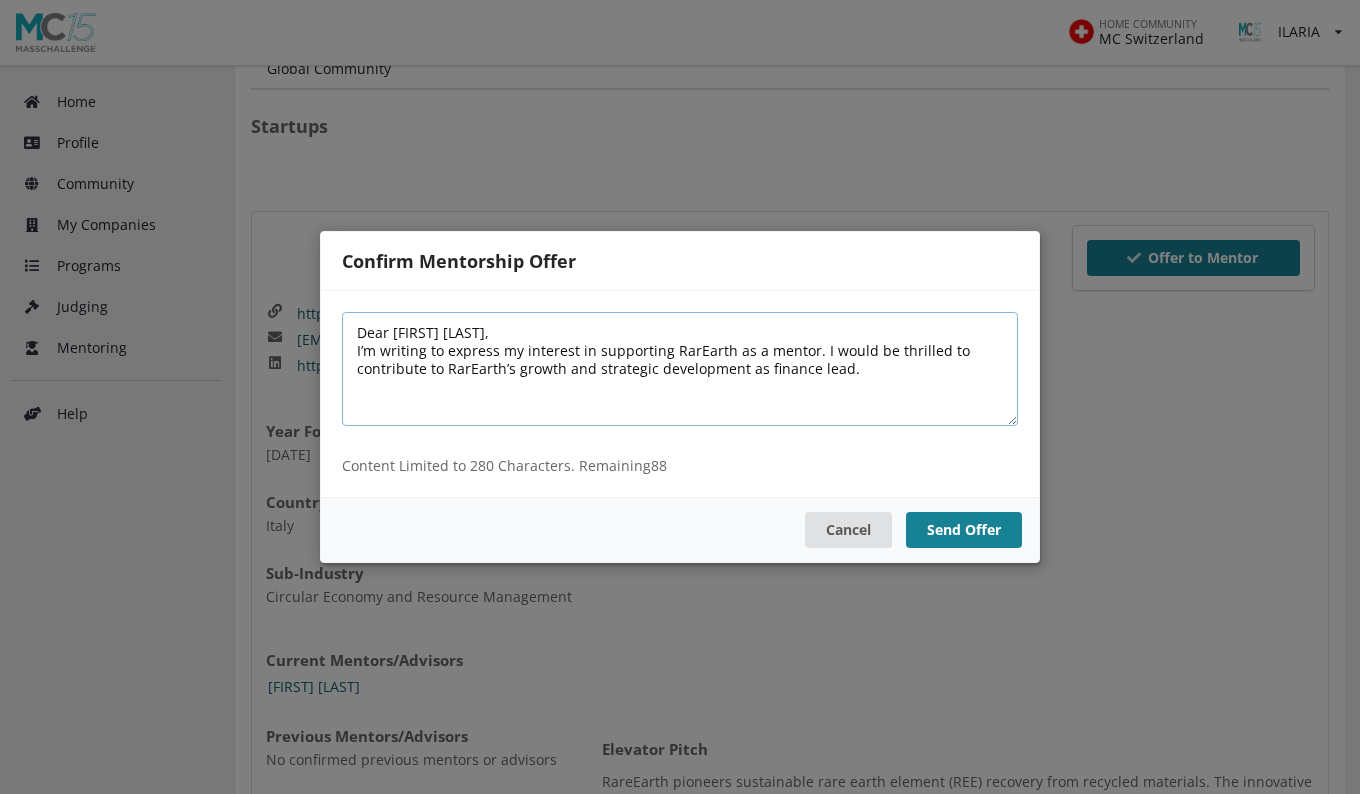 paste on "Your mission to recover rare earth elements through sustainable, circular processes is n" 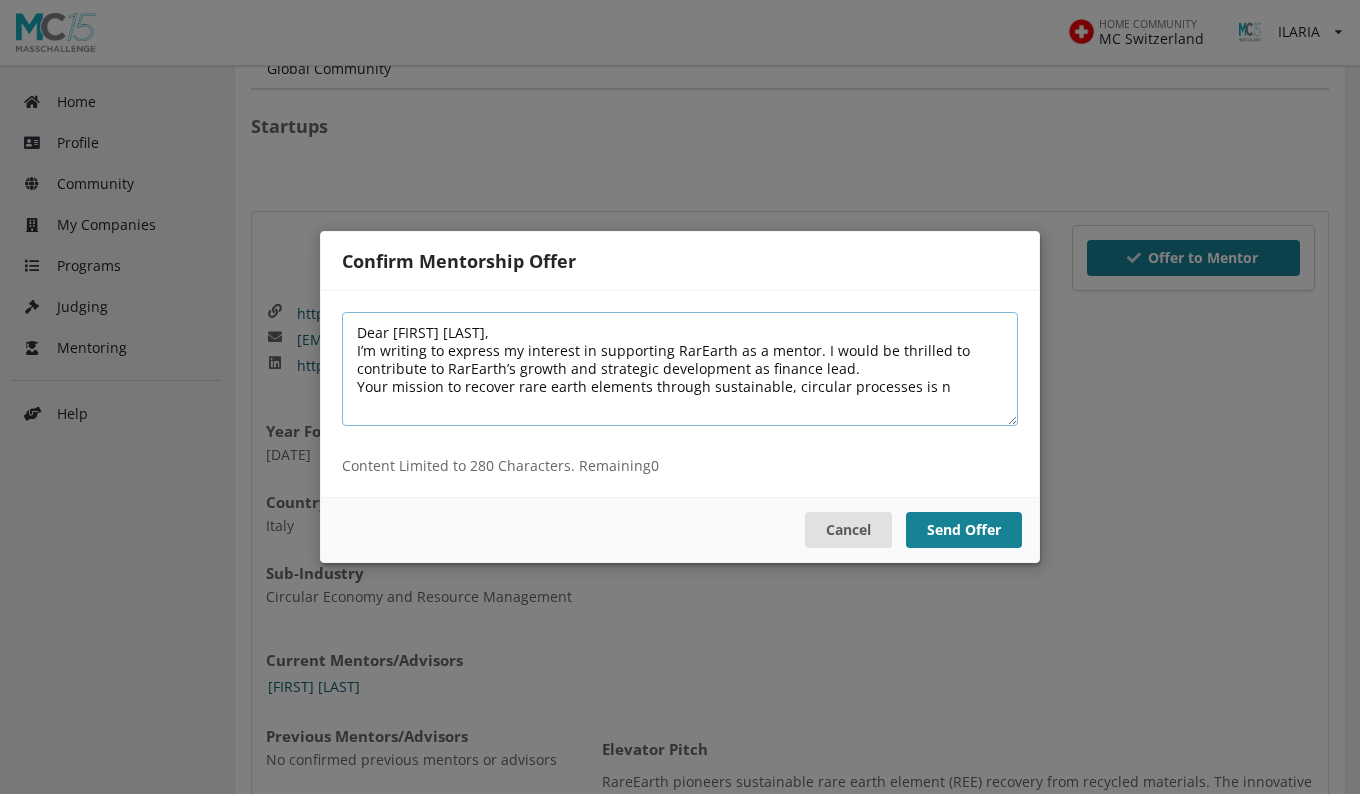 drag, startPoint x: 647, startPoint y: 391, endPoint x: 904, endPoint y: 389, distance: 257.00778 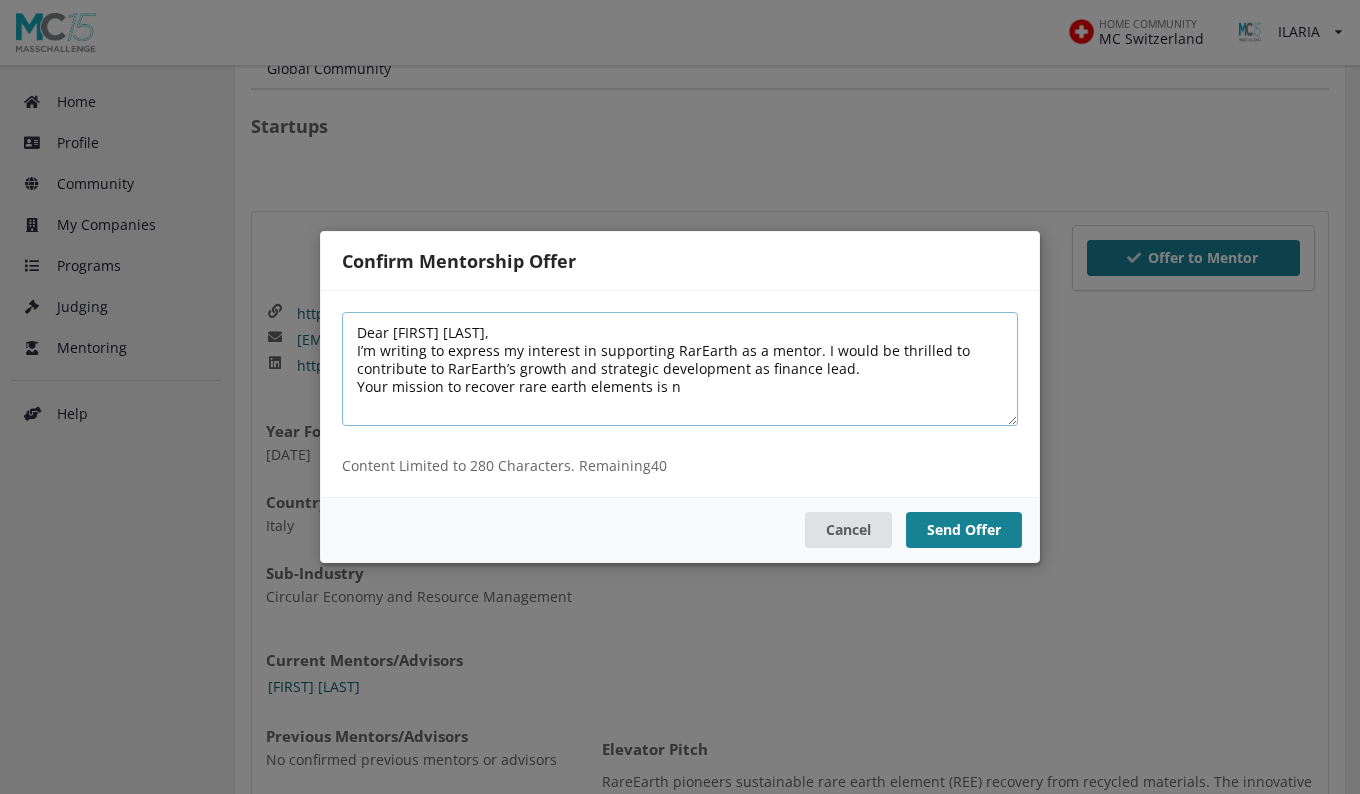 click on "Dear [FIRST] [LAST],
I’m writing to express my interest in supporting RarEarth as a mentor. I would be thrilled to contribute to RarEarth’s growth and strategic development as finance lead.
Your mission to recover rare earth elements is n" at bounding box center (680, 369) 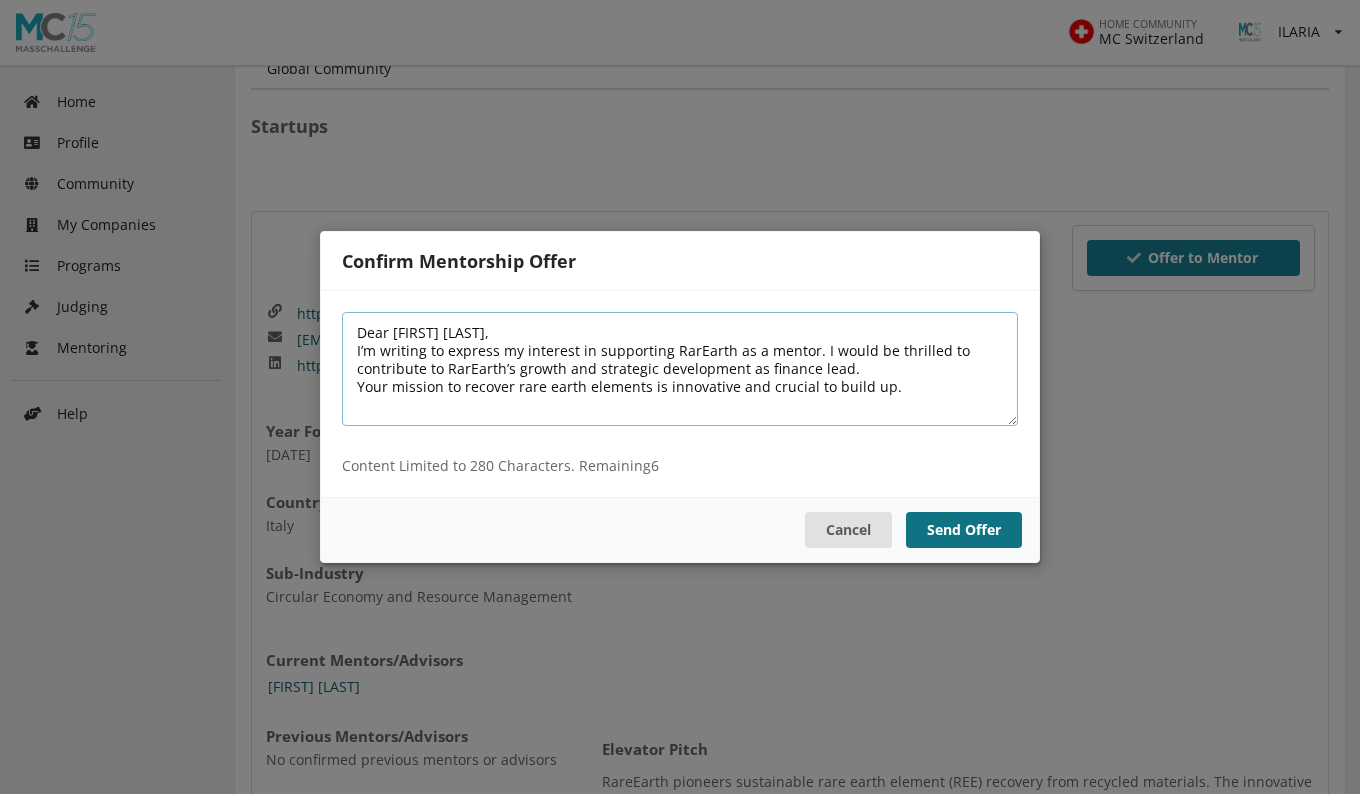 type on "Dear [FIRST] [LAST],
I’m writing to express my interest in supporting RarEarth as a mentor. I would be thrilled to contribute to RarEarth’s growth and strategic development as finance lead.
Your mission to recover rare earth elements is innovative and crucial to build up." 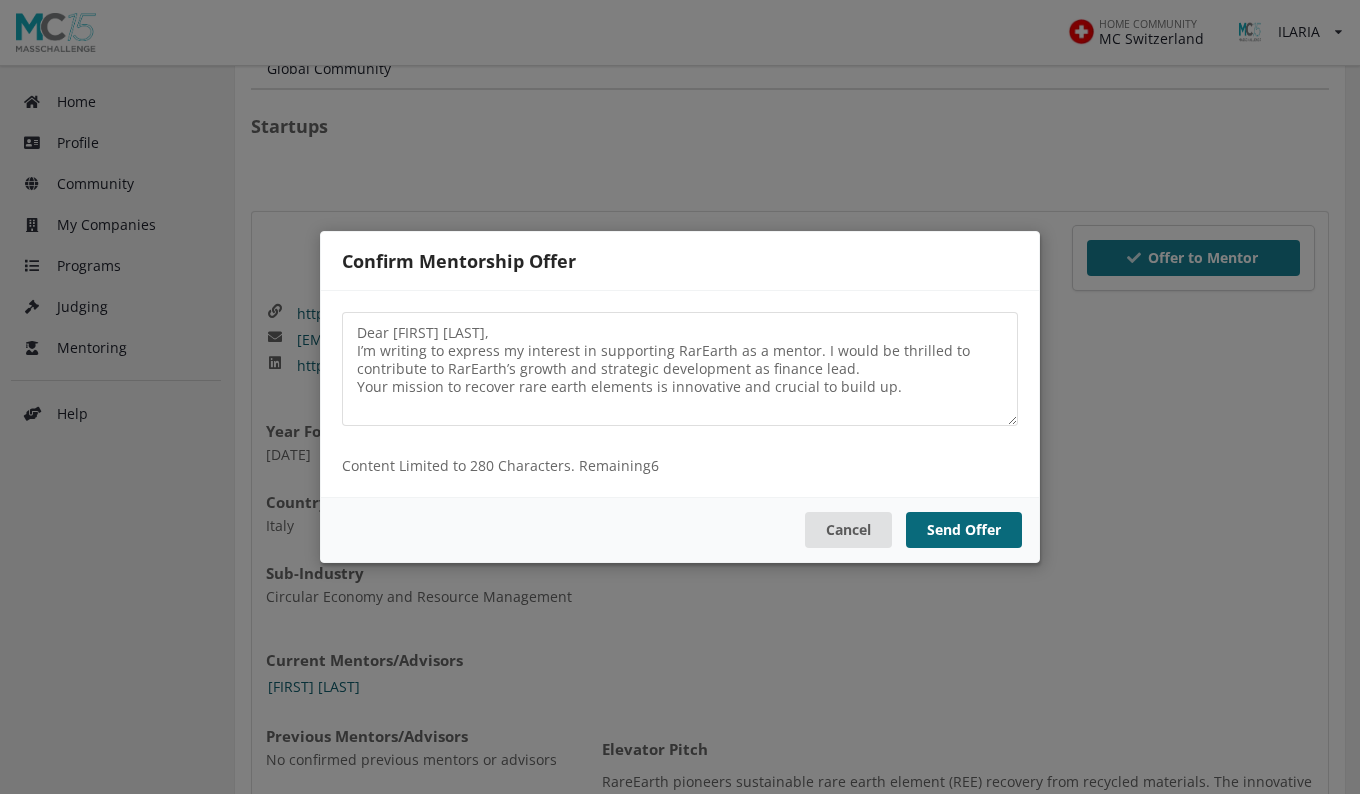 click on "Send Offer" at bounding box center [964, 530] 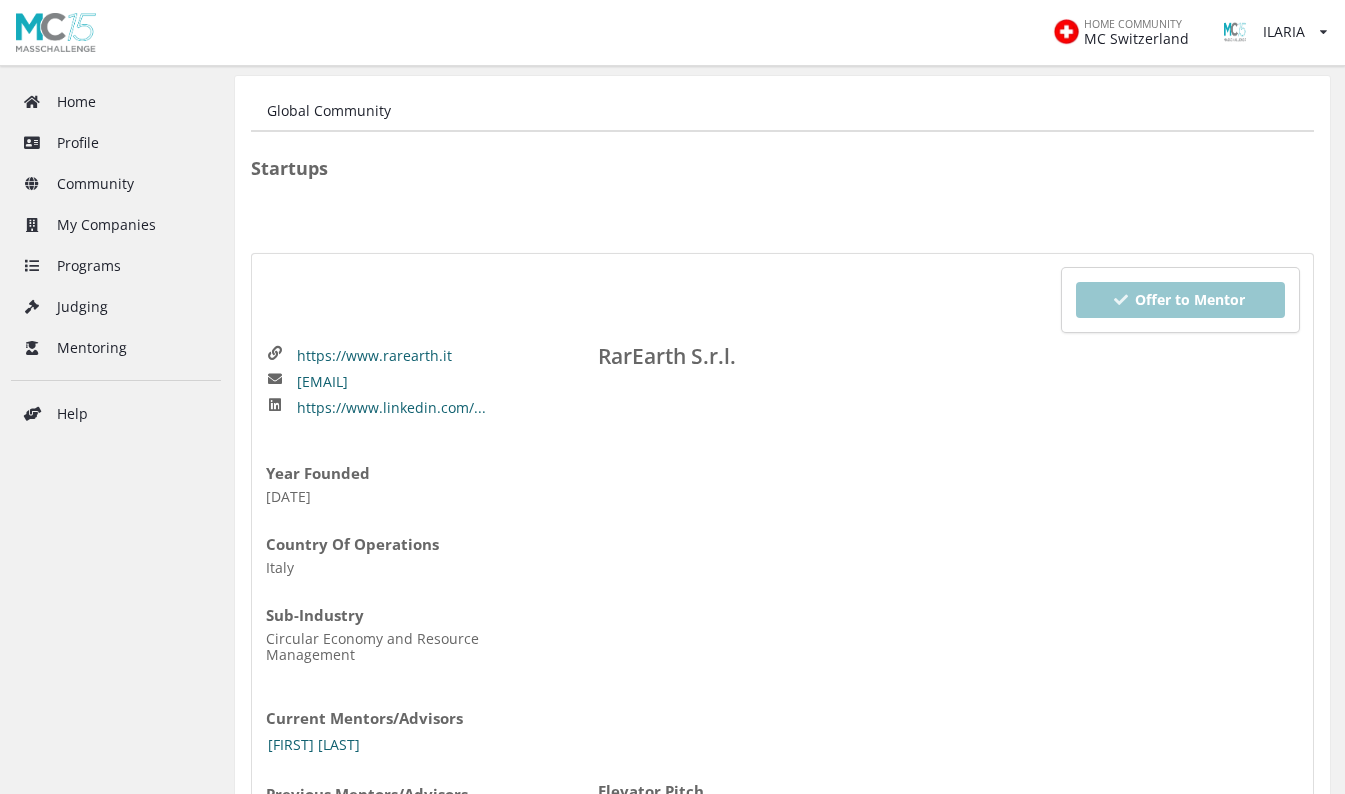 scroll, scrollTop: 0, scrollLeft: 0, axis: both 